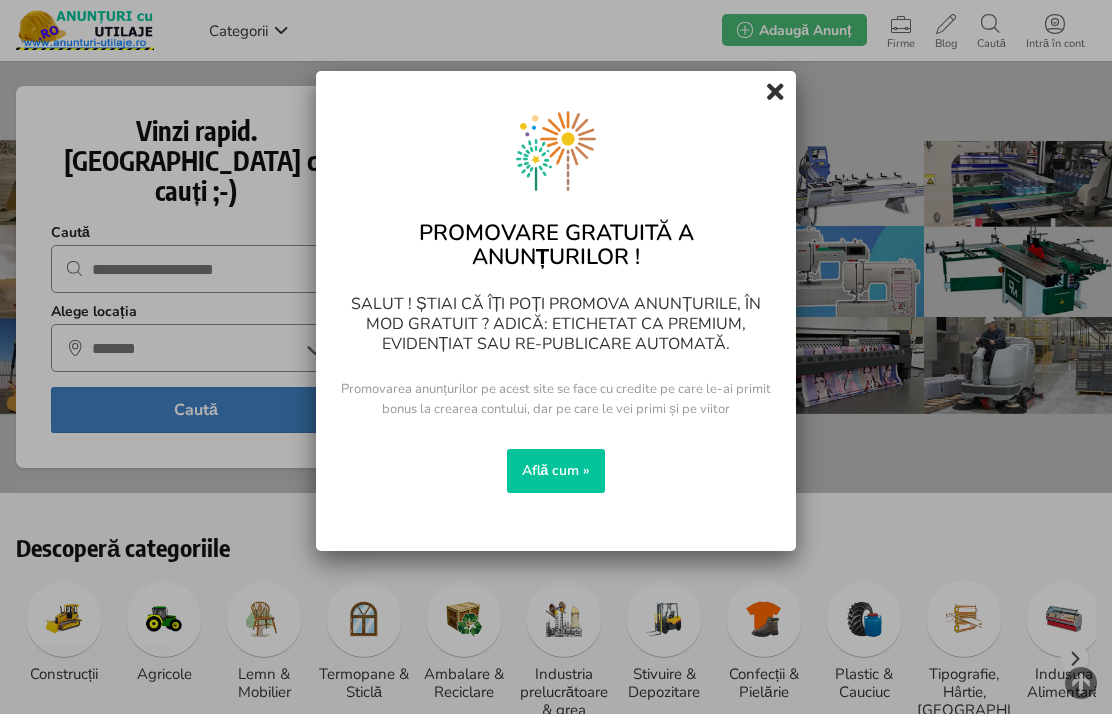 scroll, scrollTop: 0, scrollLeft: 0, axis: both 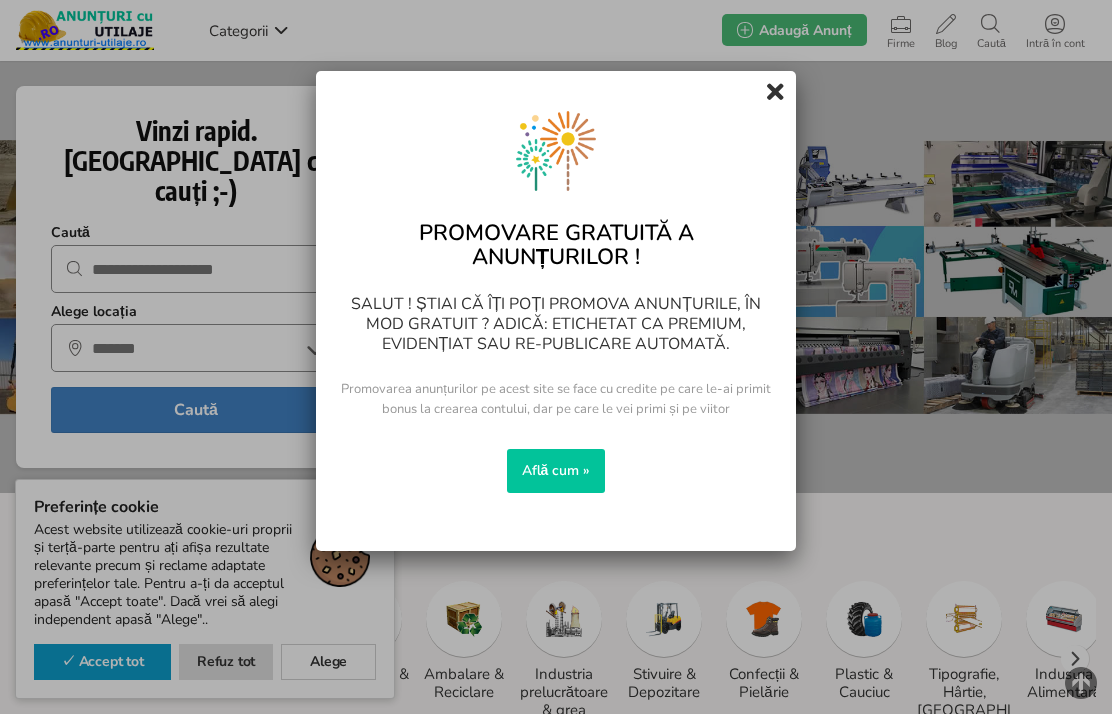 click at bounding box center [775, 92] 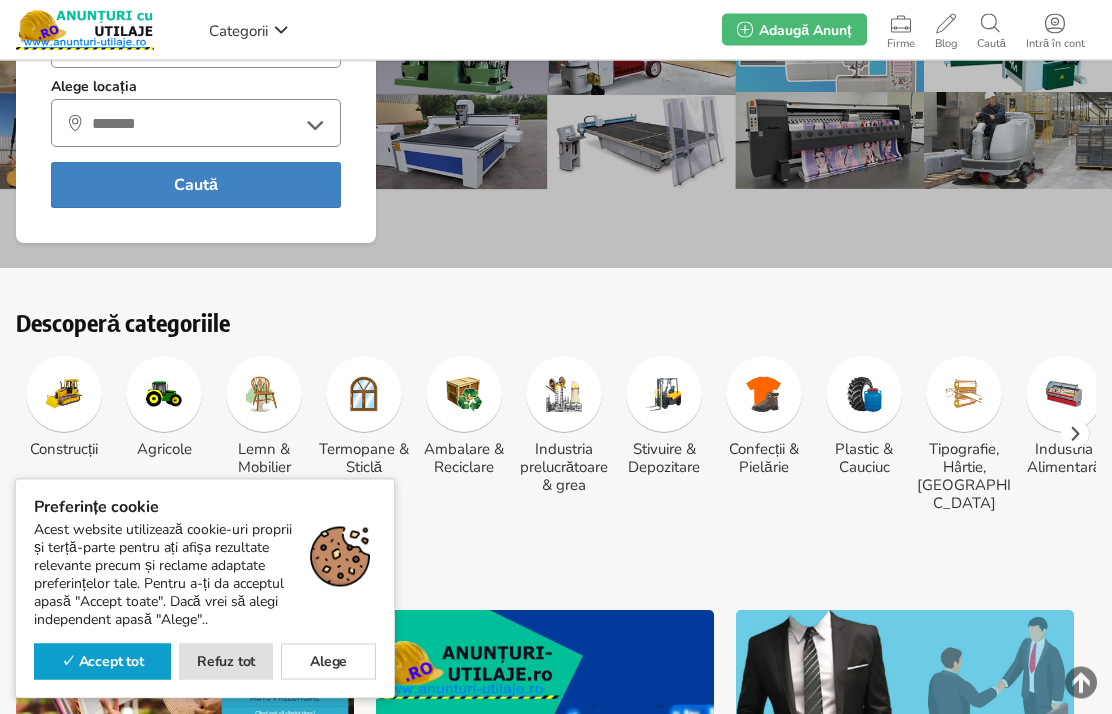 scroll, scrollTop: 225, scrollLeft: 0, axis: vertical 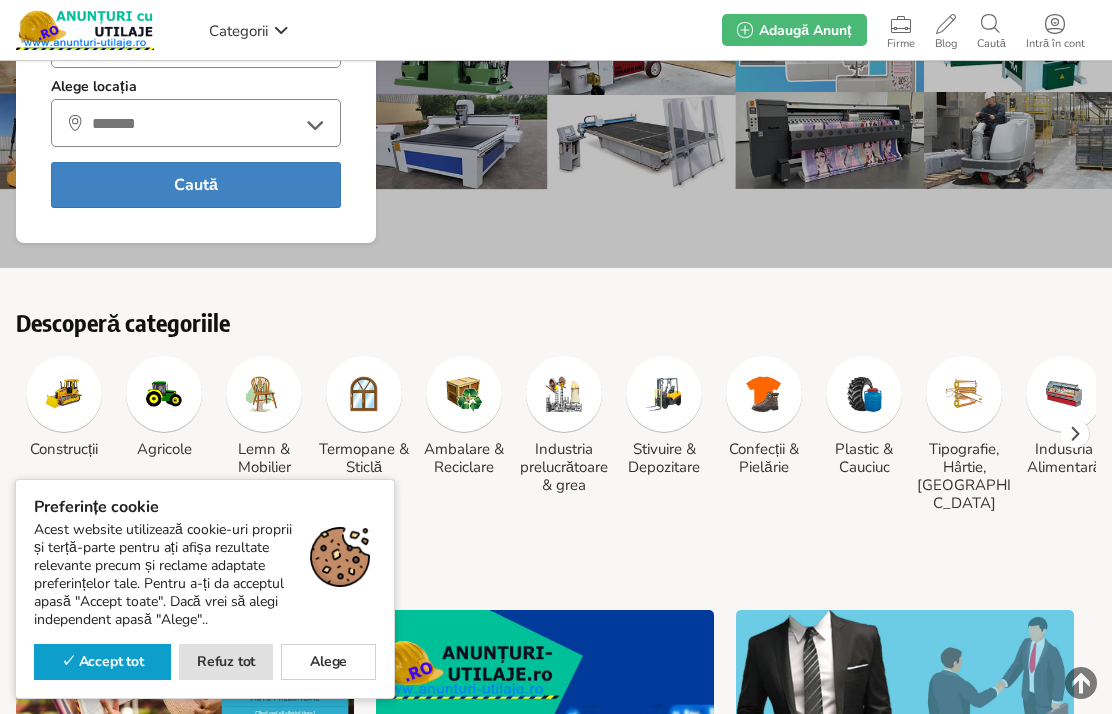 click on "✓ Accept tot" at bounding box center (102, 662) 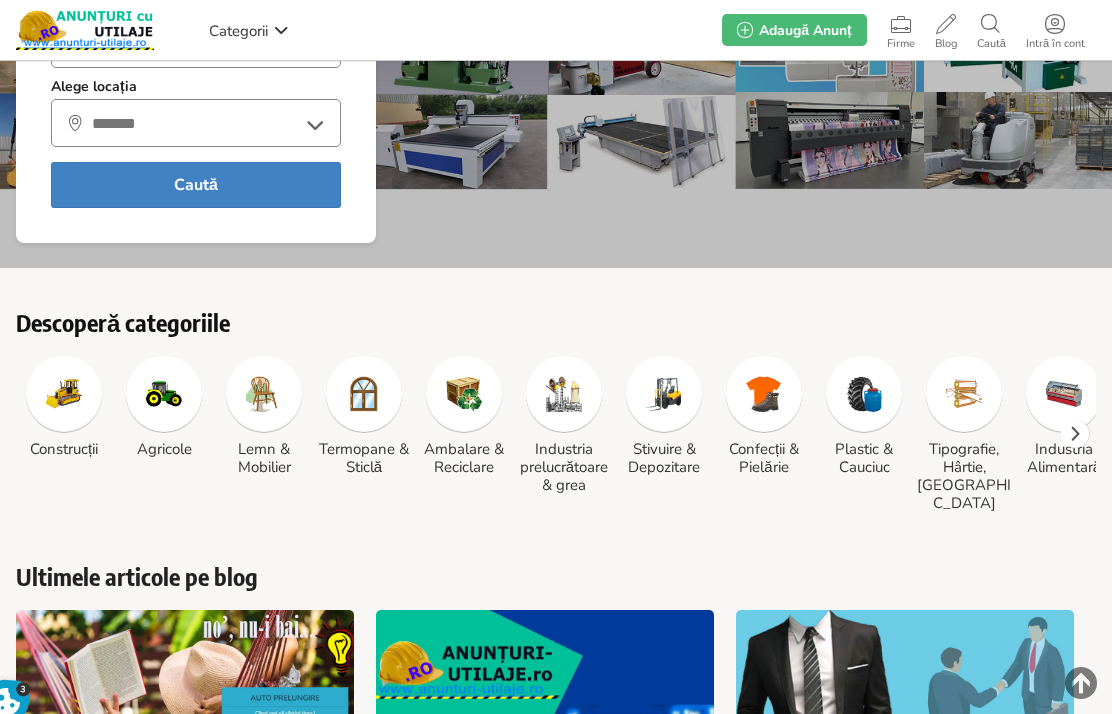 click at bounding box center (64, 394) 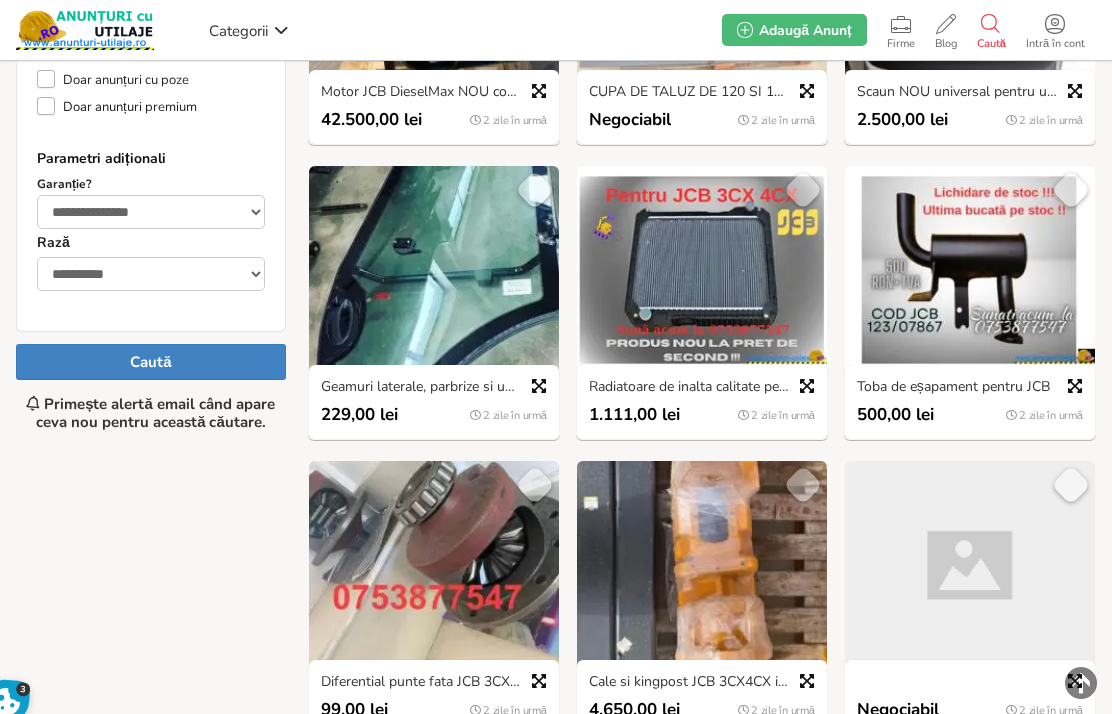 scroll, scrollTop: 1041, scrollLeft: 0, axis: vertical 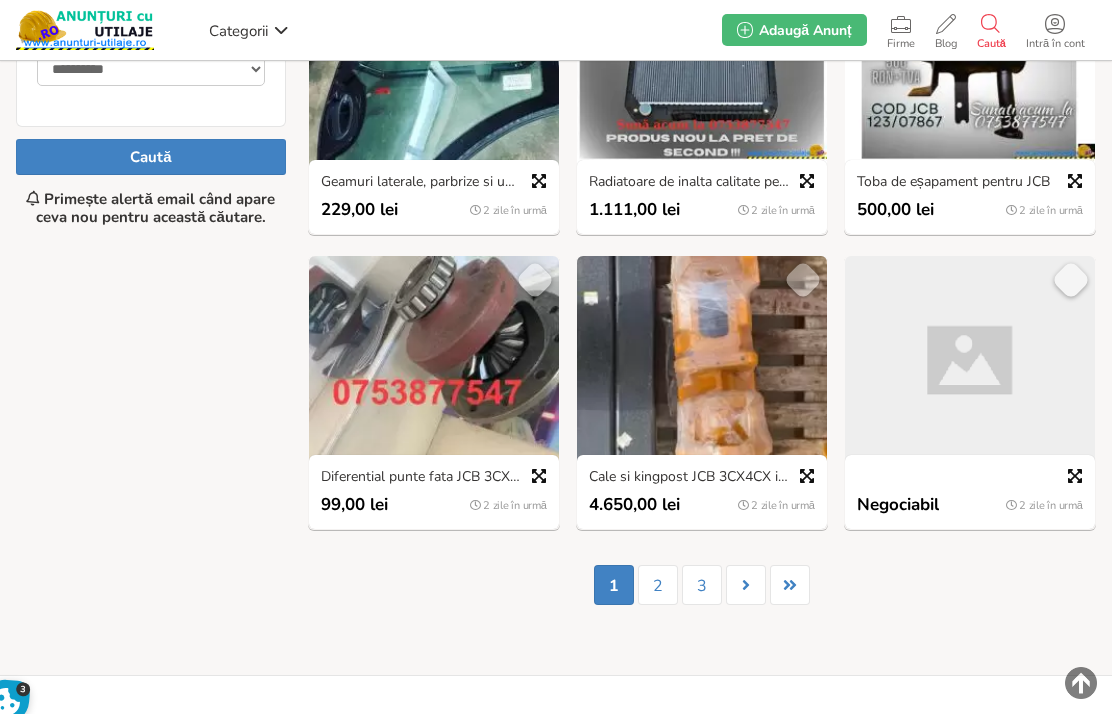 click on "2" at bounding box center [658, 585] 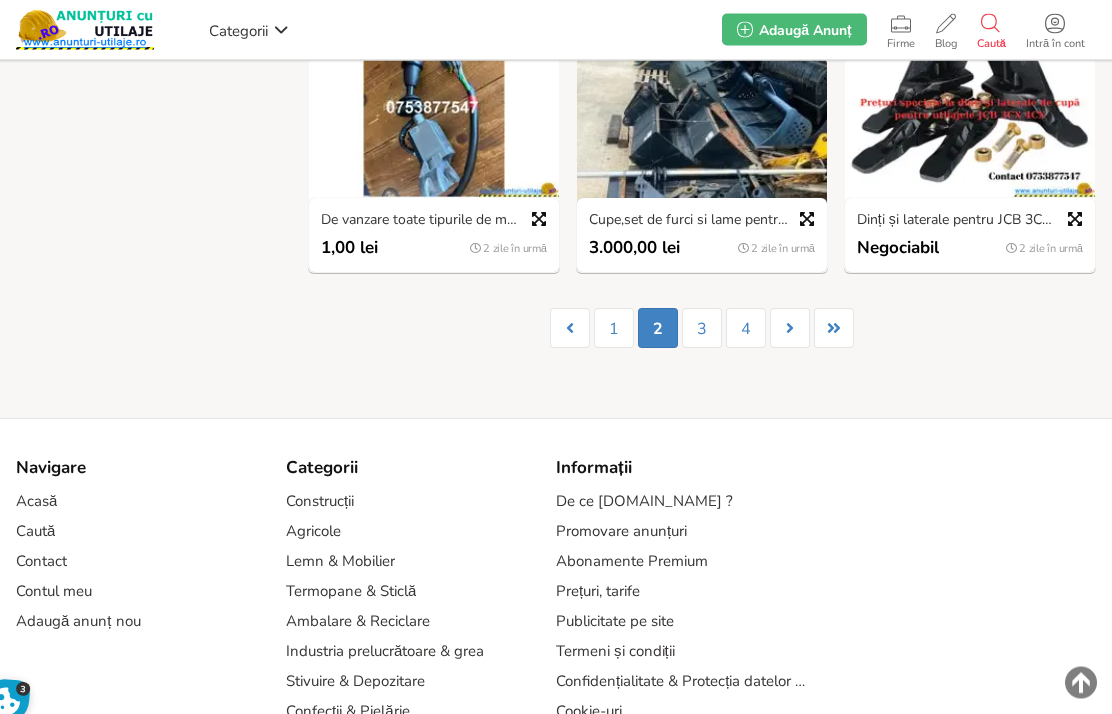 scroll, scrollTop: 1197, scrollLeft: 0, axis: vertical 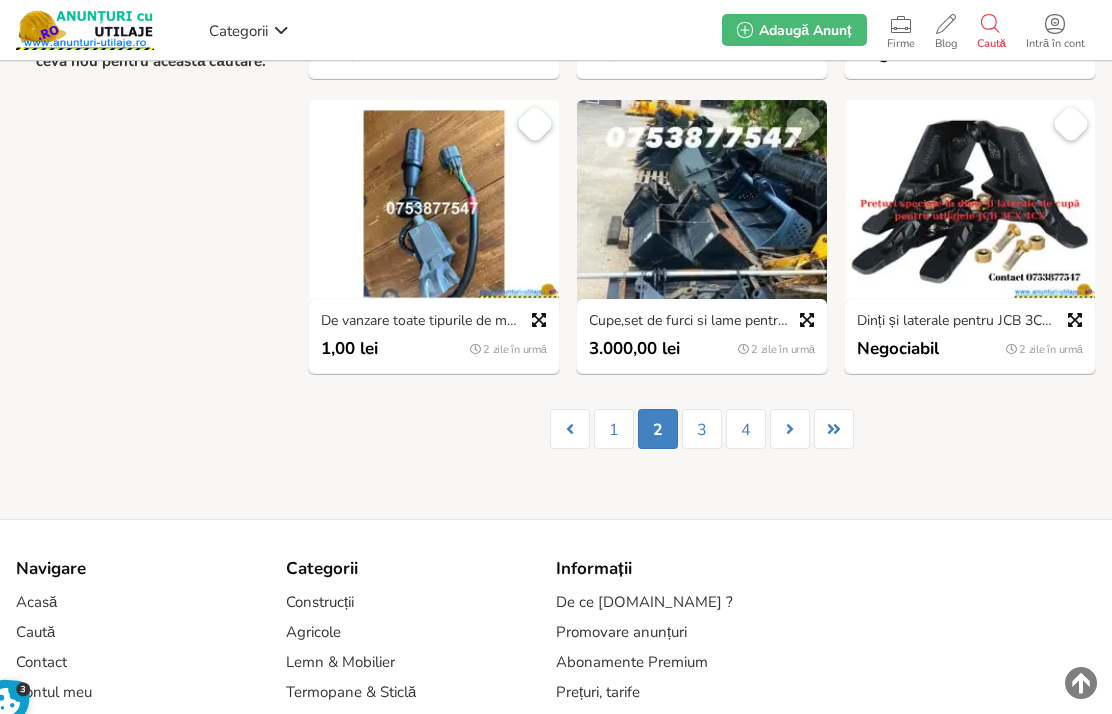 click on "3" at bounding box center [702, 429] 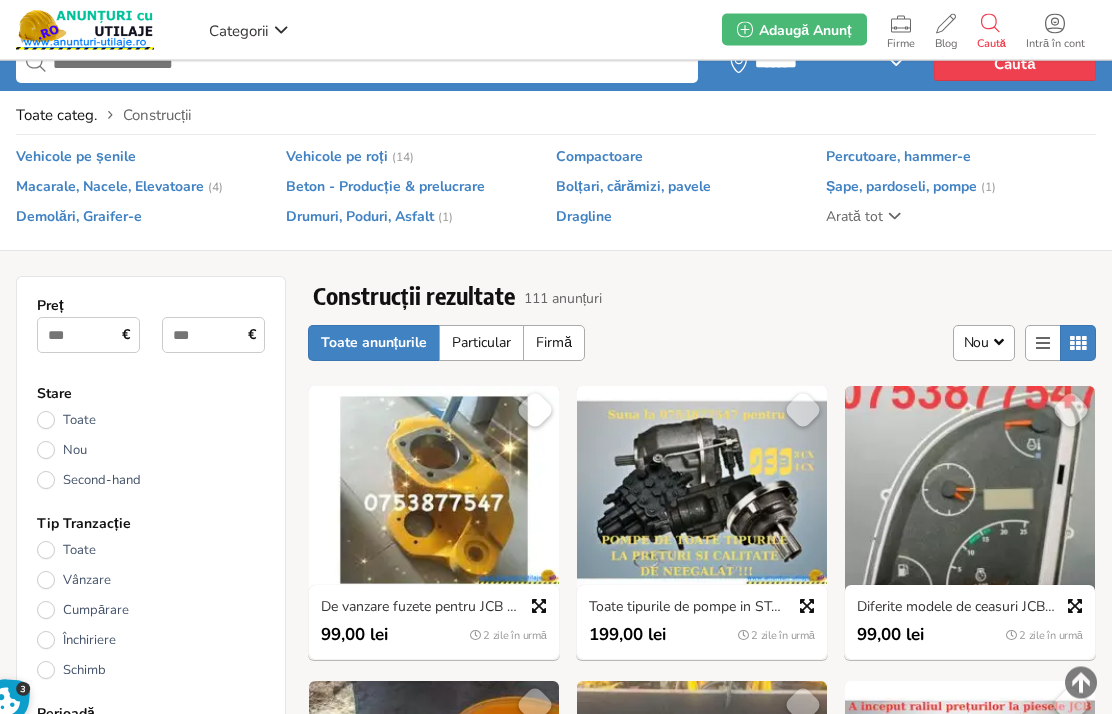 scroll, scrollTop: 0, scrollLeft: 0, axis: both 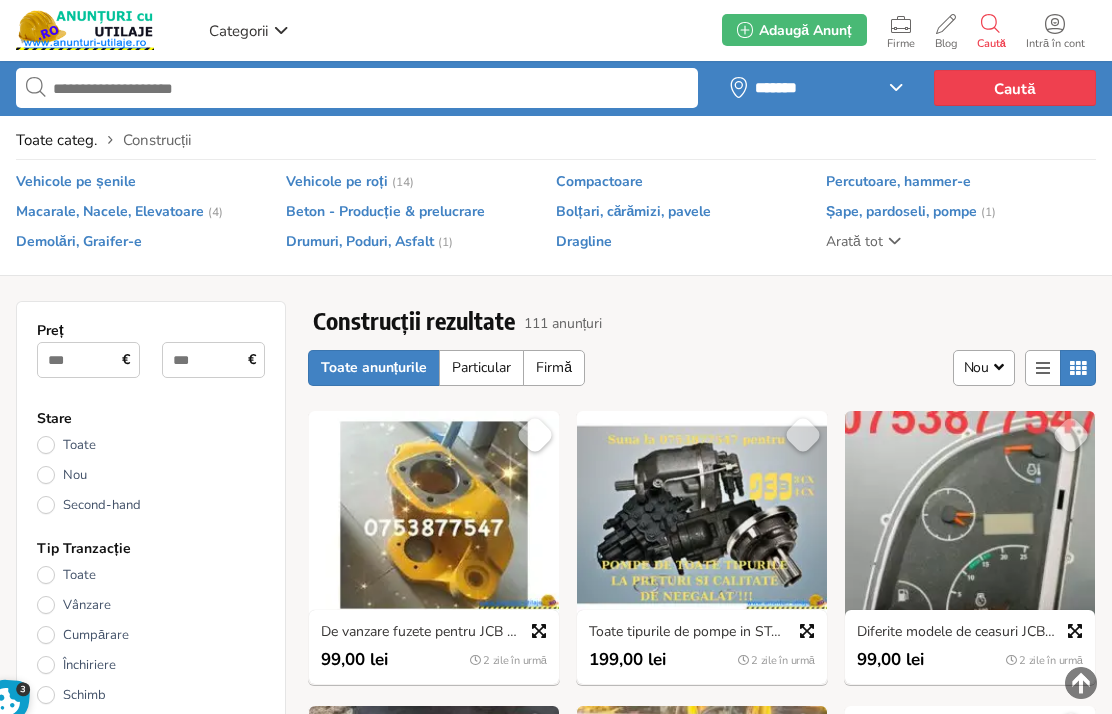 click on "Intră în cont" at bounding box center (1055, 44) 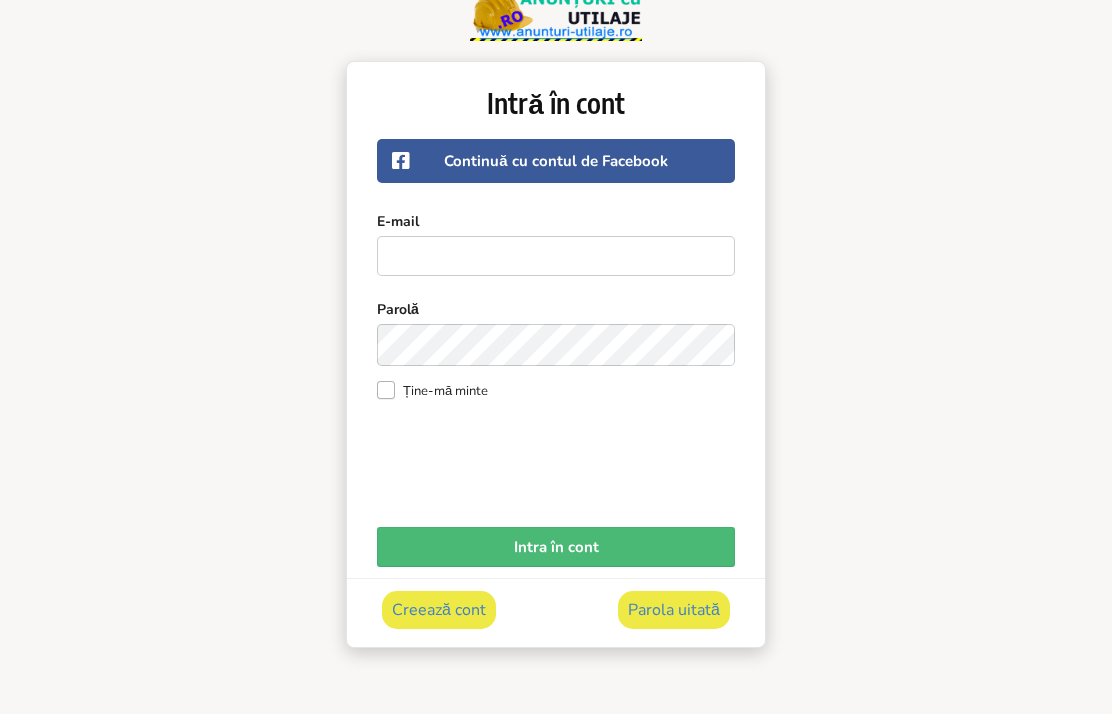 scroll, scrollTop: 55, scrollLeft: 0, axis: vertical 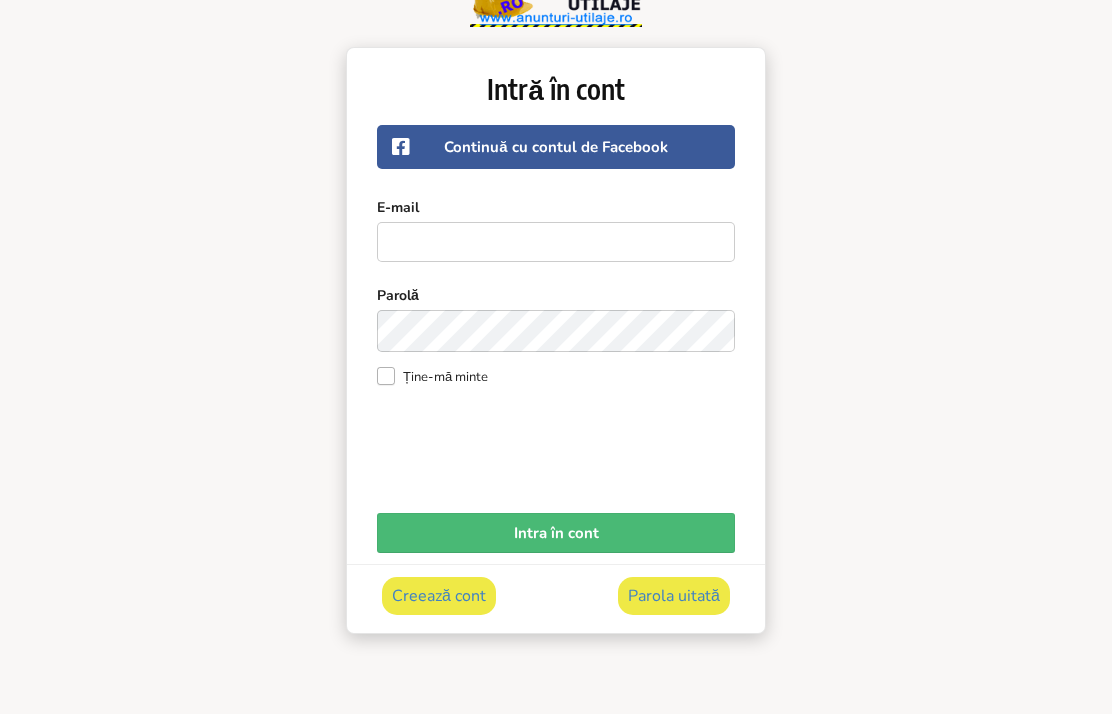 click on "Creează cont" at bounding box center [439, 596] 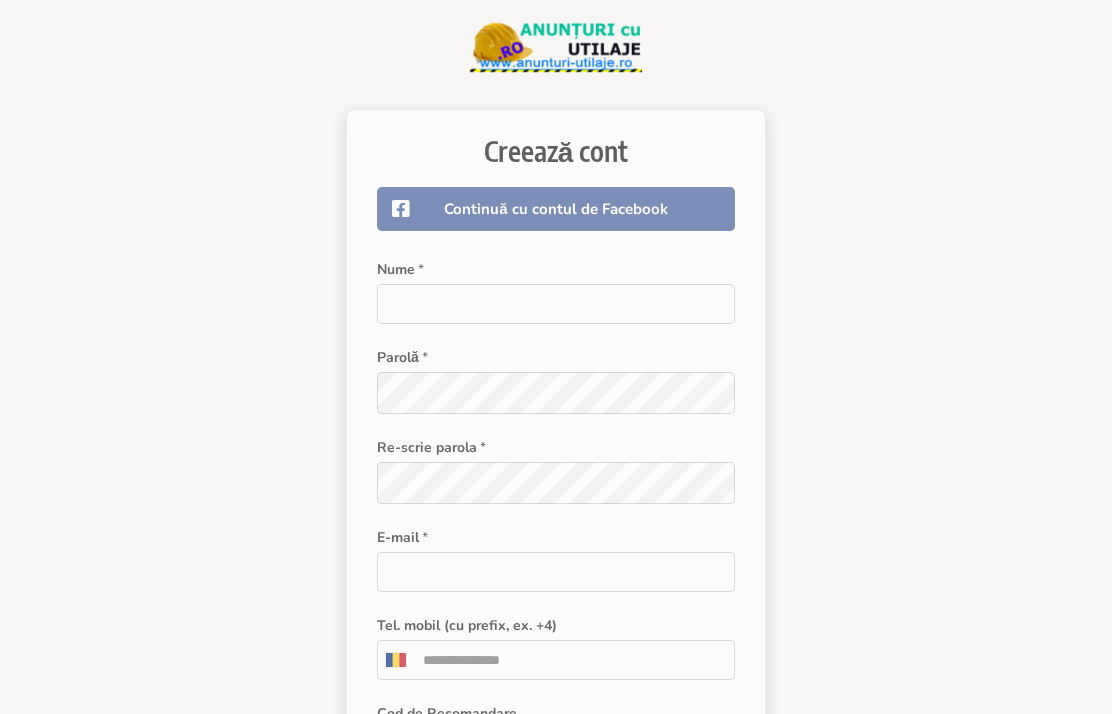 scroll, scrollTop: 0, scrollLeft: 0, axis: both 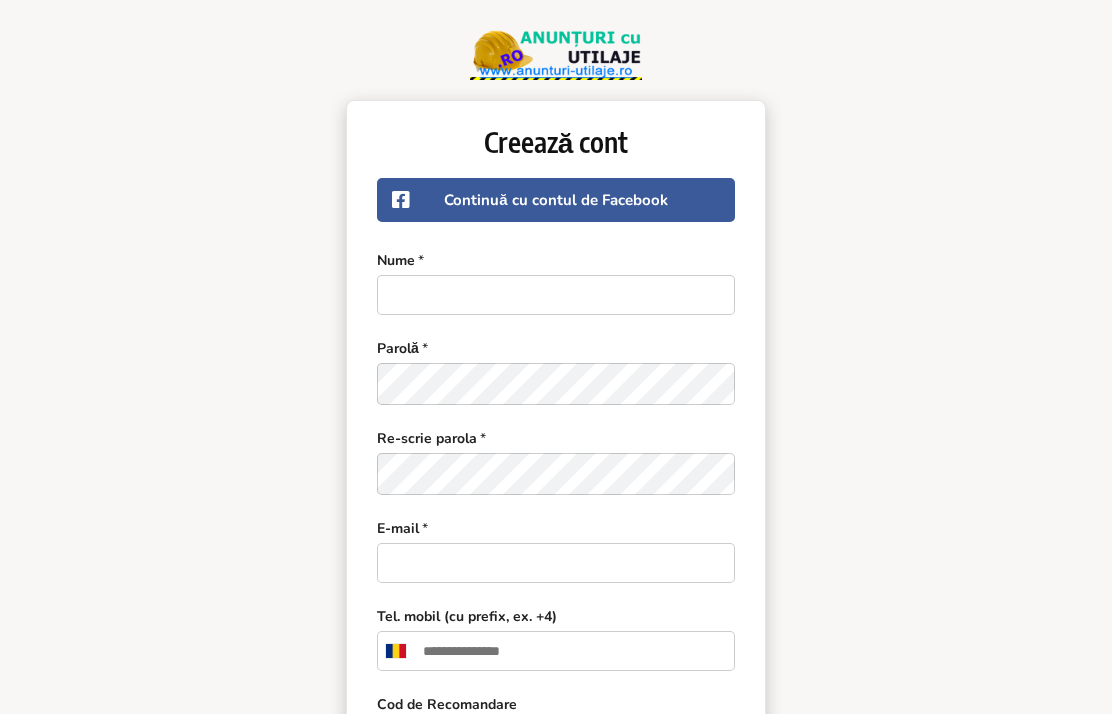 click at bounding box center (556, 295) 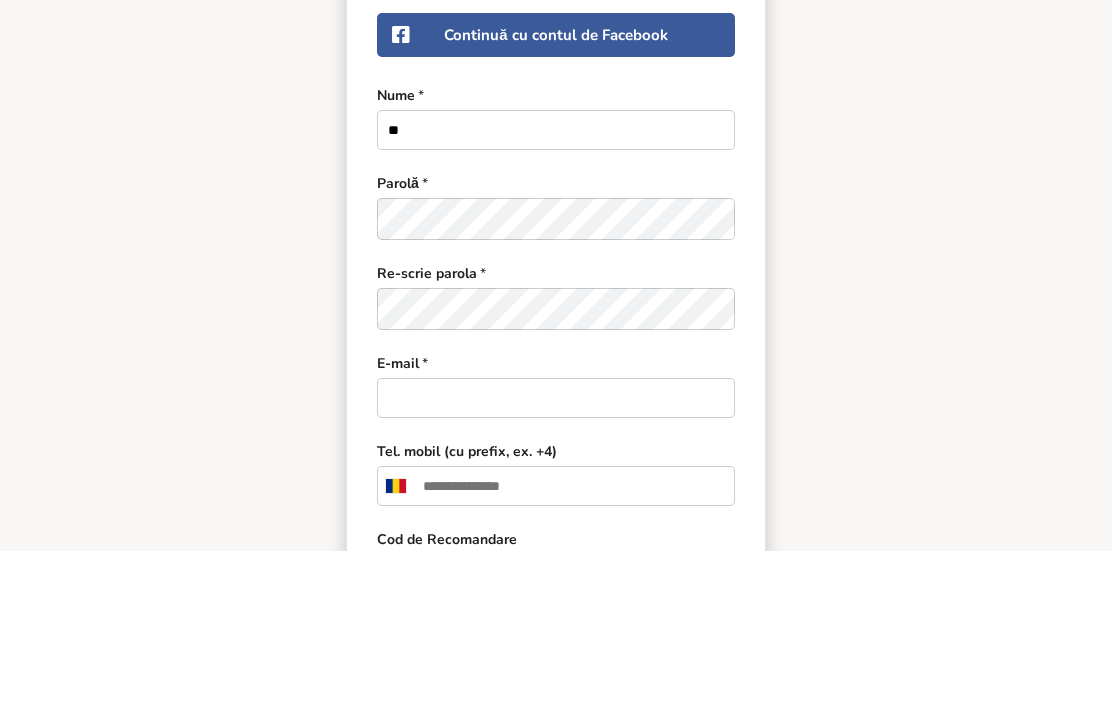 type on "*" 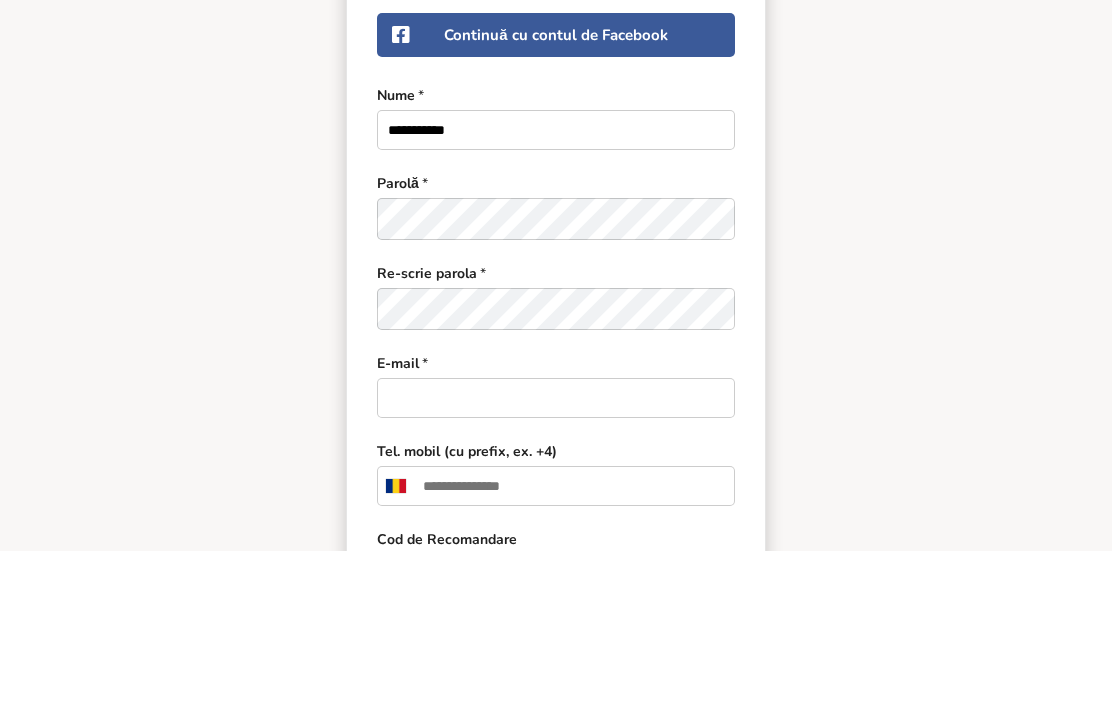 type on "**********" 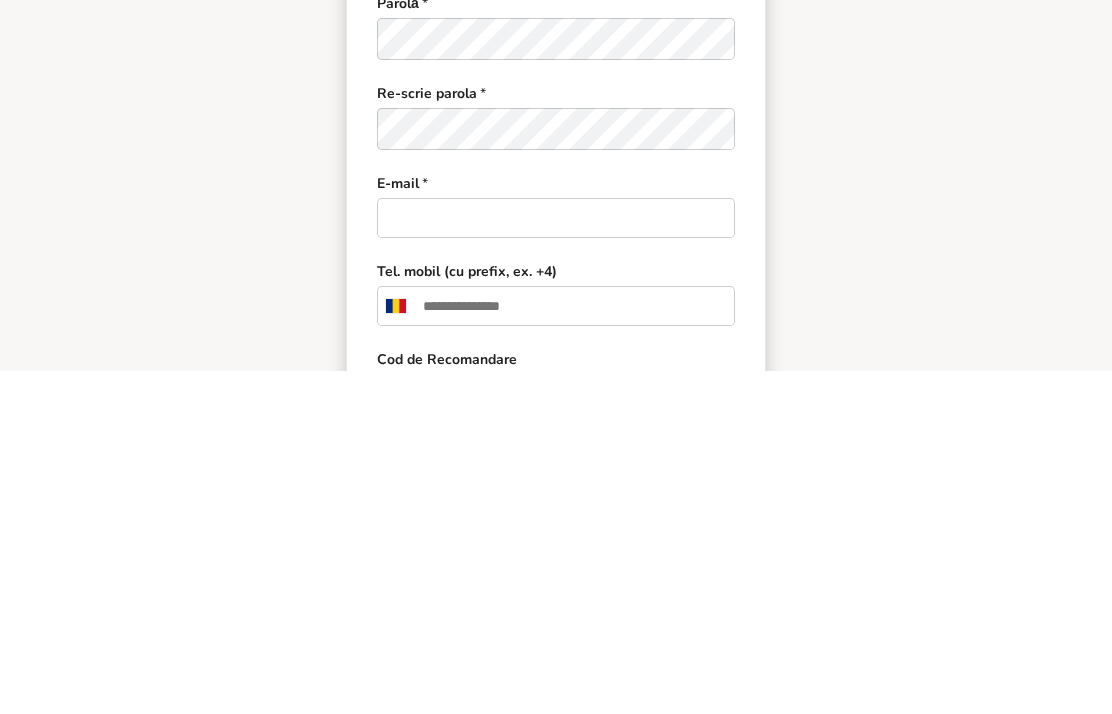 click at bounding box center [556, 561] 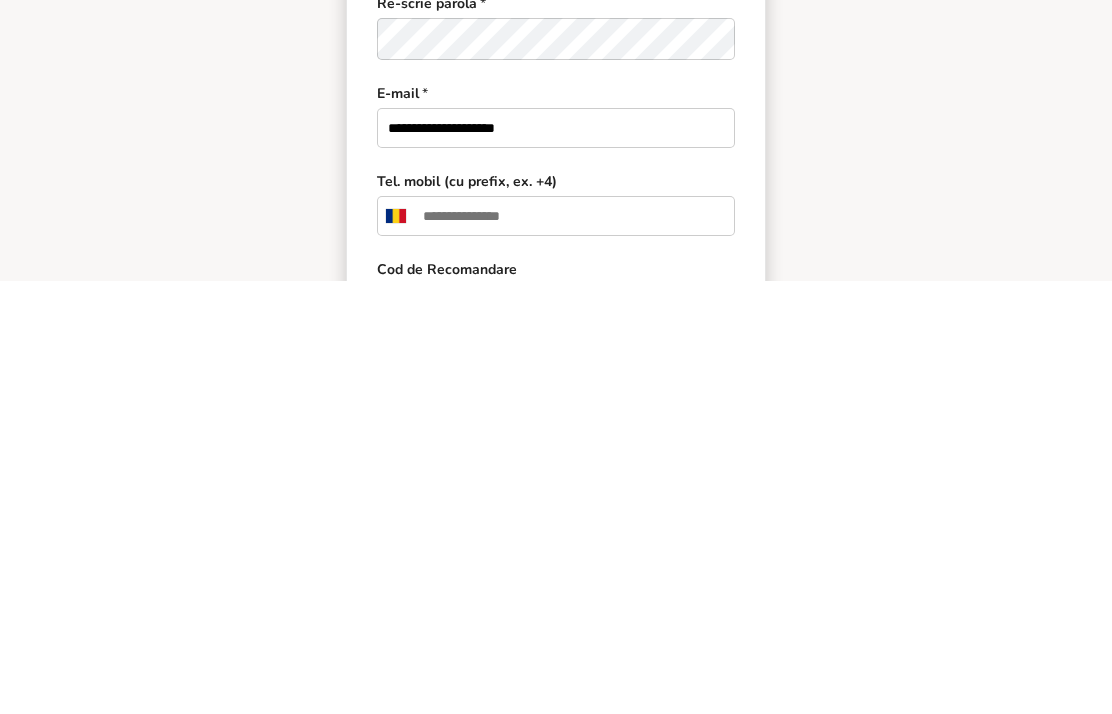 type on "**********" 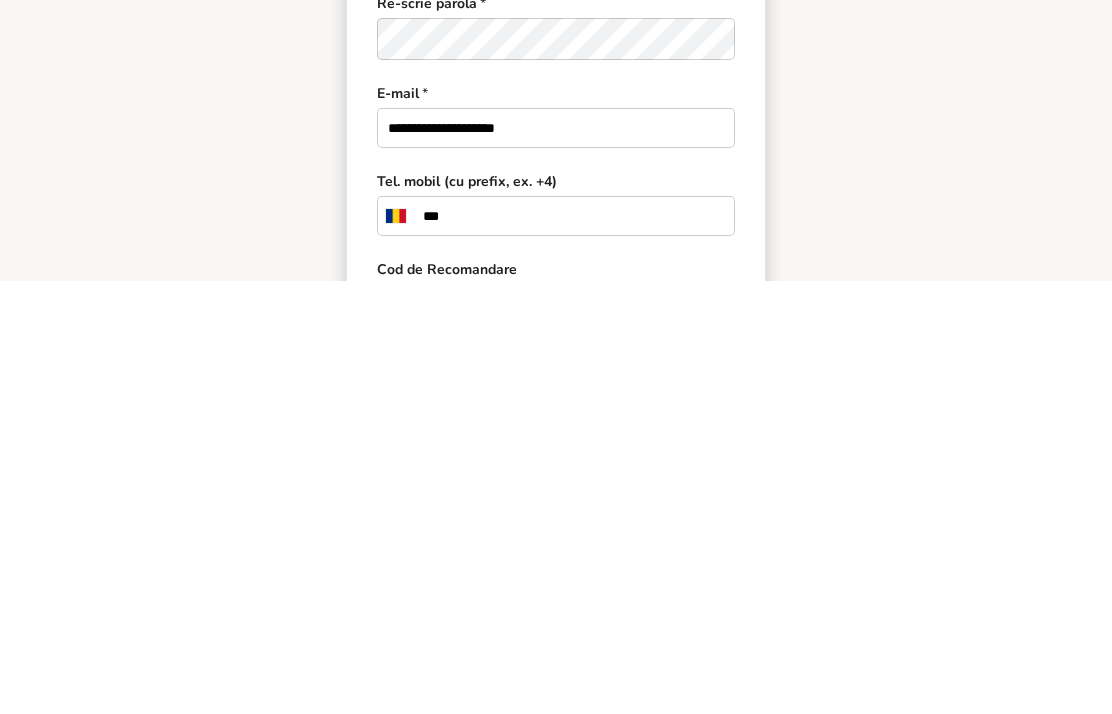 scroll, scrollTop: 73, scrollLeft: 0, axis: vertical 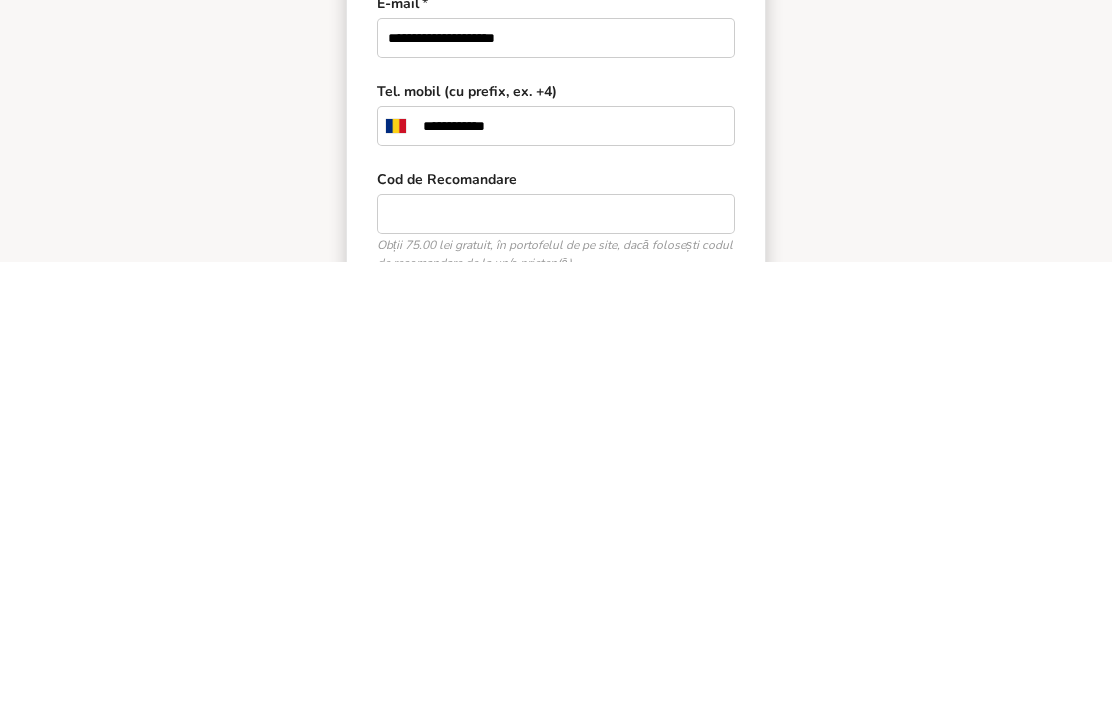 type on "**********" 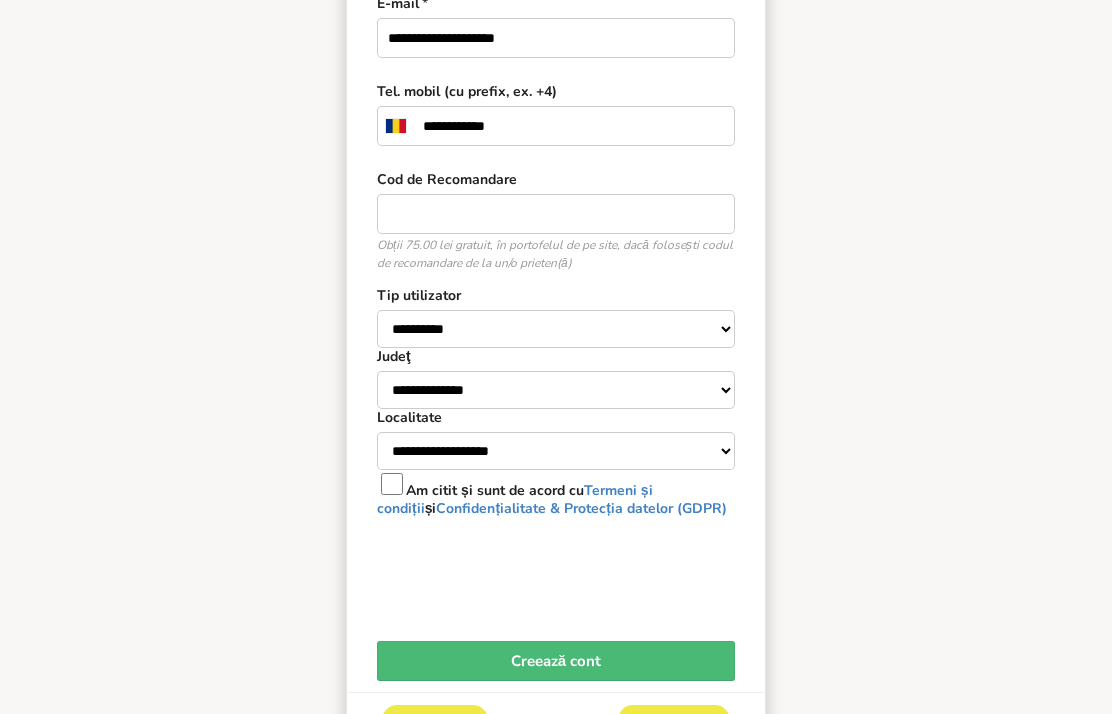 click on "**********" at bounding box center (556, 329) 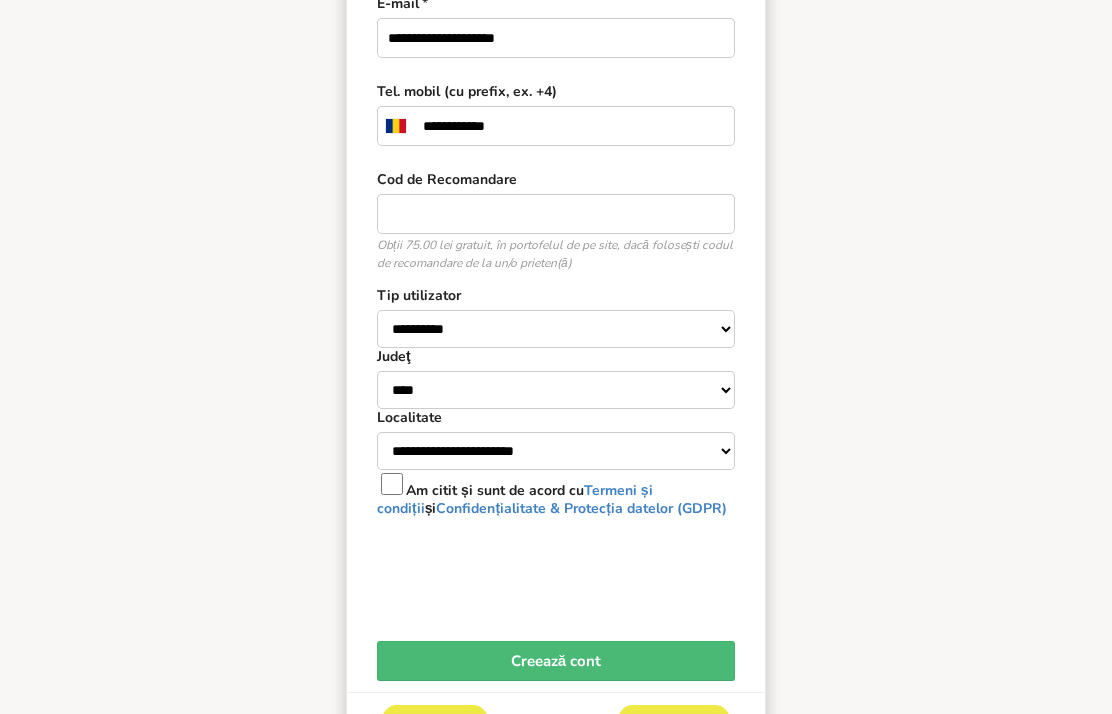 click on "**********" at bounding box center [556, 451] 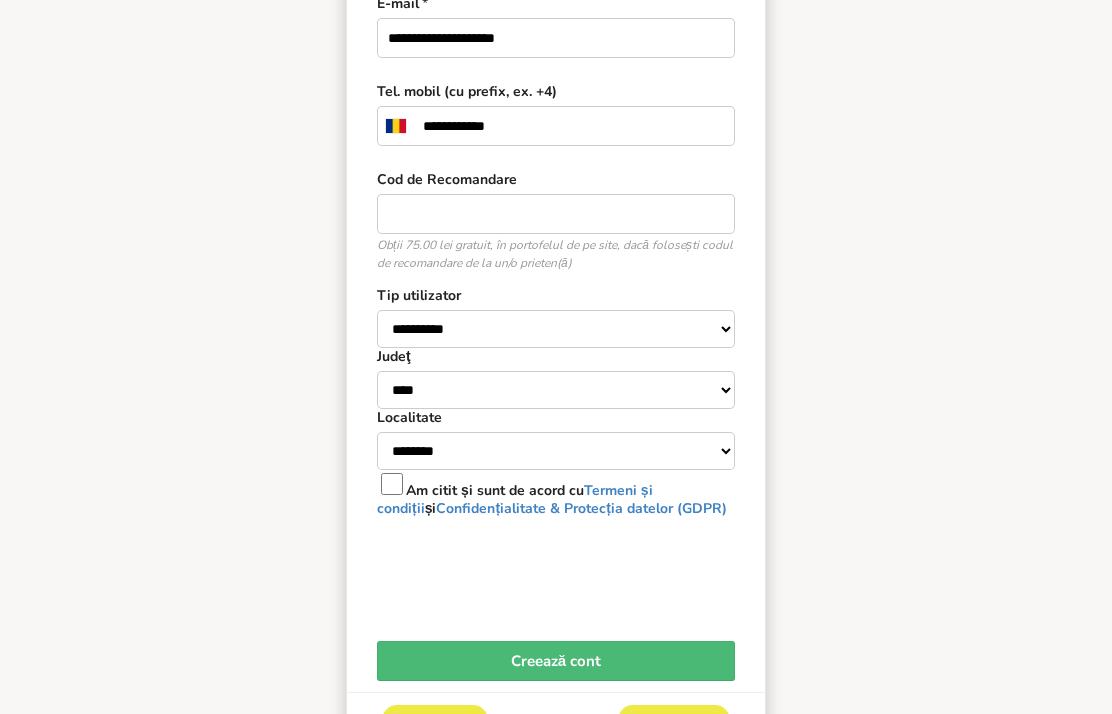 click on "Creează cont" at bounding box center (556, 661) 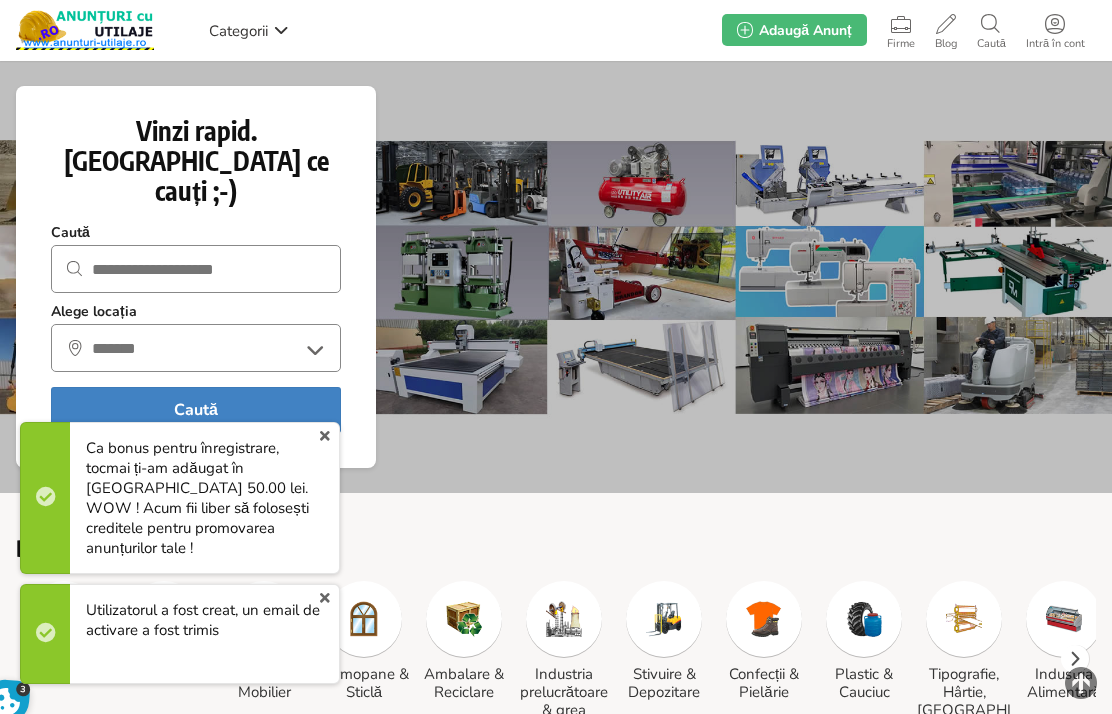 scroll, scrollTop: 0, scrollLeft: 0, axis: both 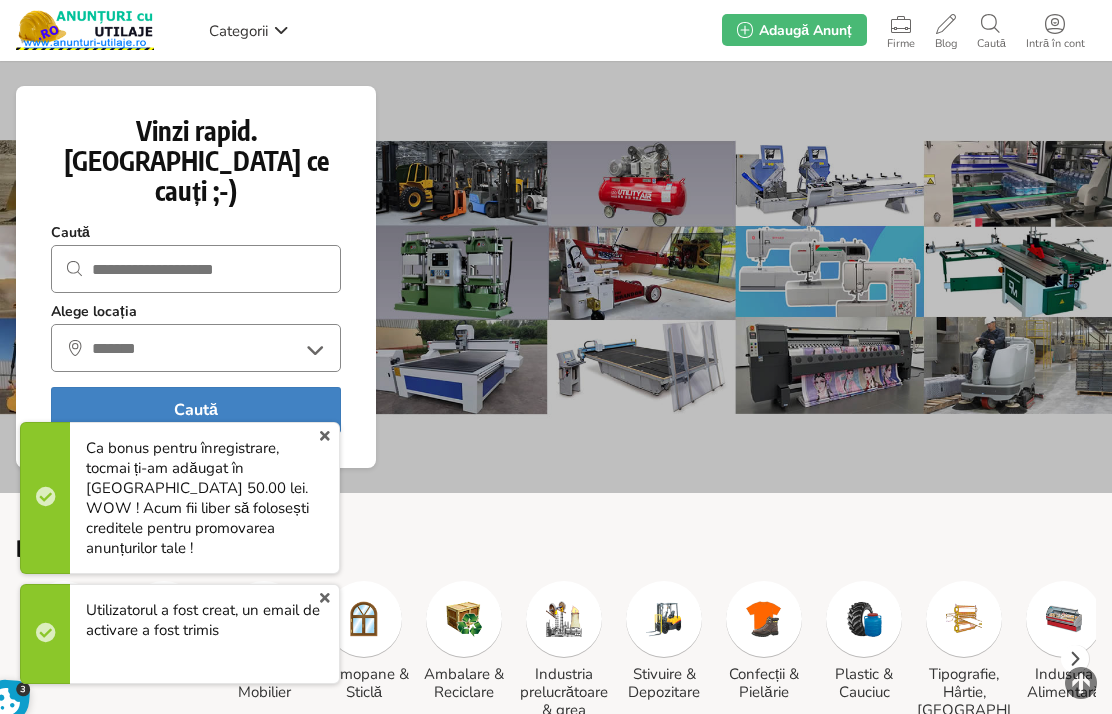 click at bounding box center (1055, 24) 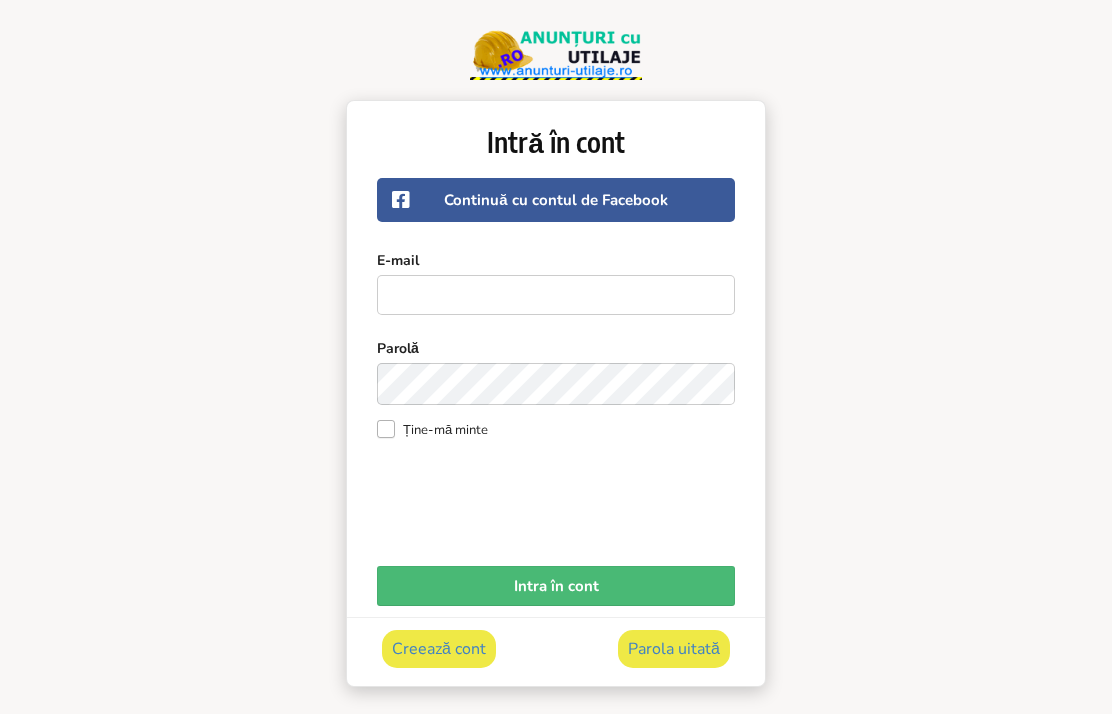scroll, scrollTop: 0, scrollLeft: 0, axis: both 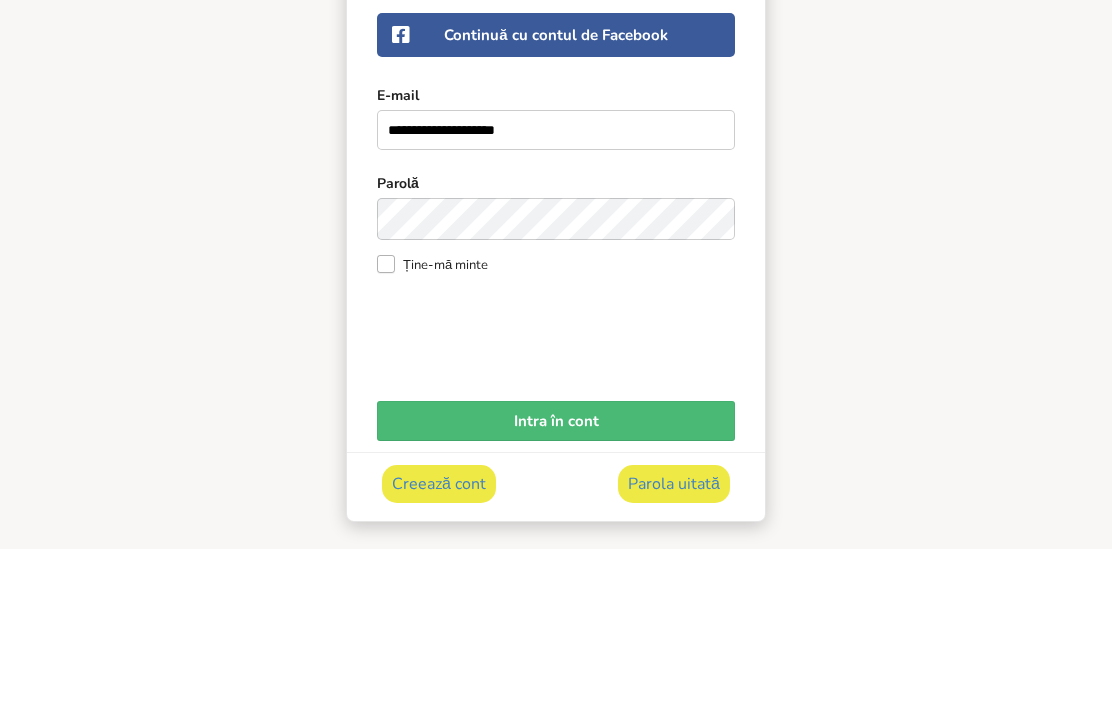 type on "**********" 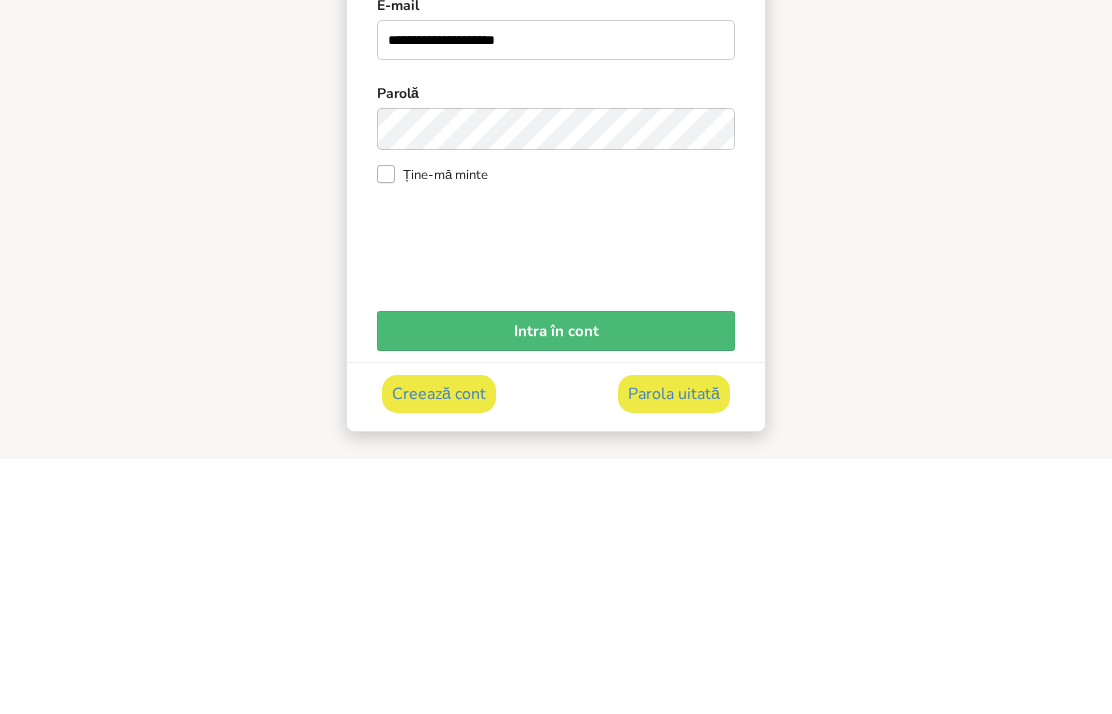 click on "Ține-mă minte" at bounding box center [556, 429] 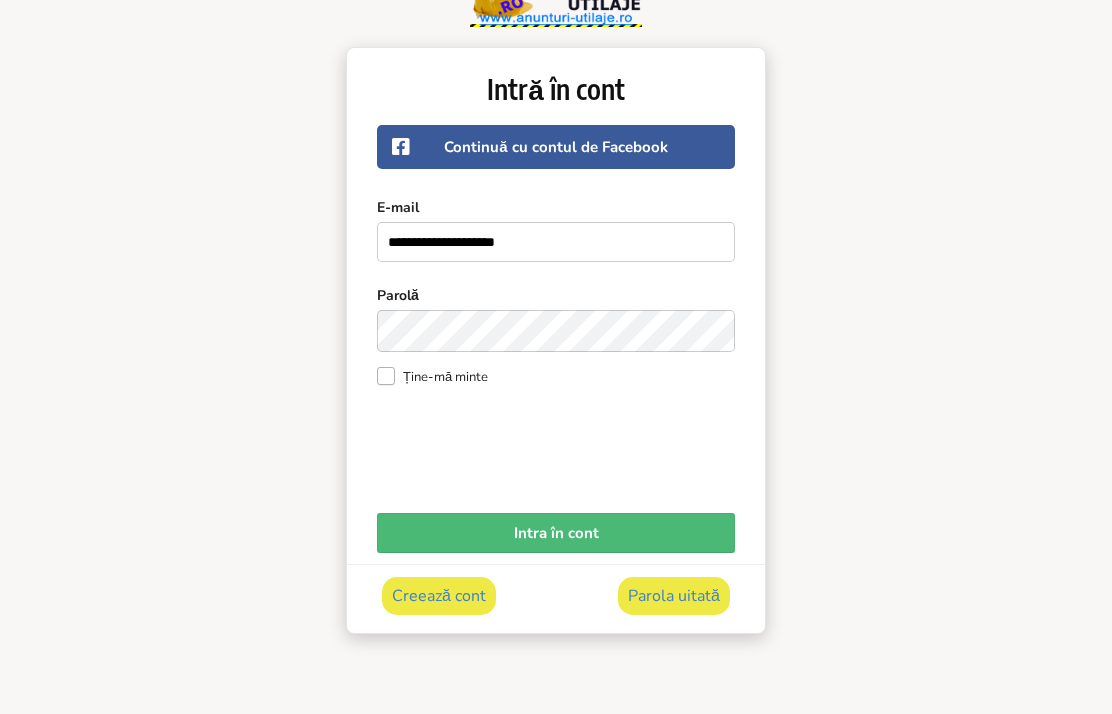 click on "Intra în cont" at bounding box center (556, 533) 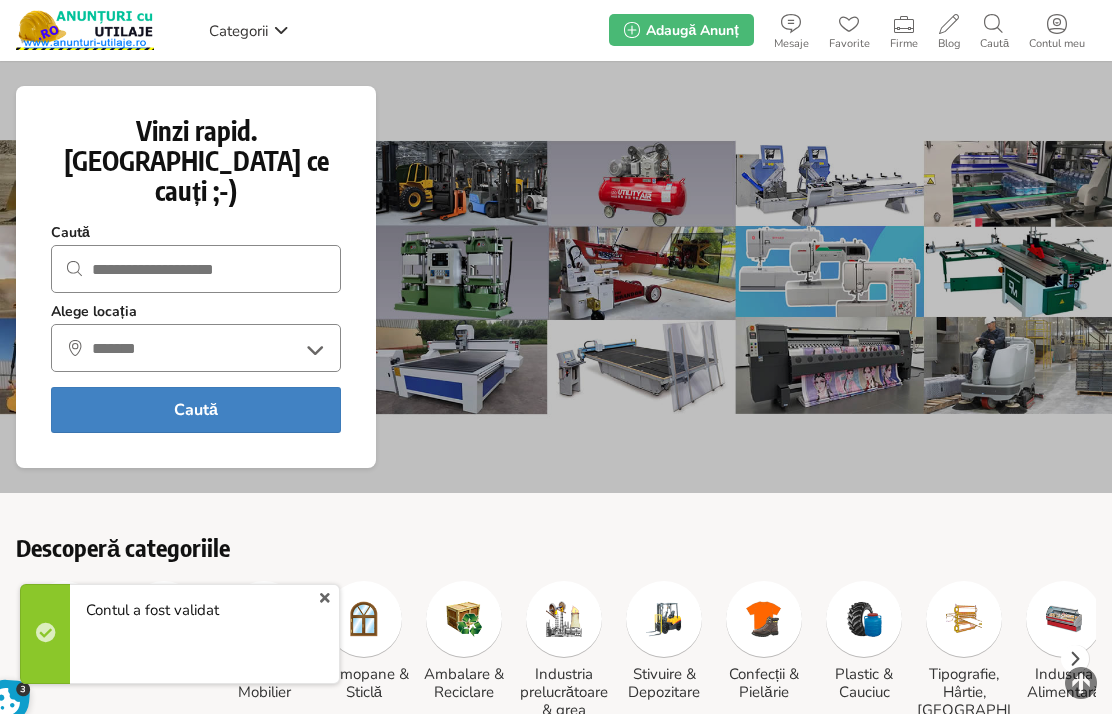 scroll, scrollTop: 0, scrollLeft: 0, axis: both 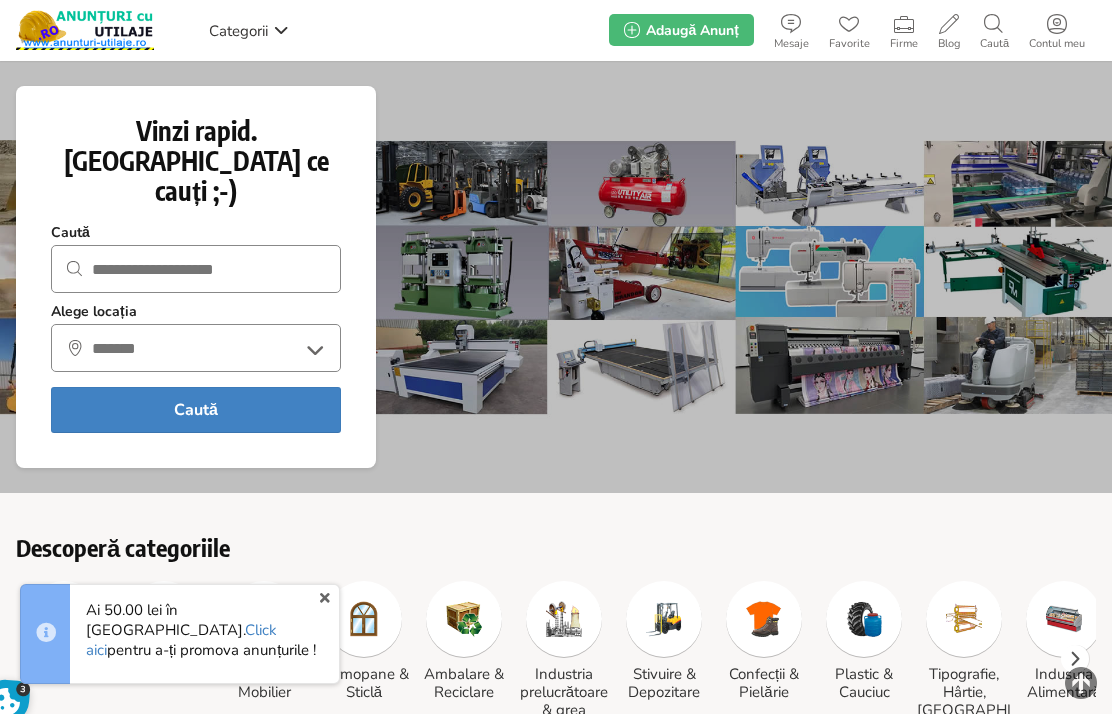 click on "Adaugă Anunț" at bounding box center (692, 30) 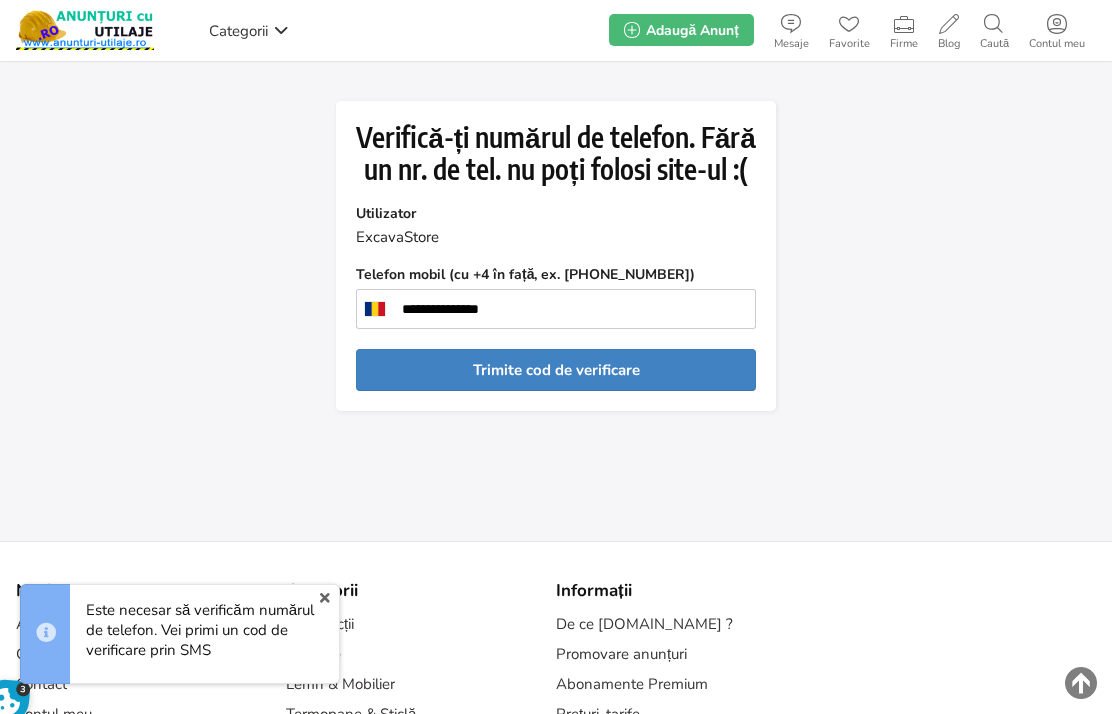scroll, scrollTop: 0, scrollLeft: 0, axis: both 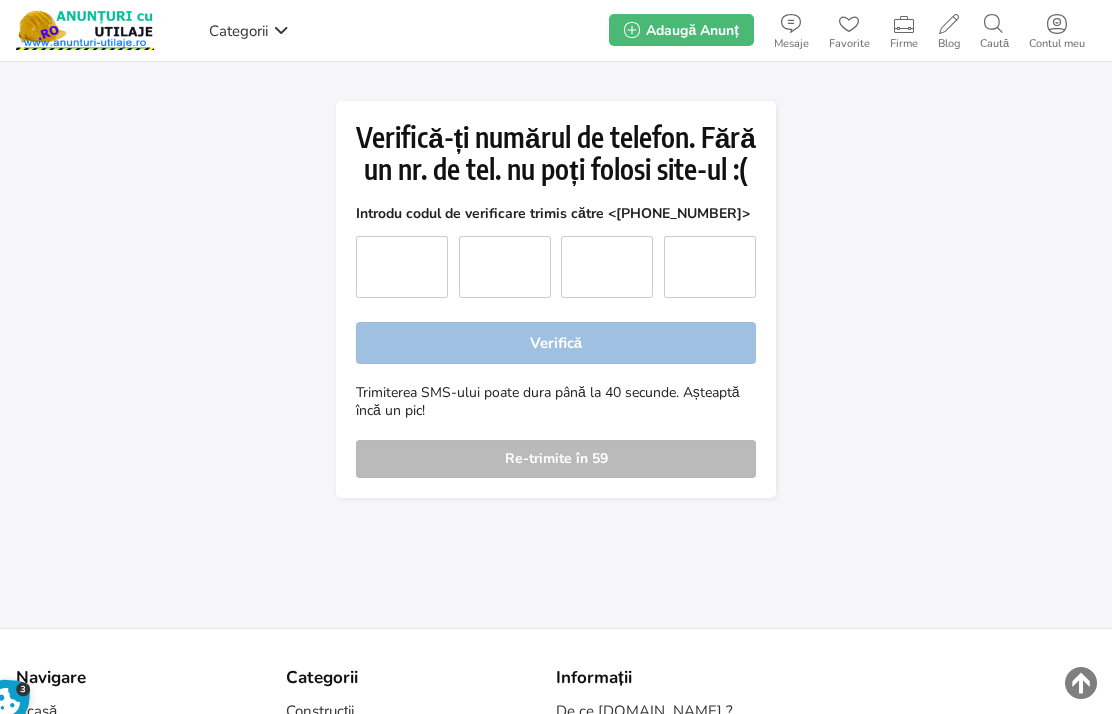 click on "Introdu codul de verificare trimis către < [PHONE_NUMBER] >" at bounding box center (402, 267) 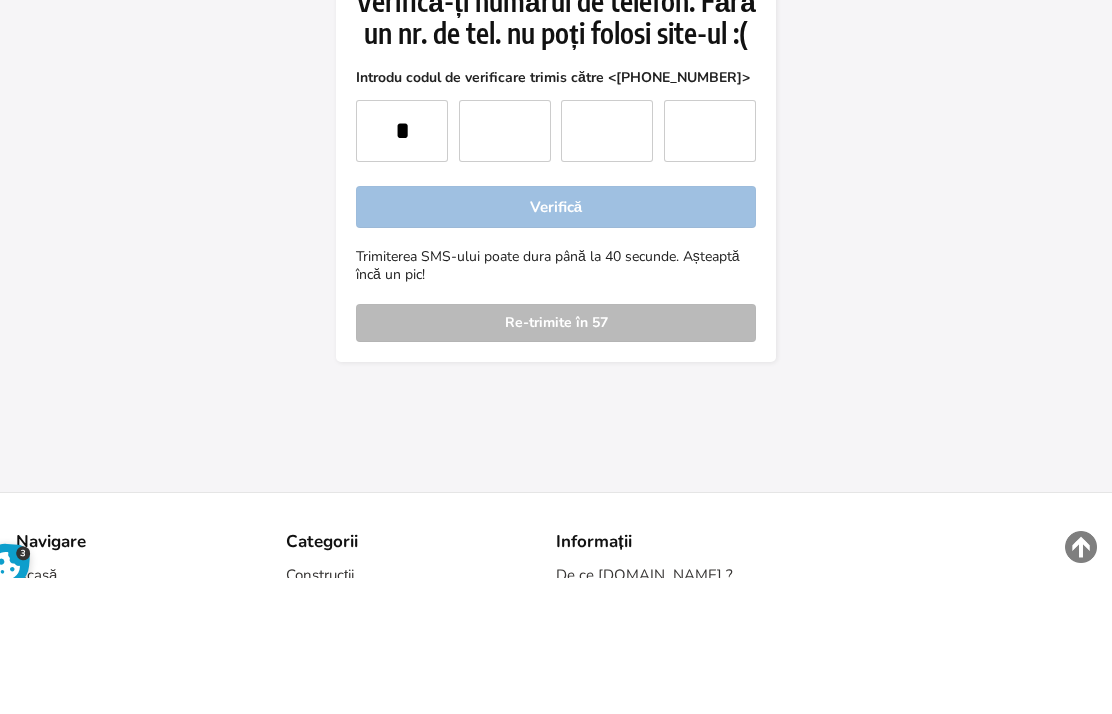 type on "*" 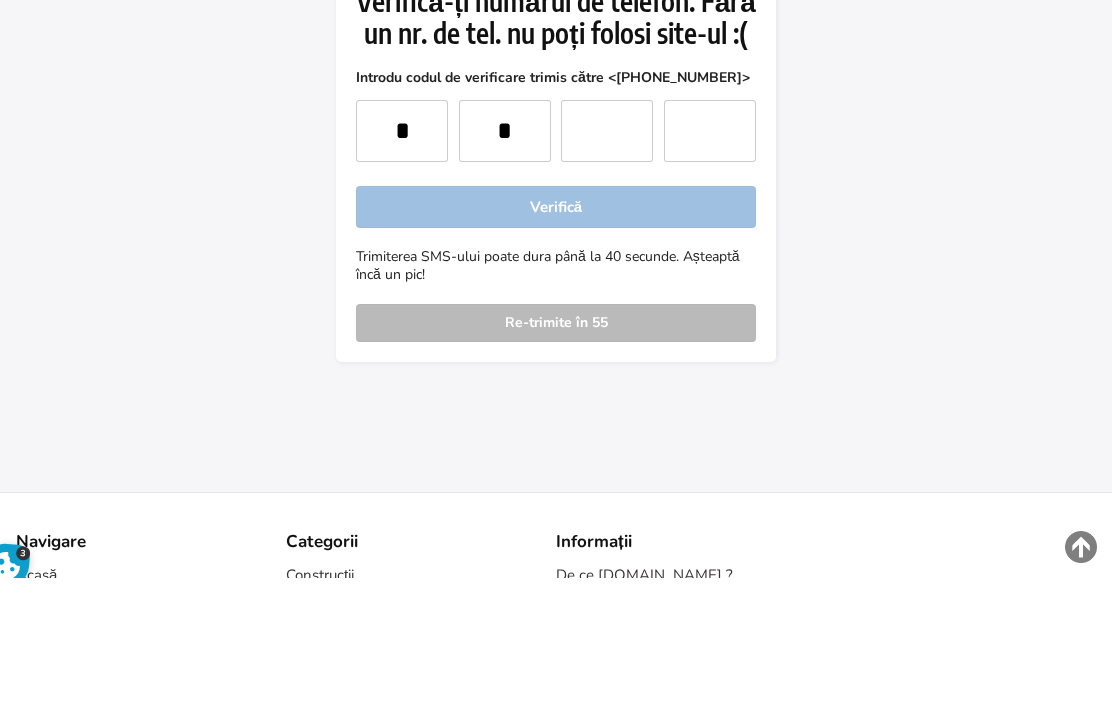 type on "*" 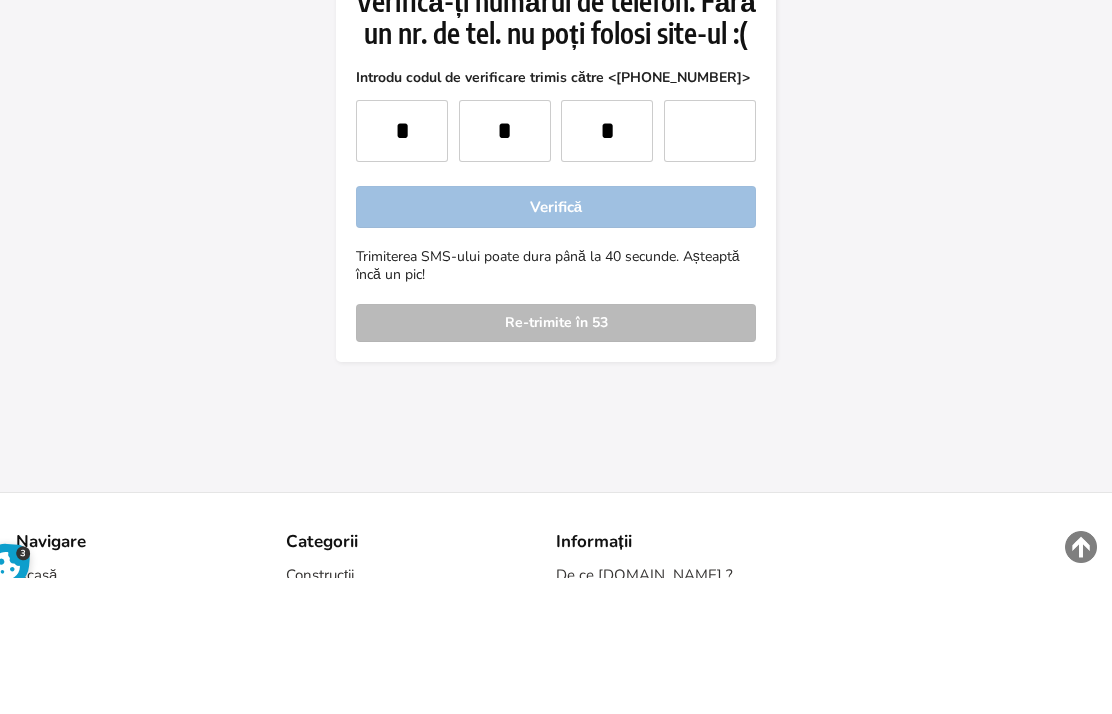 type on "*" 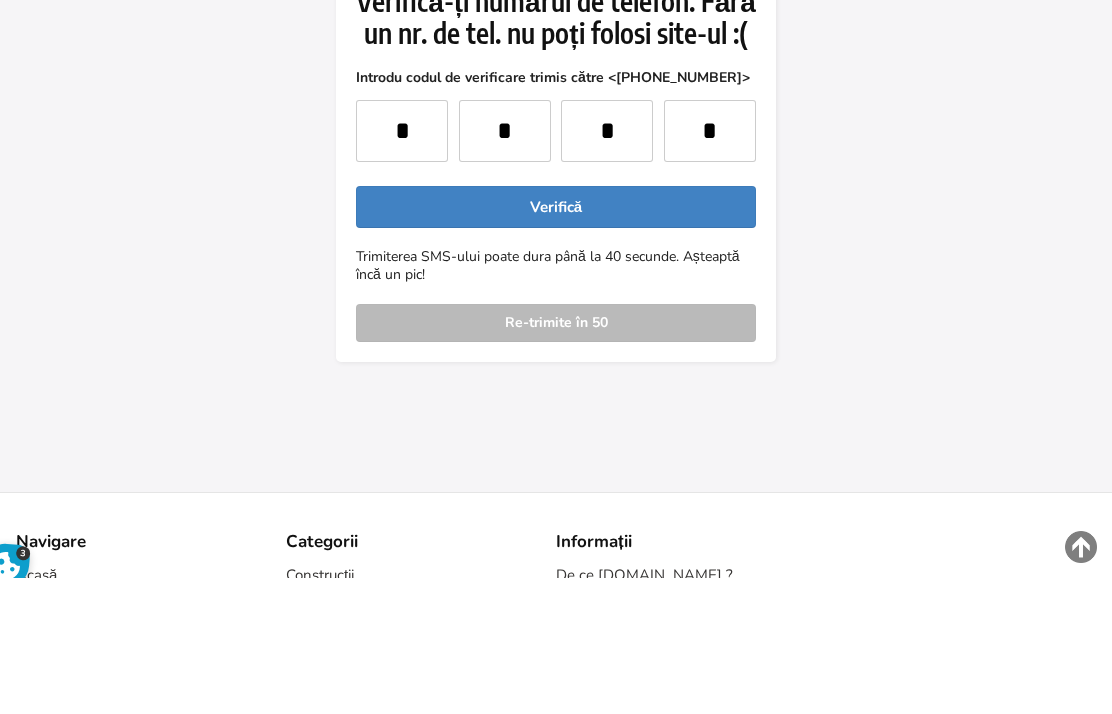 type on "*" 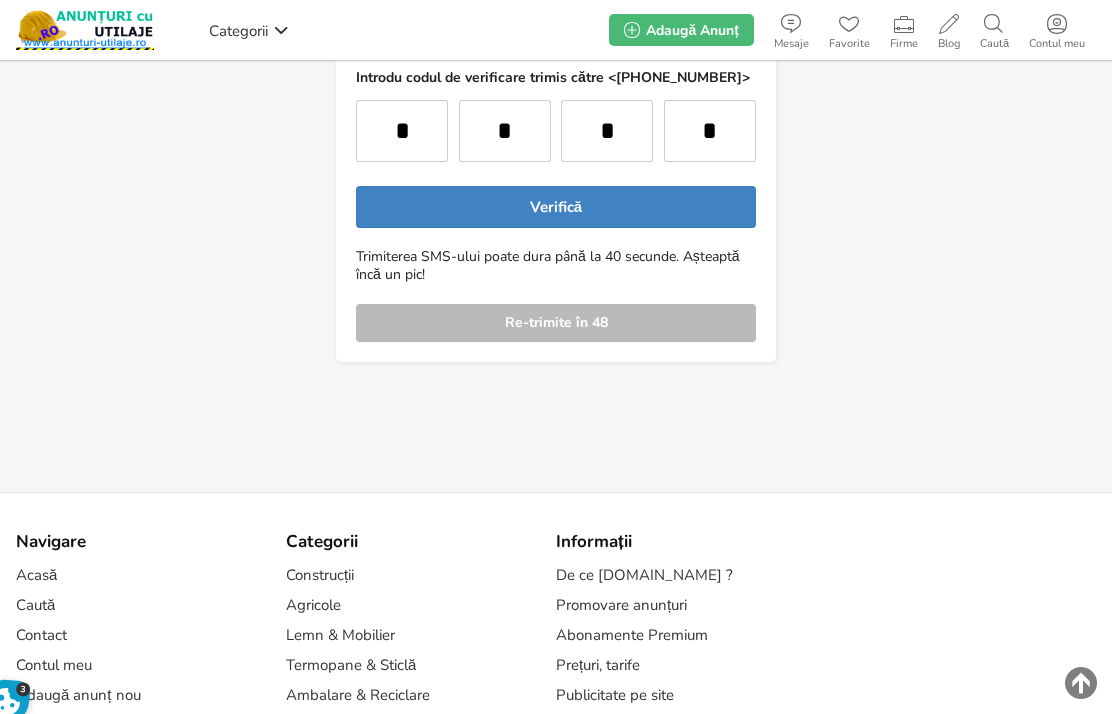 click on "Verifică" at bounding box center [556, 207] 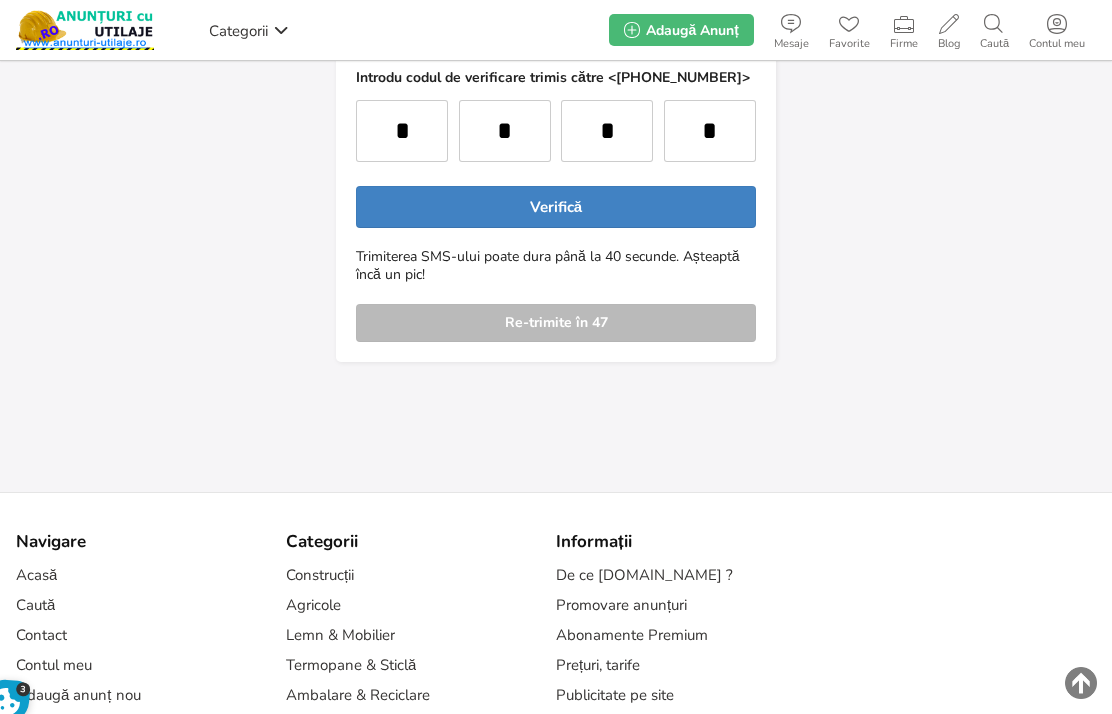 scroll, scrollTop: 0, scrollLeft: 0, axis: both 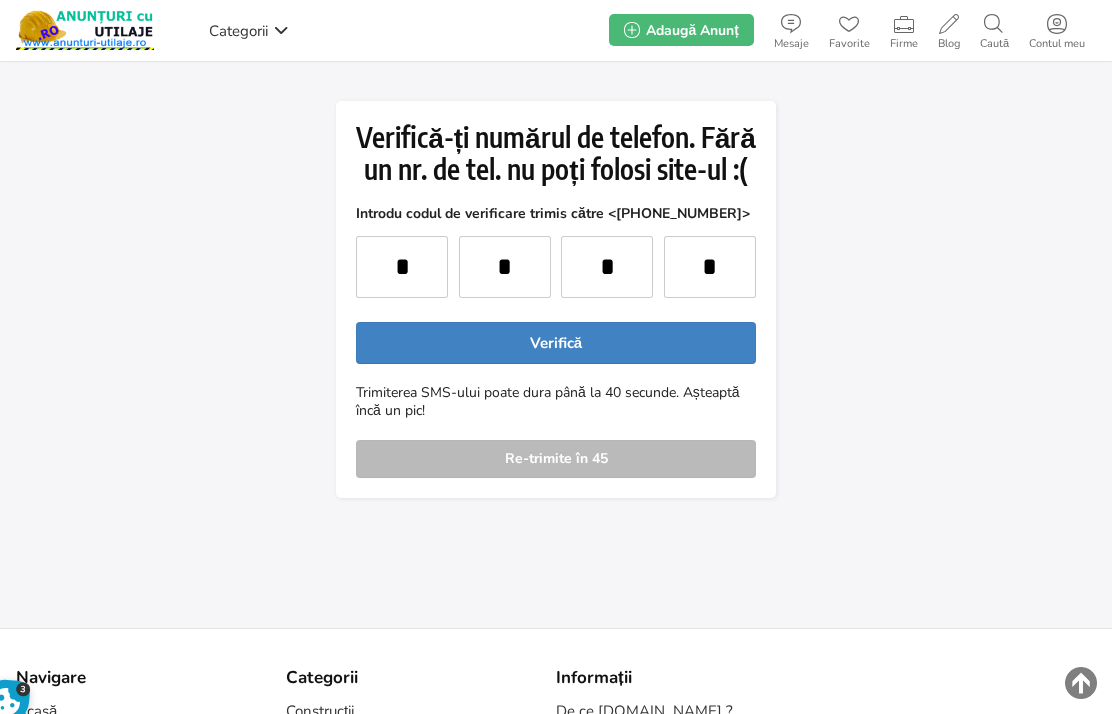 click on "Verifică" at bounding box center [556, 343] 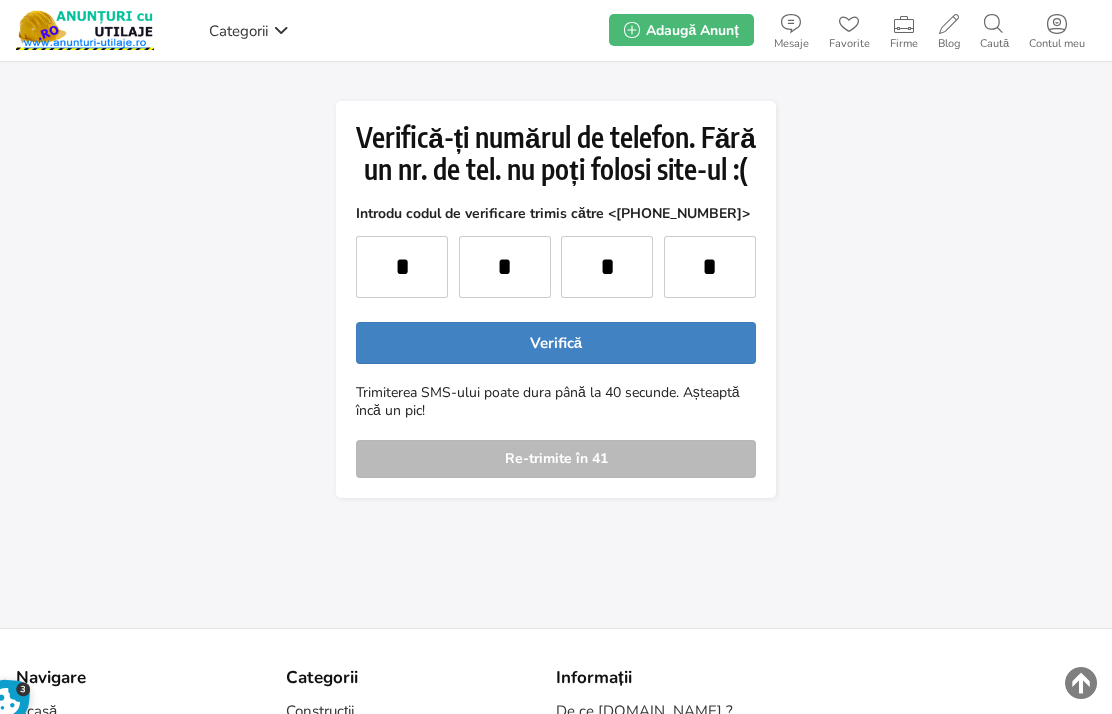 click on "Verifică" at bounding box center [556, 343] 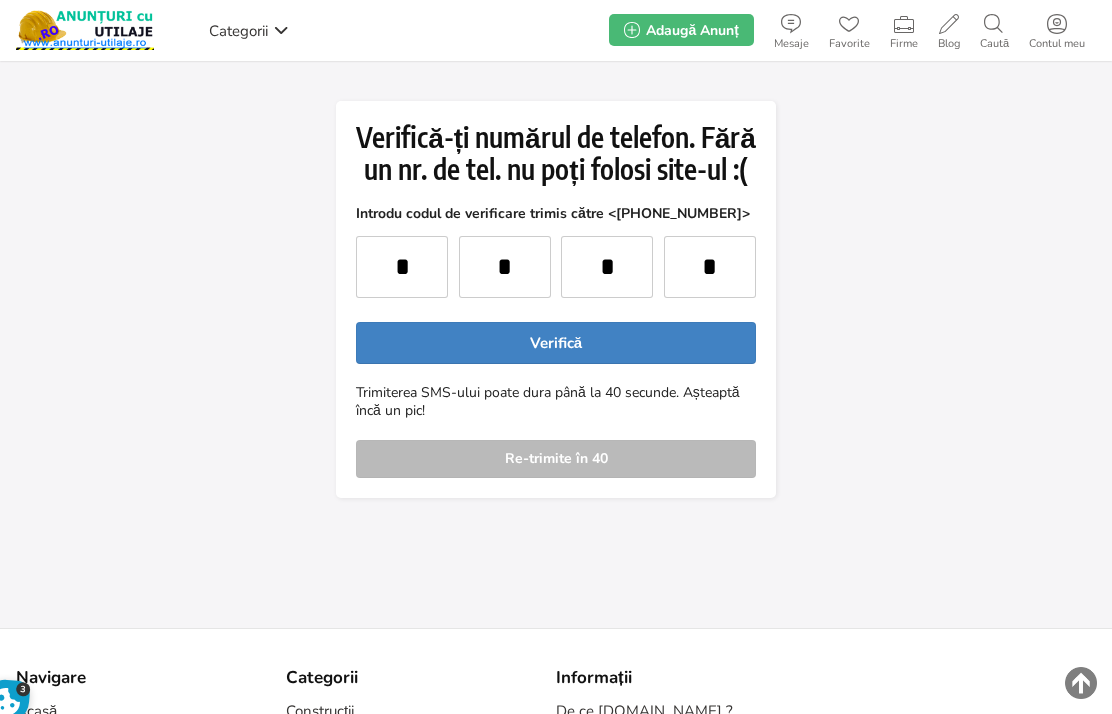 click on "Verifică" at bounding box center [556, 343] 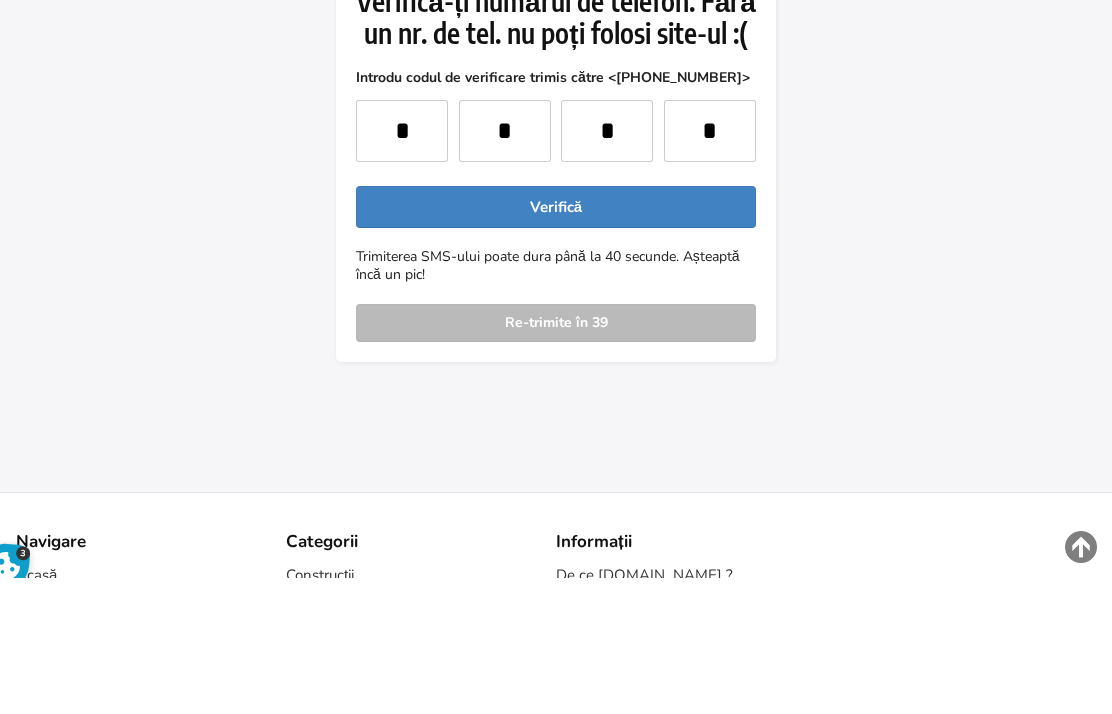 click on "Verifică" at bounding box center [556, 343] 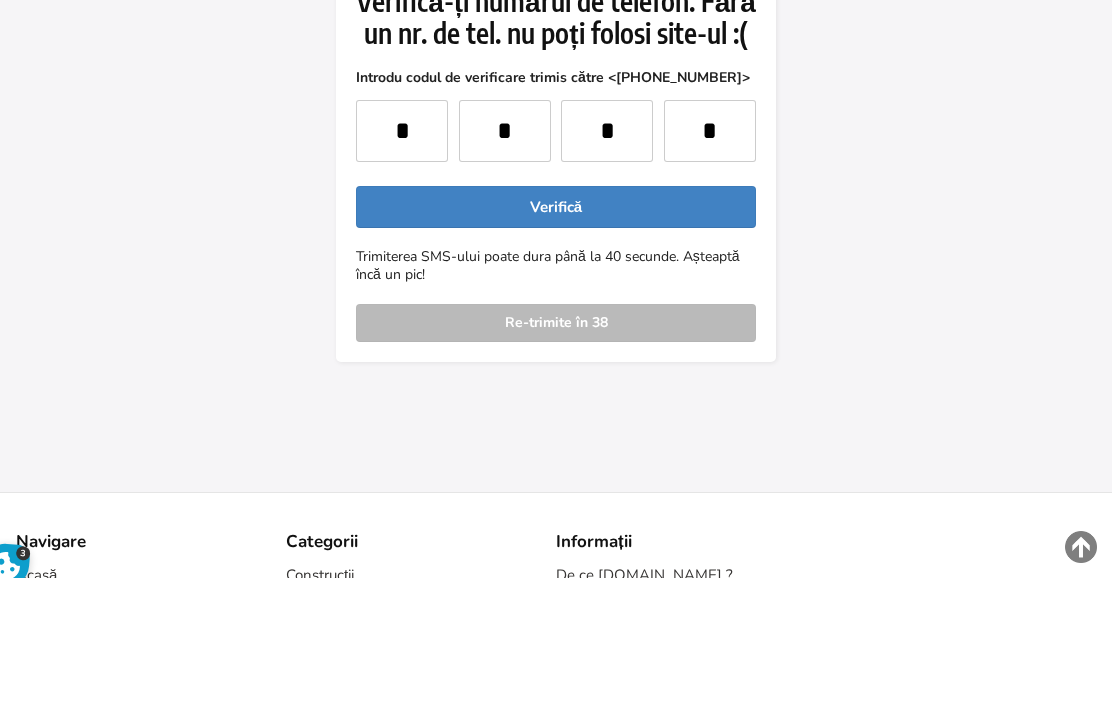 click on "Verifică" at bounding box center [556, 343] 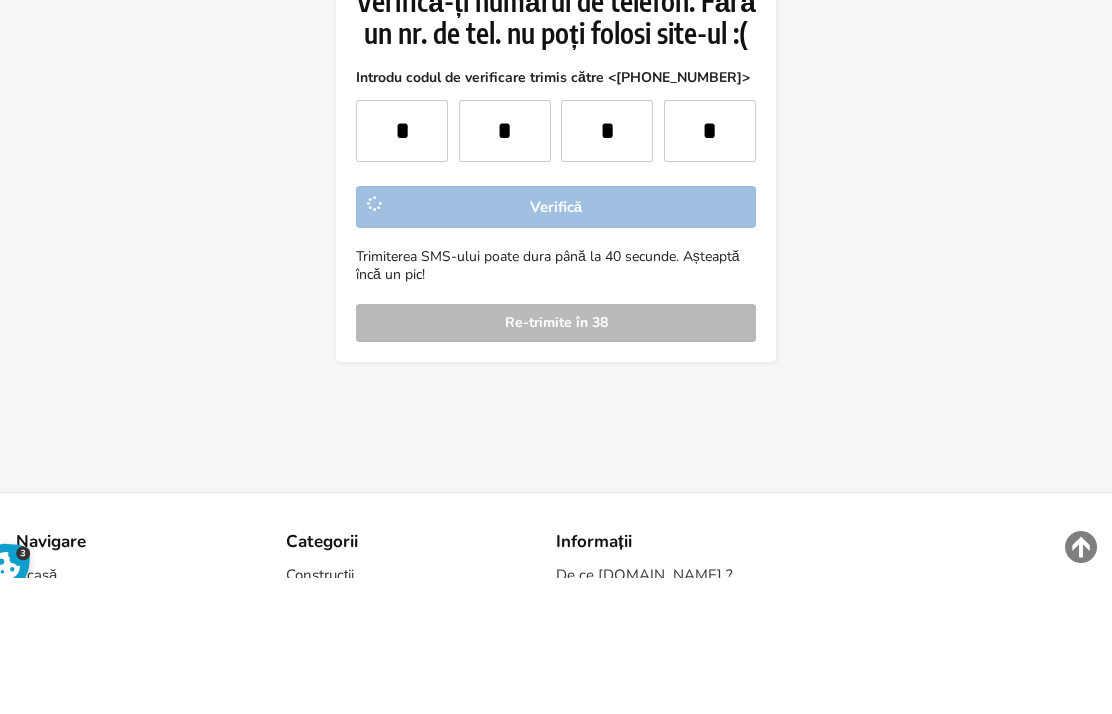 click on "Verifică" at bounding box center [556, 343] 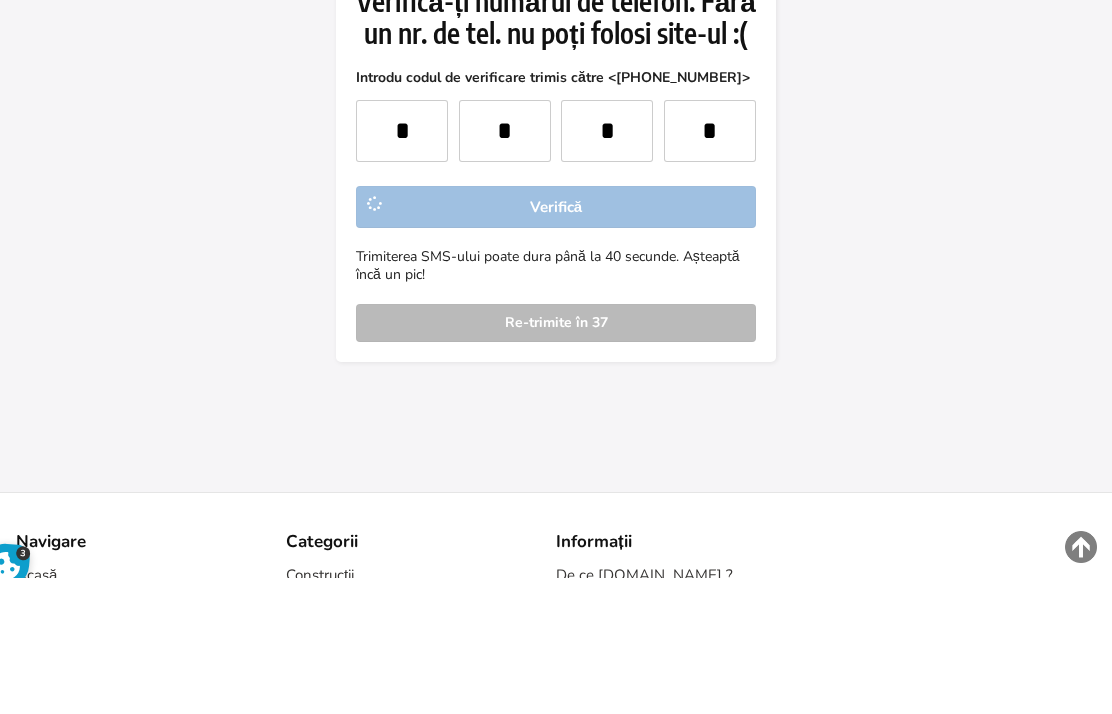 click on "Verifică" at bounding box center (556, 343) 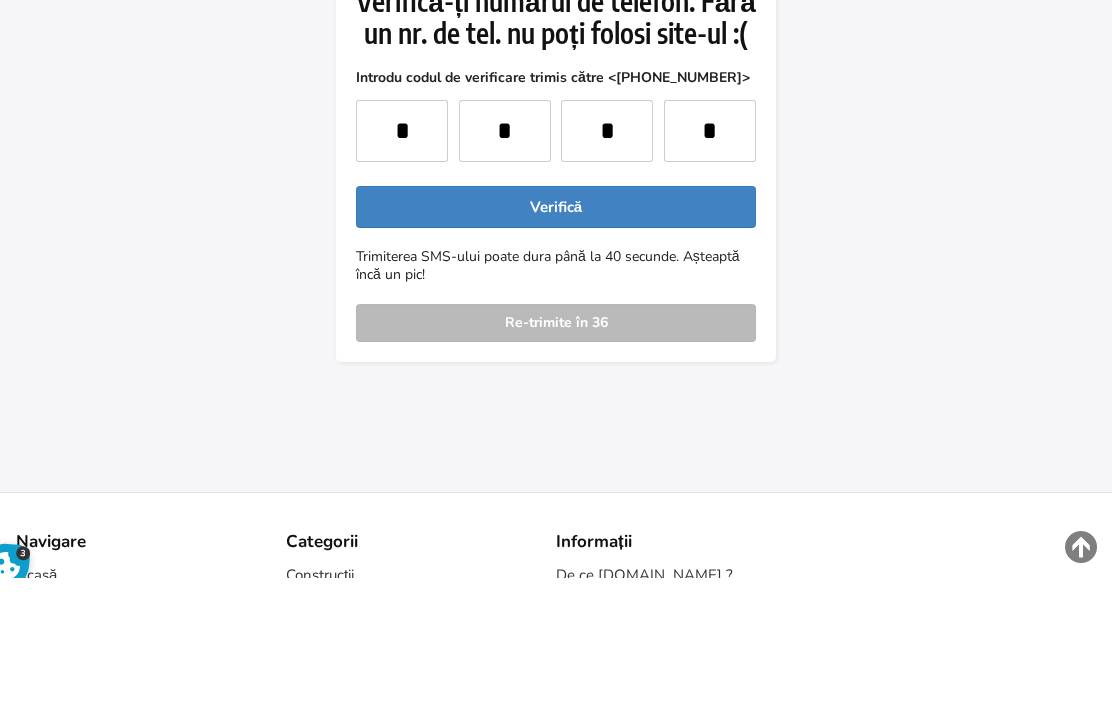 click on "Verifică" at bounding box center (556, 343) 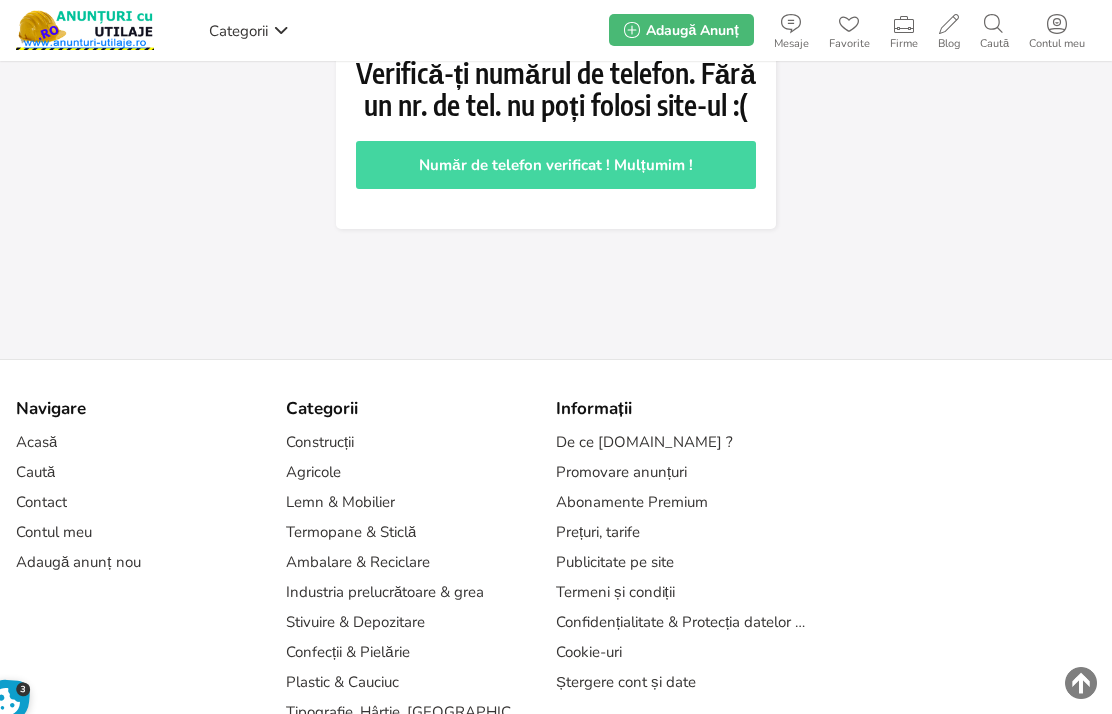 scroll, scrollTop: 0, scrollLeft: 0, axis: both 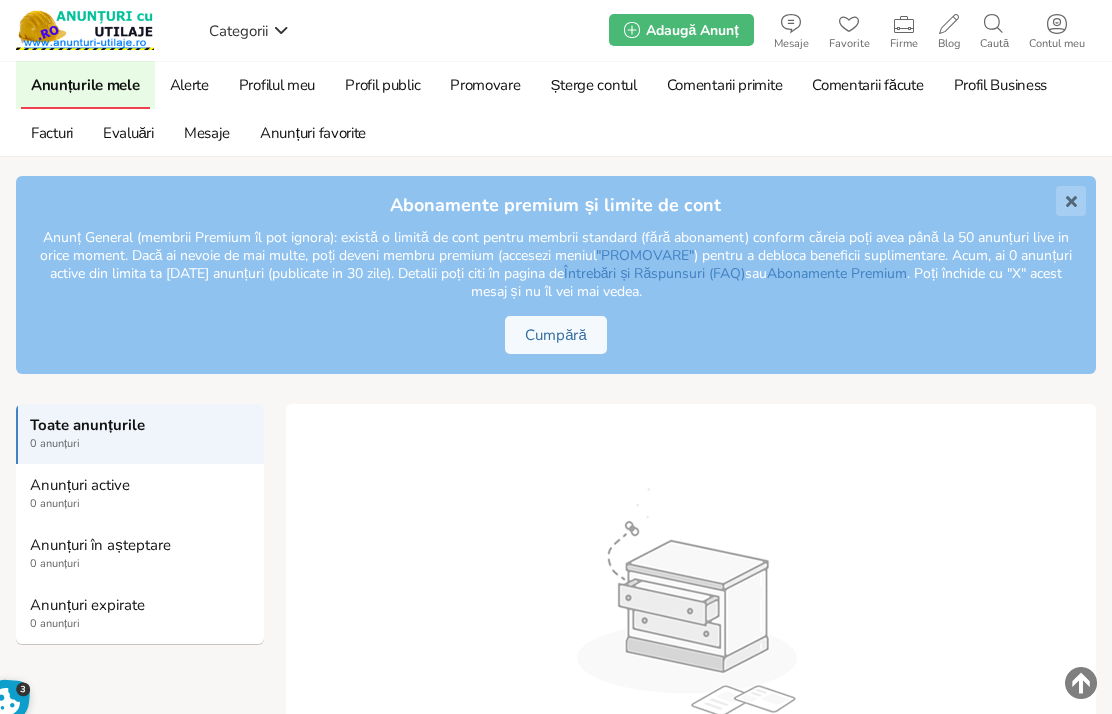 click at bounding box center (1071, 201) 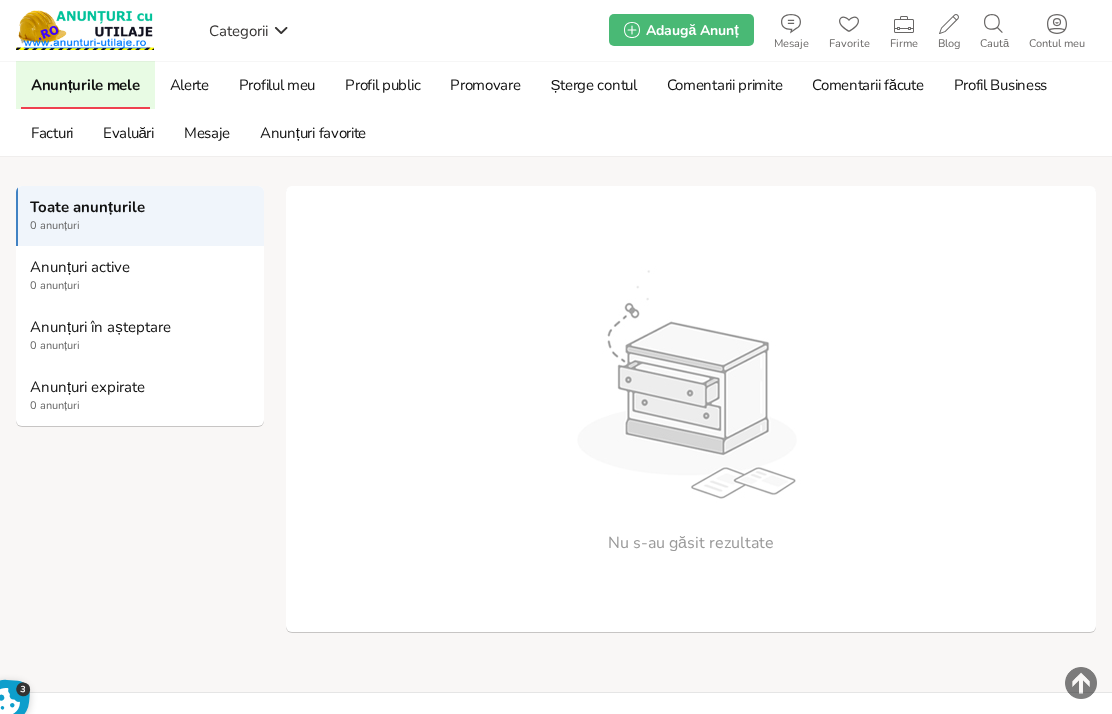 click on "Adaugă Anunț" at bounding box center (692, 30) 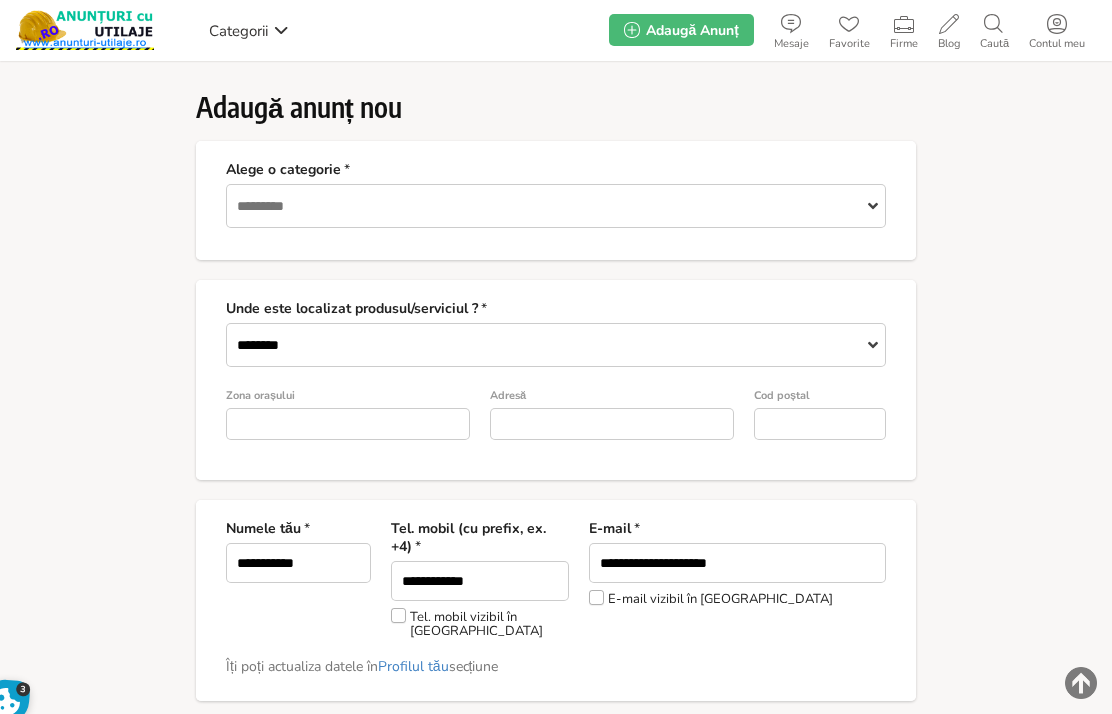 scroll, scrollTop: 0, scrollLeft: 0, axis: both 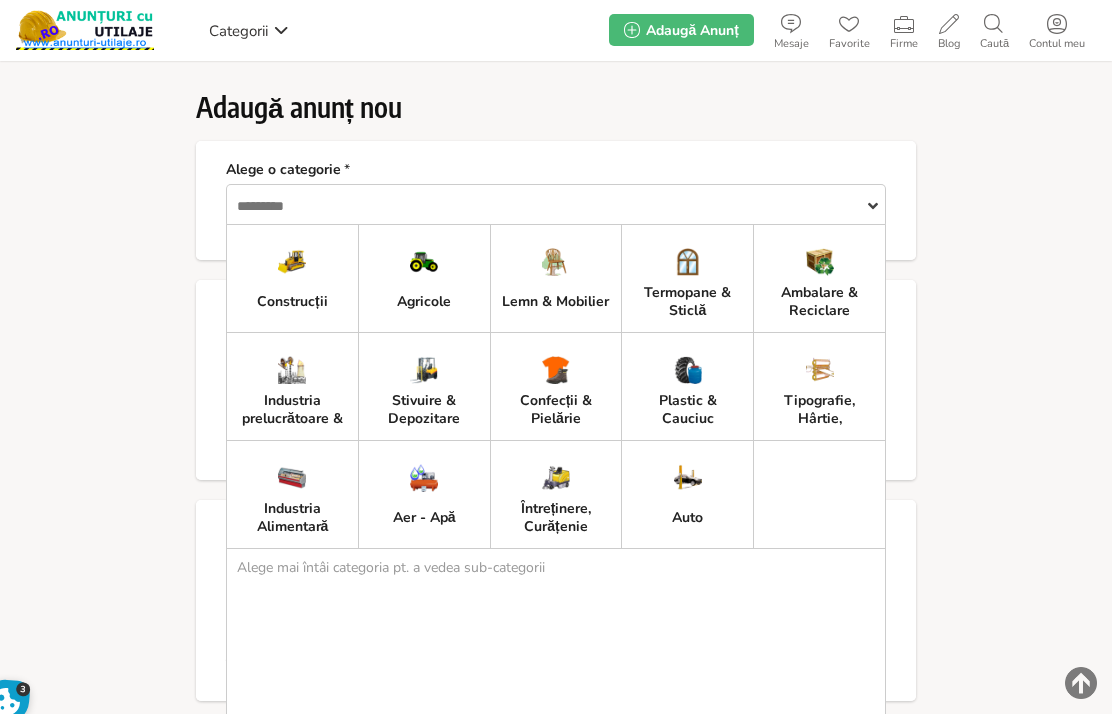 click on "Construcții" at bounding box center [292, 302] 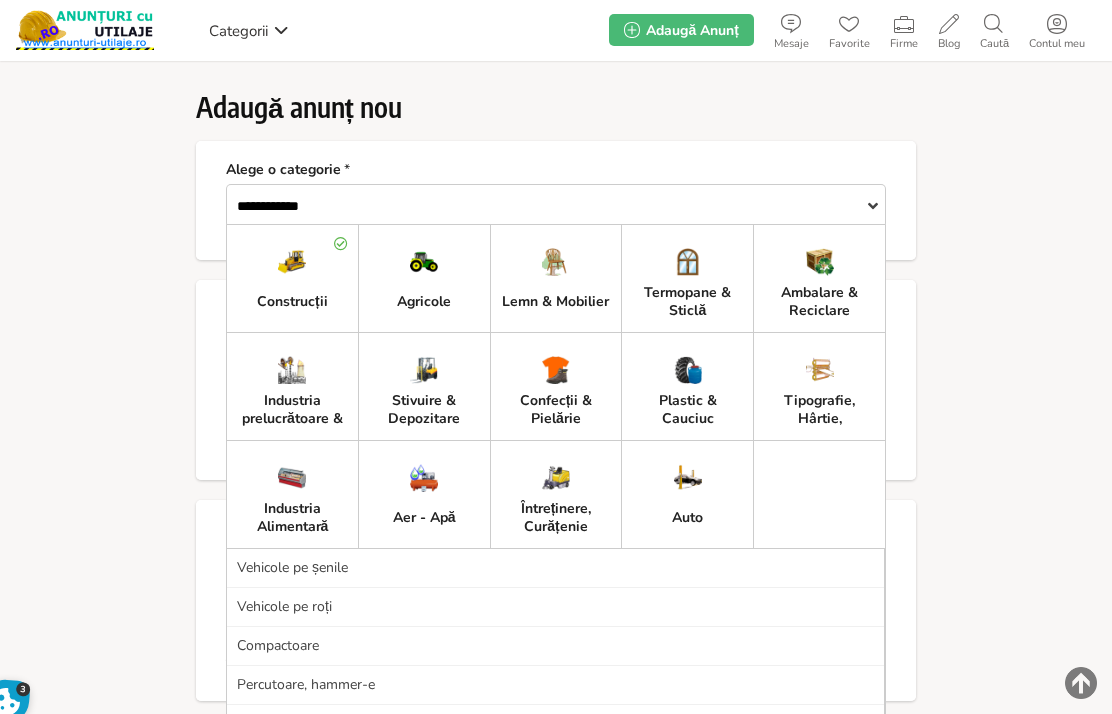 click on "**********" at bounding box center (556, 954) 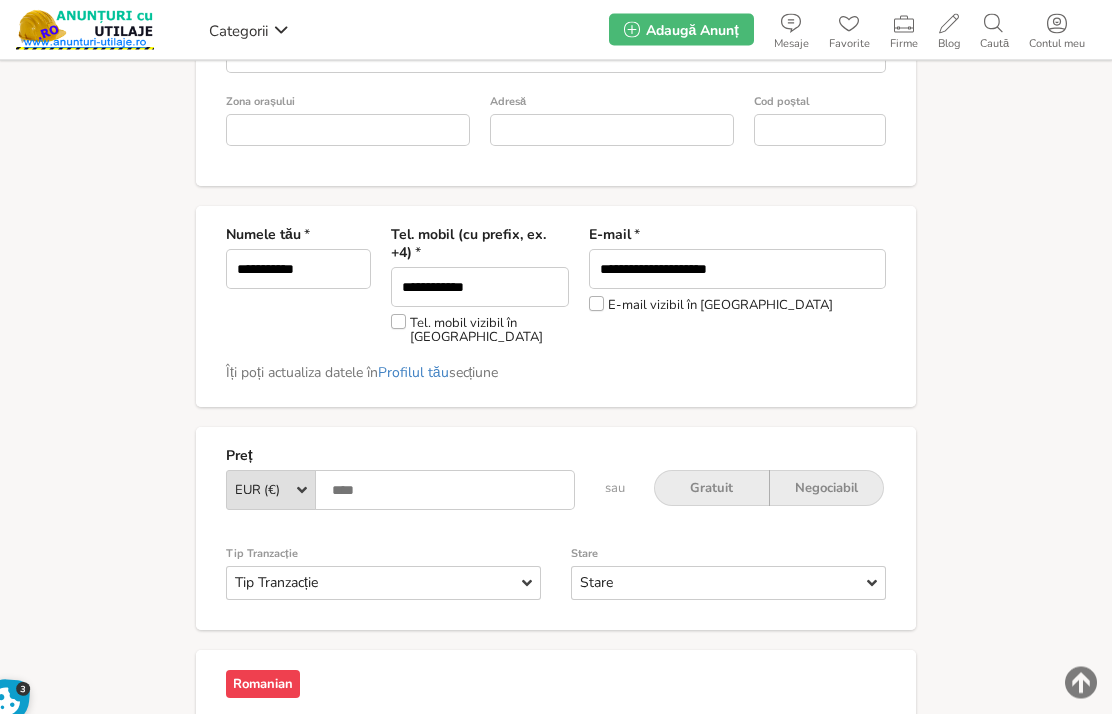 scroll, scrollTop: 294, scrollLeft: 0, axis: vertical 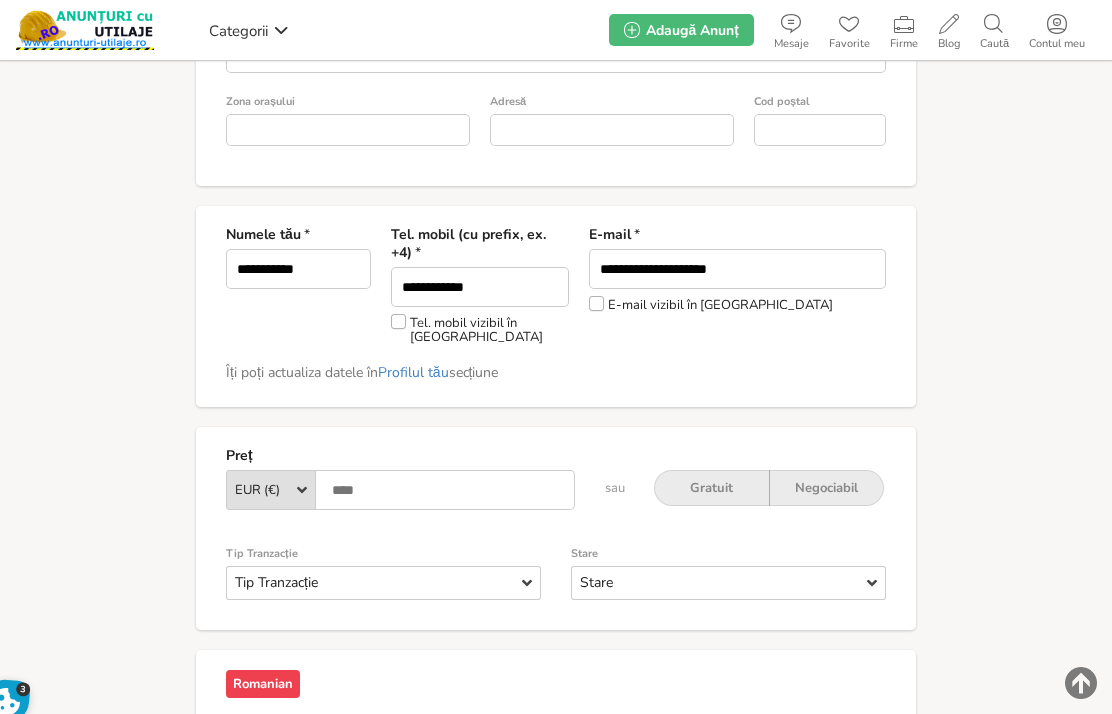 click on "Preț" at bounding box center (400, 490) 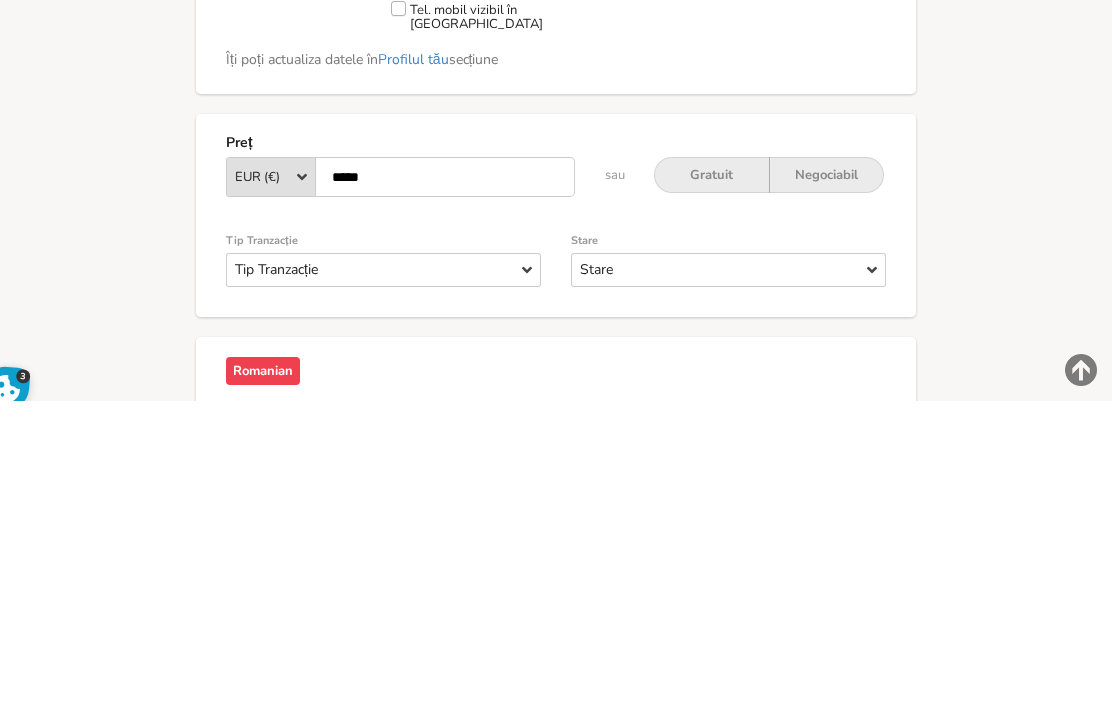 type on "*****" 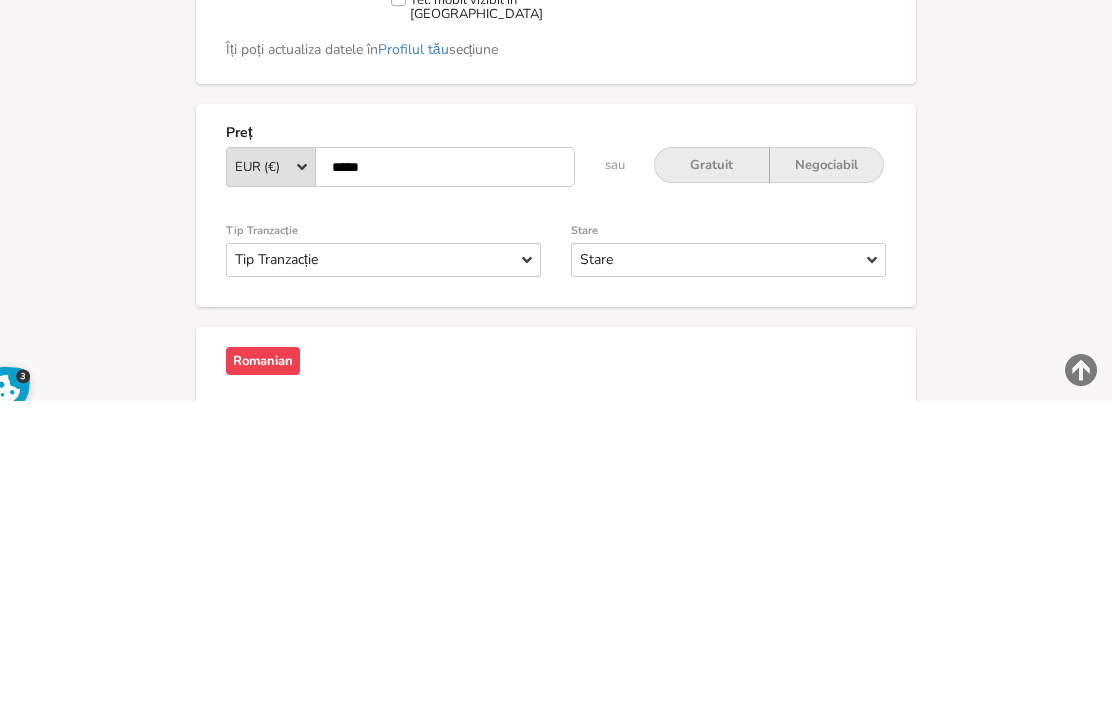 scroll, scrollTop: 607, scrollLeft: 0, axis: vertical 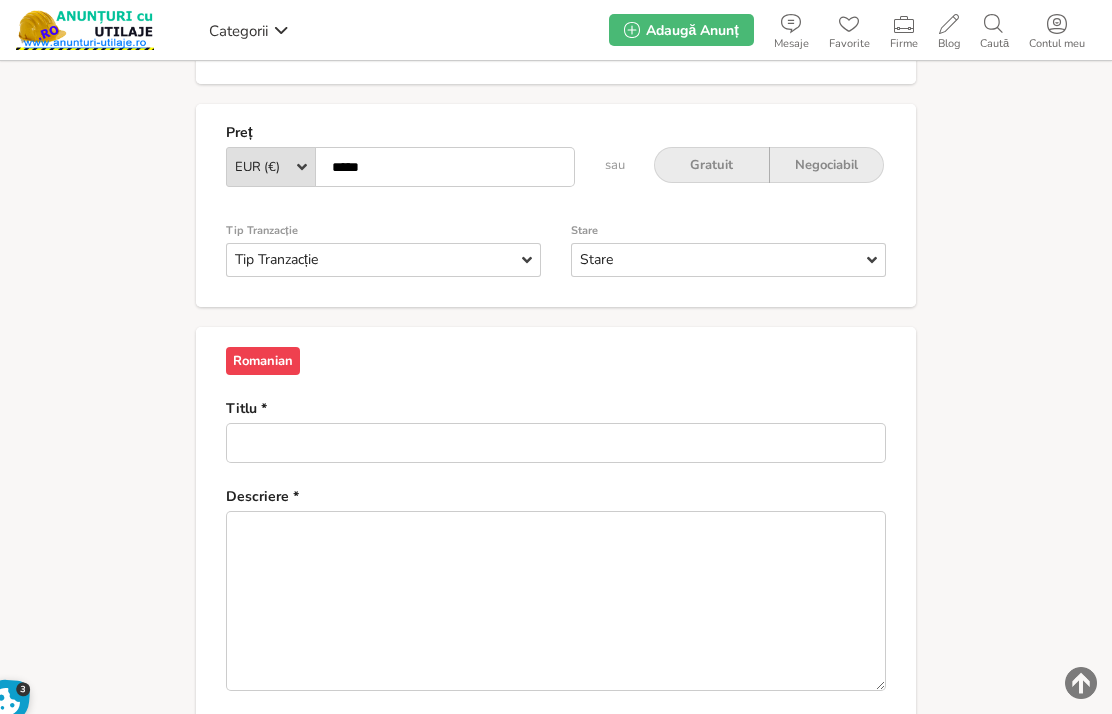 click on "Tip Tranzacție" at bounding box center [276, 259] 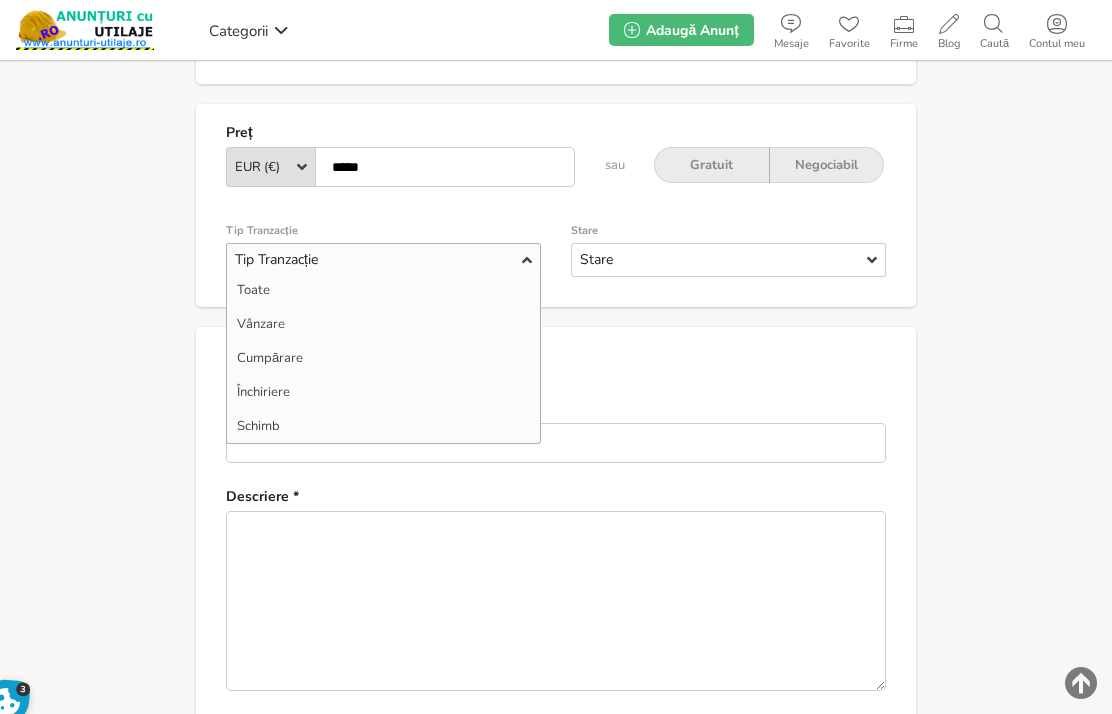 click on "Vânzare" at bounding box center (383, 324) 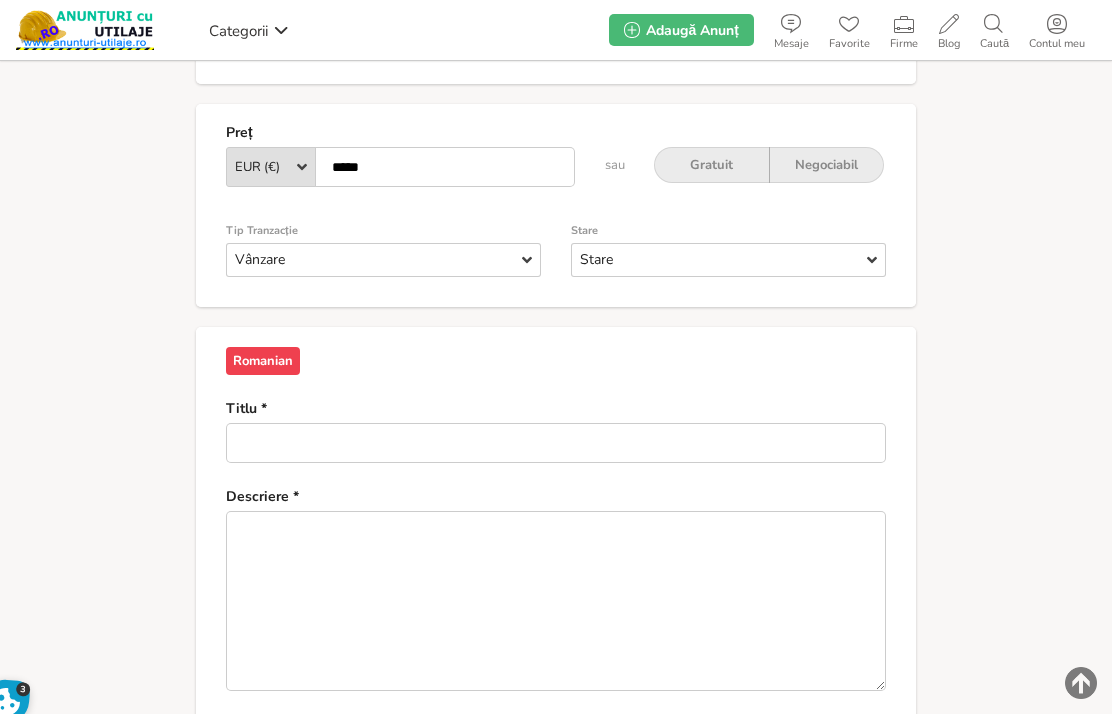 click at bounding box center (872, 260) 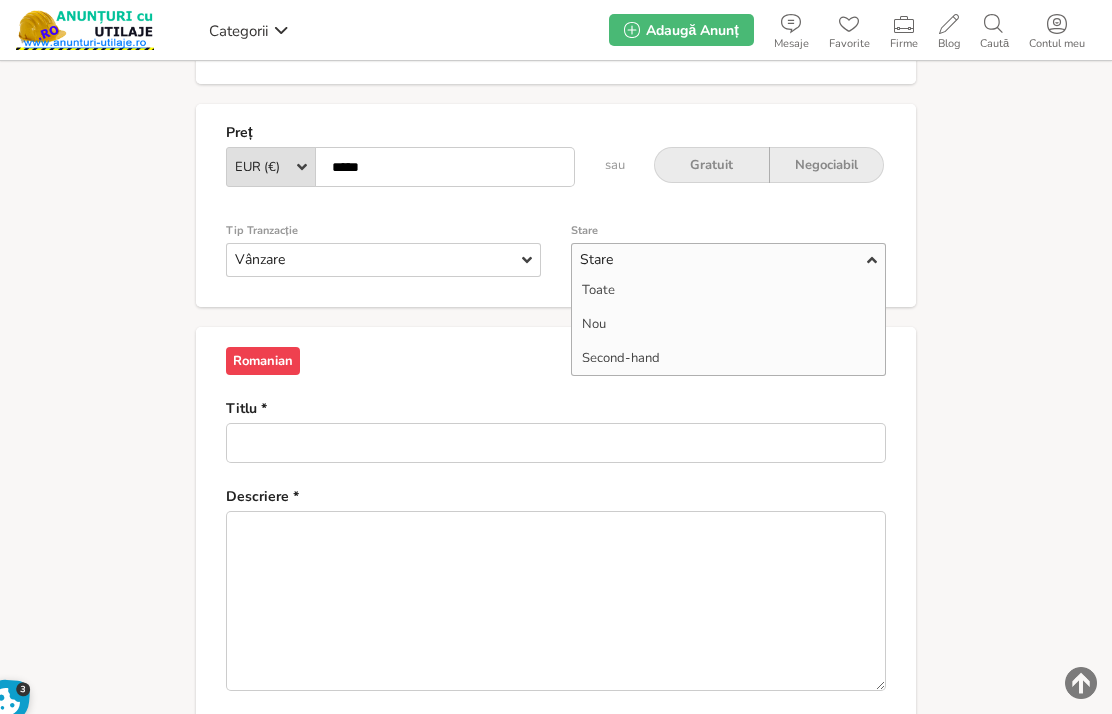 click on "Second-hand" at bounding box center [728, 358] 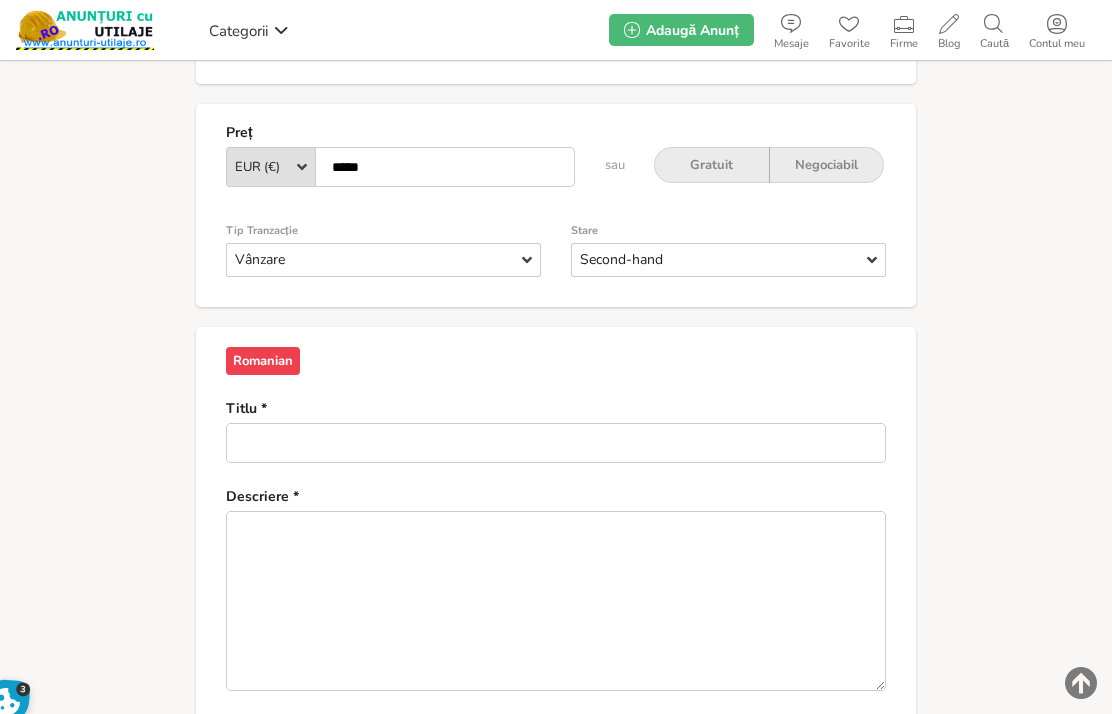 click at bounding box center (556, 443) 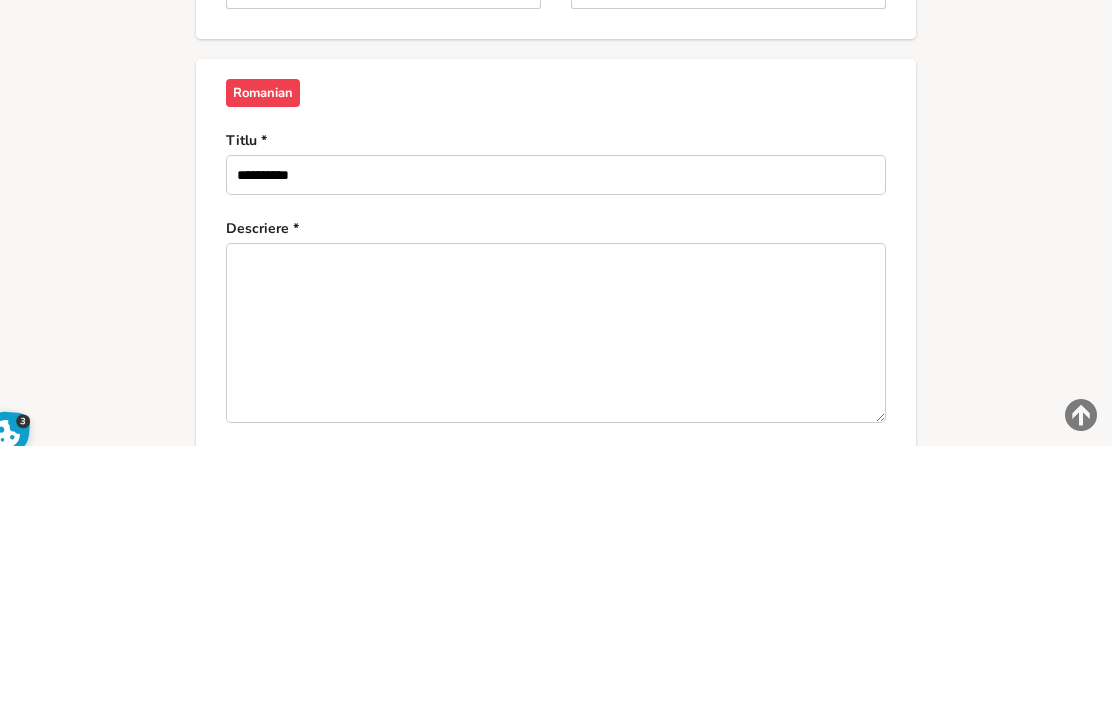 type on "**********" 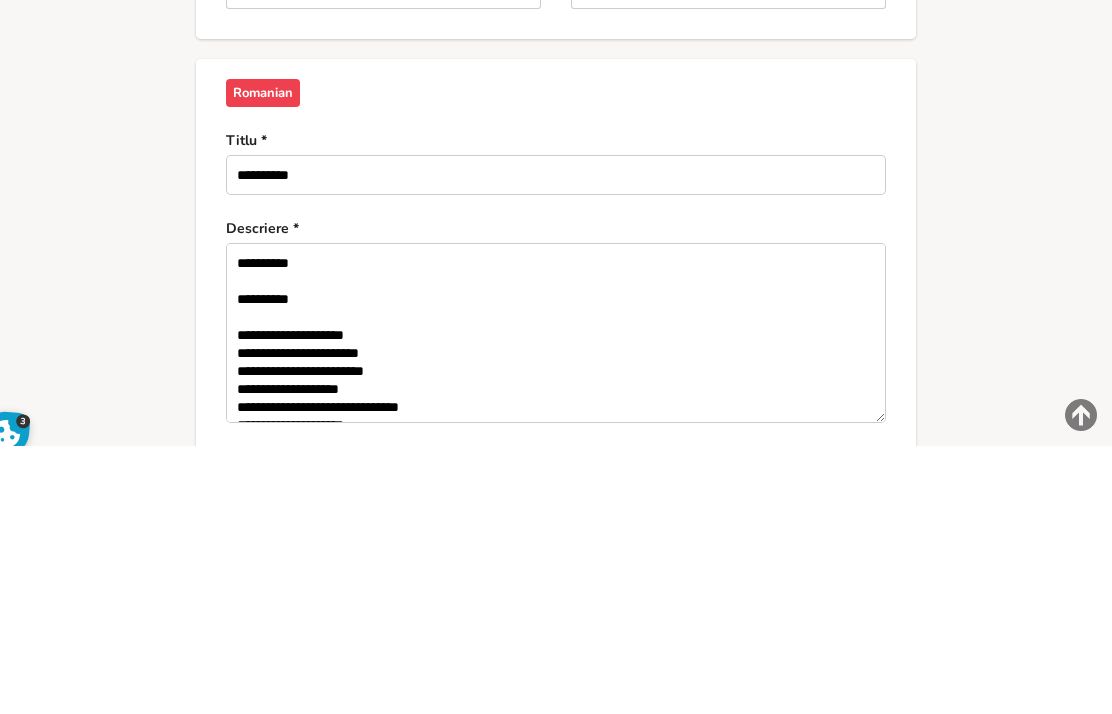scroll, scrollTop: 652, scrollLeft: 0, axis: vertical 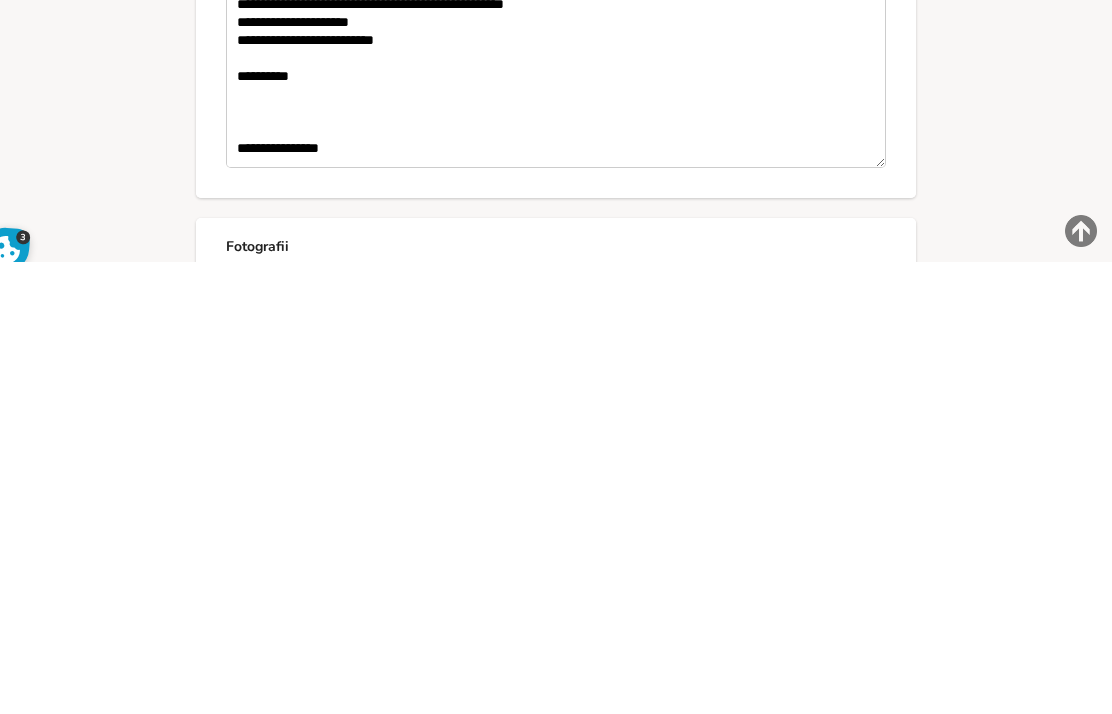 click on "**********" at bounding box center [556, 530] 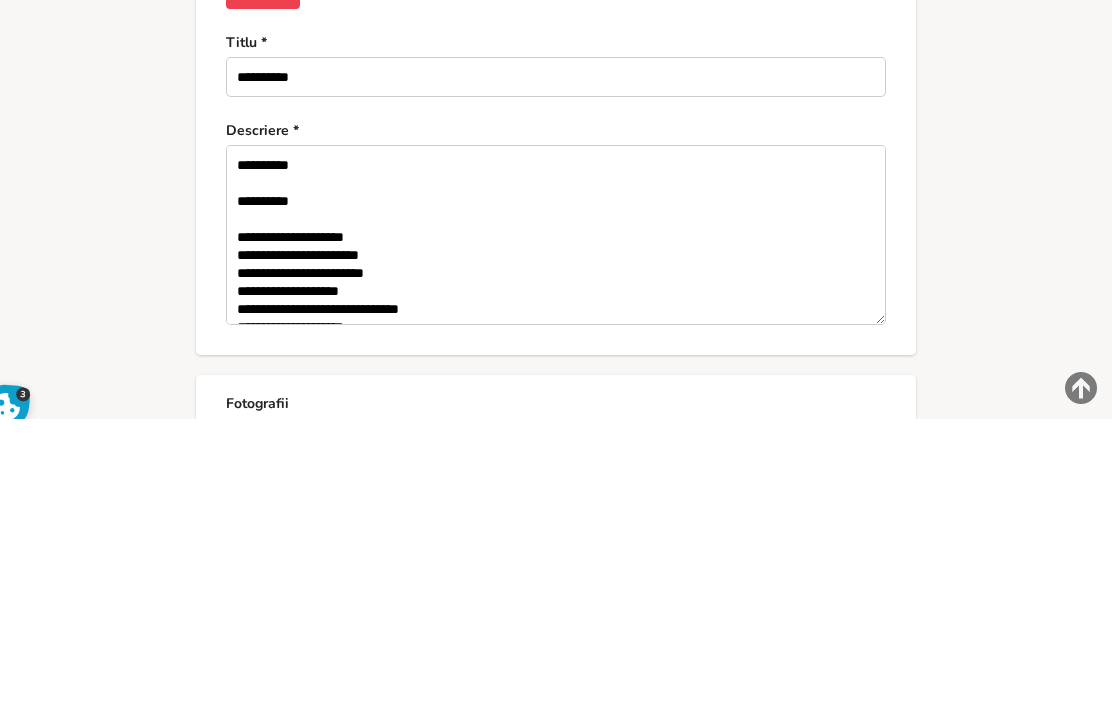 scroll, scrollTop: 0, scrollLeft: 0, axis: both 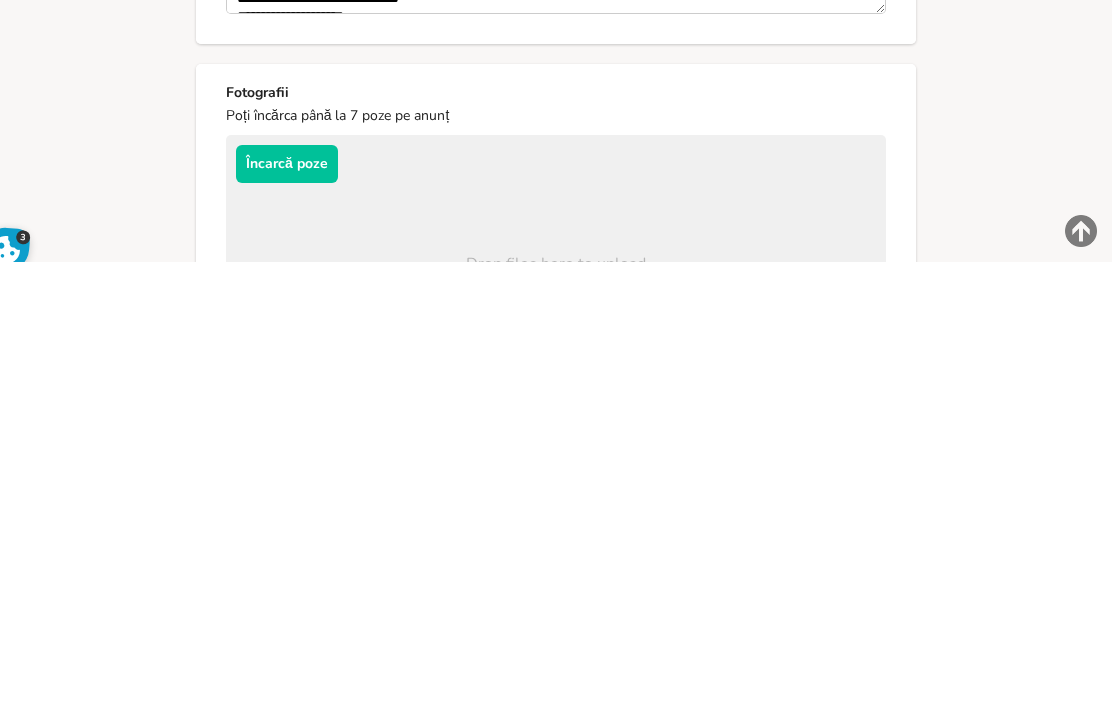 type on "**********" 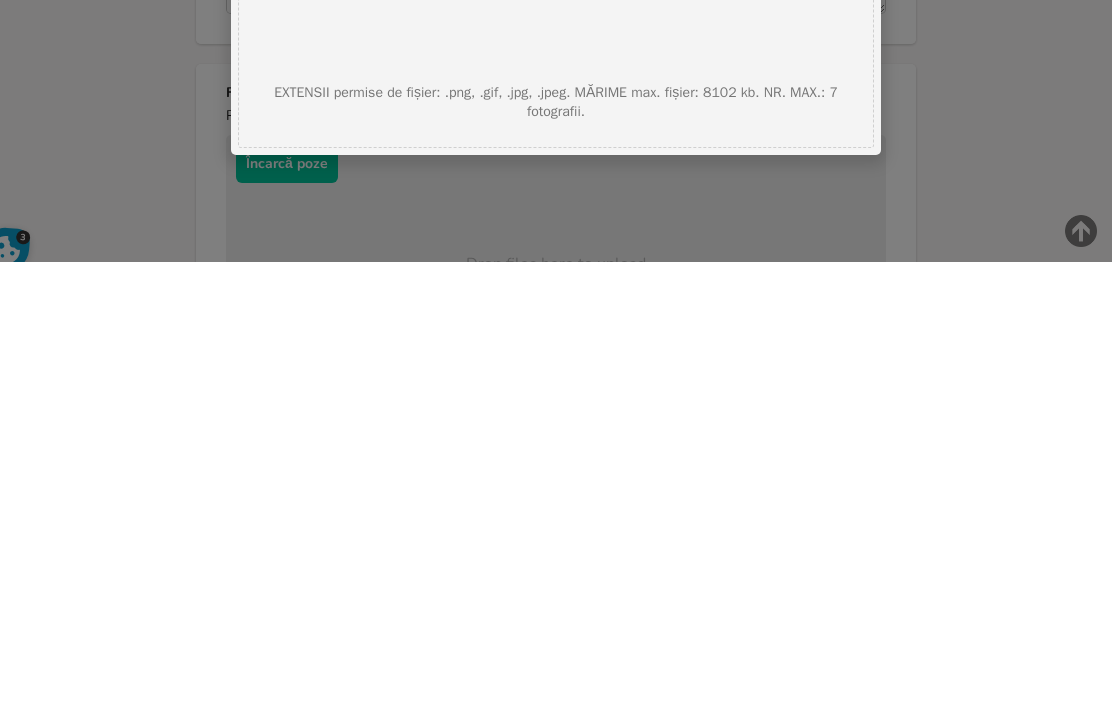 scroll, scrollTop: 1284, scrollLeft: 0, axis: vertical 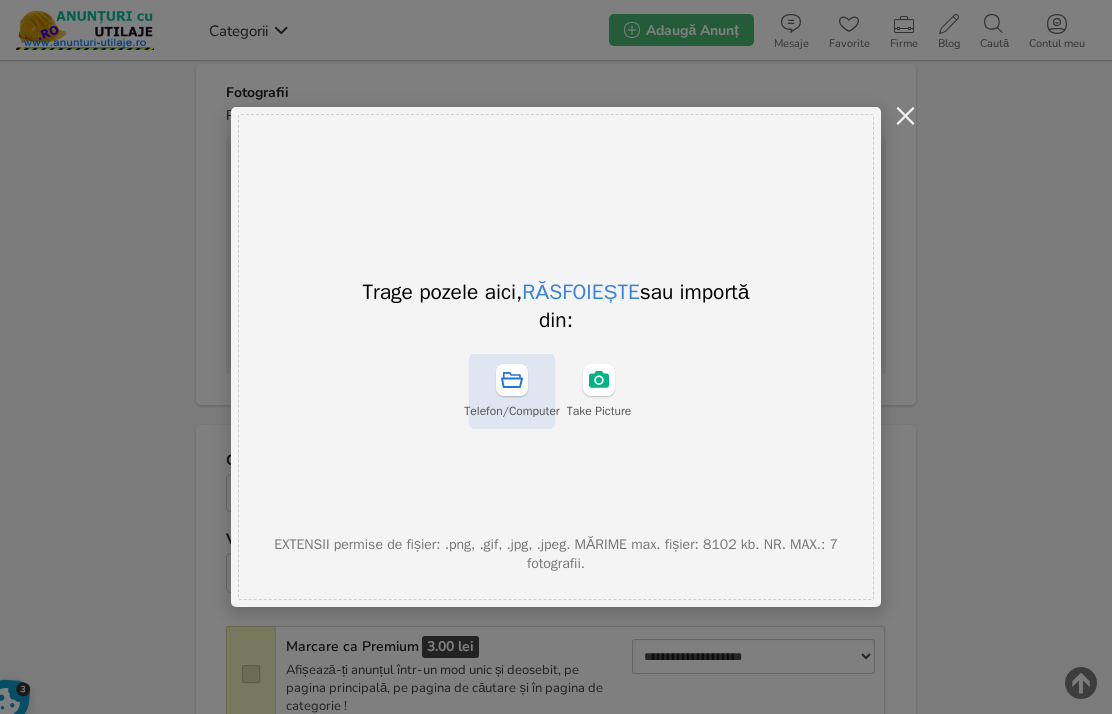 click 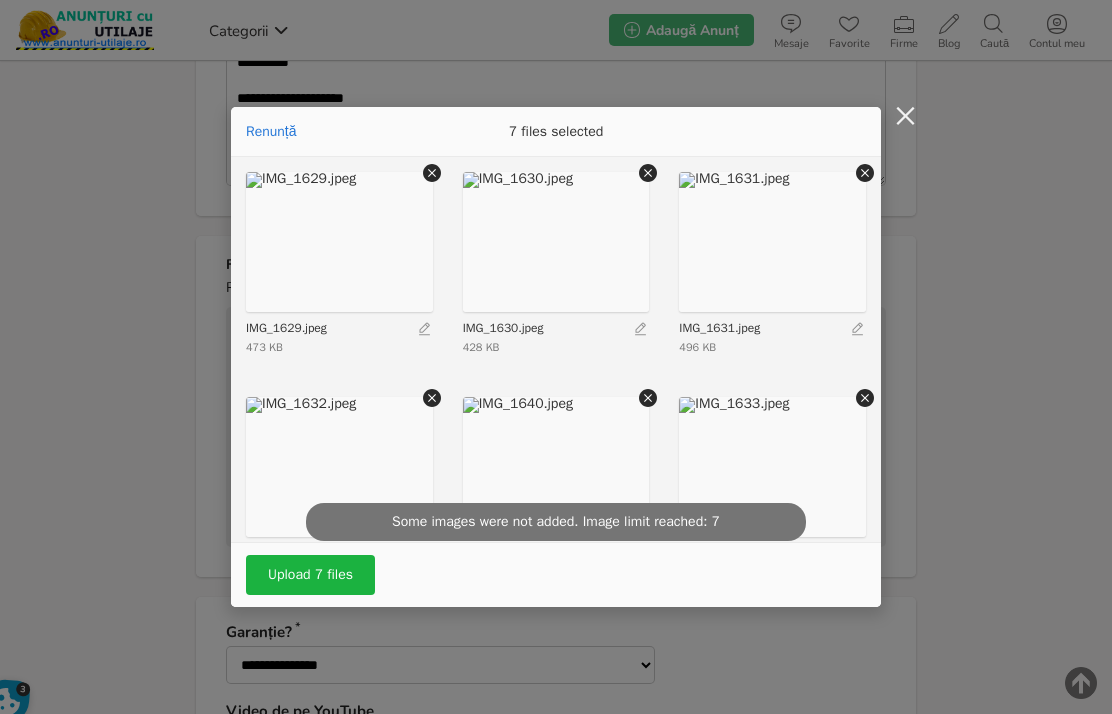 scroll, scrollTop: 1109, scrollLeft: 0, axis: vertical 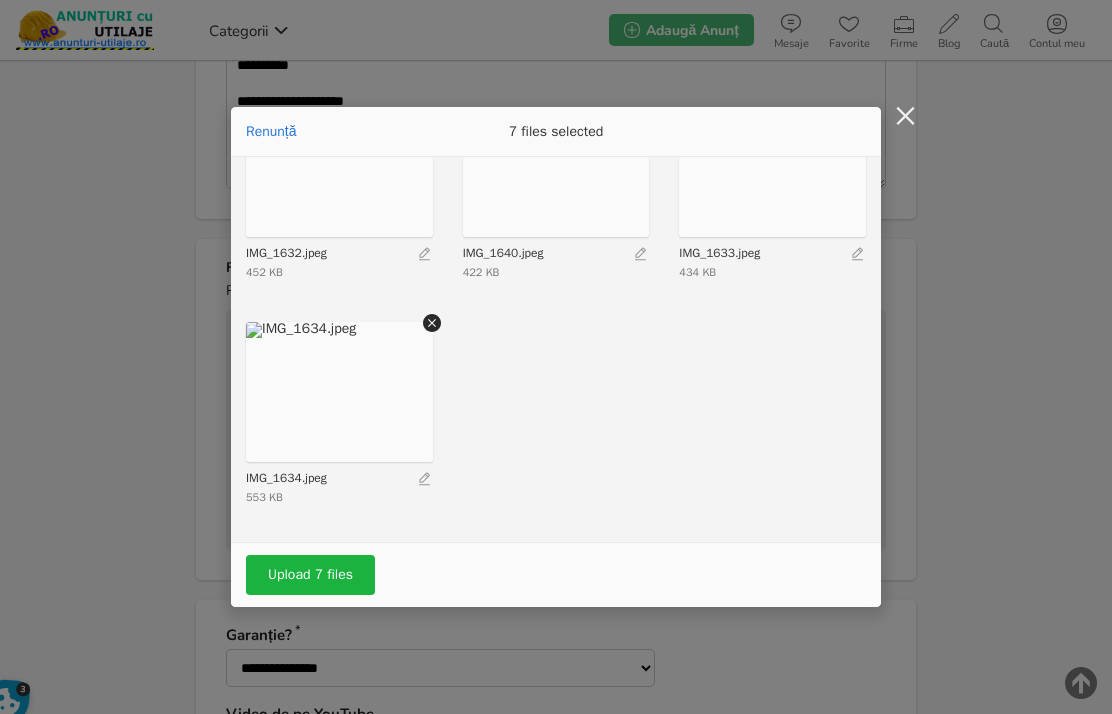 click on "Upload 7 files" at bounding box center [310, 575] 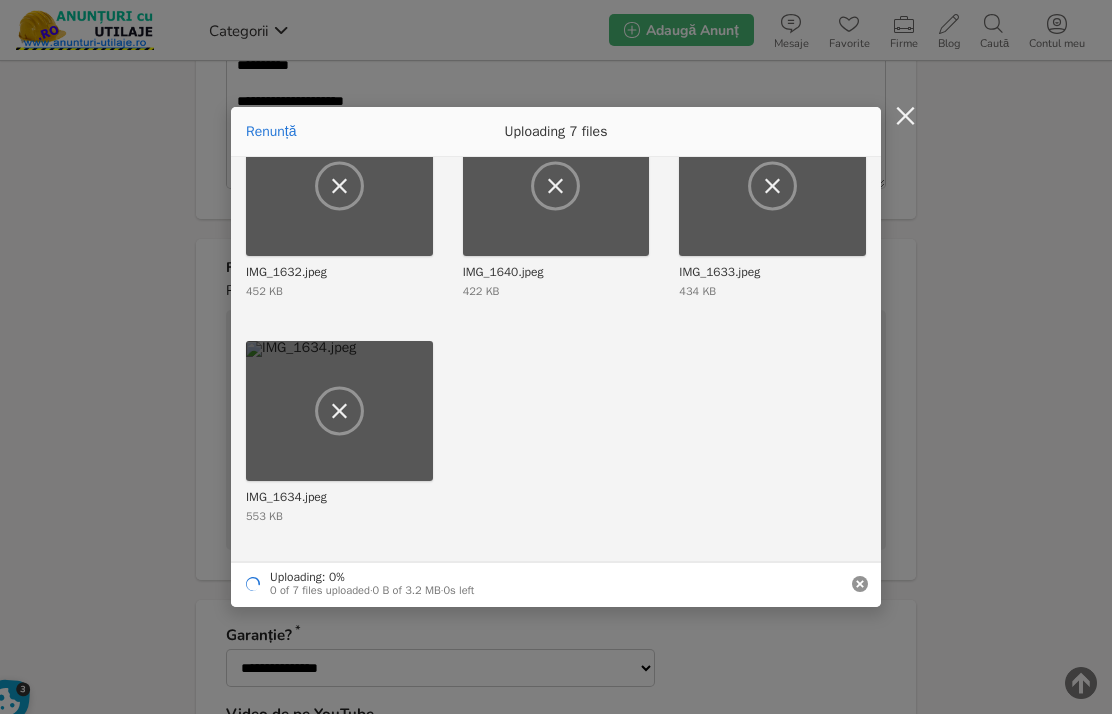 scroll, scrollTop: 281, scrollLeft: 0, axis: vertical 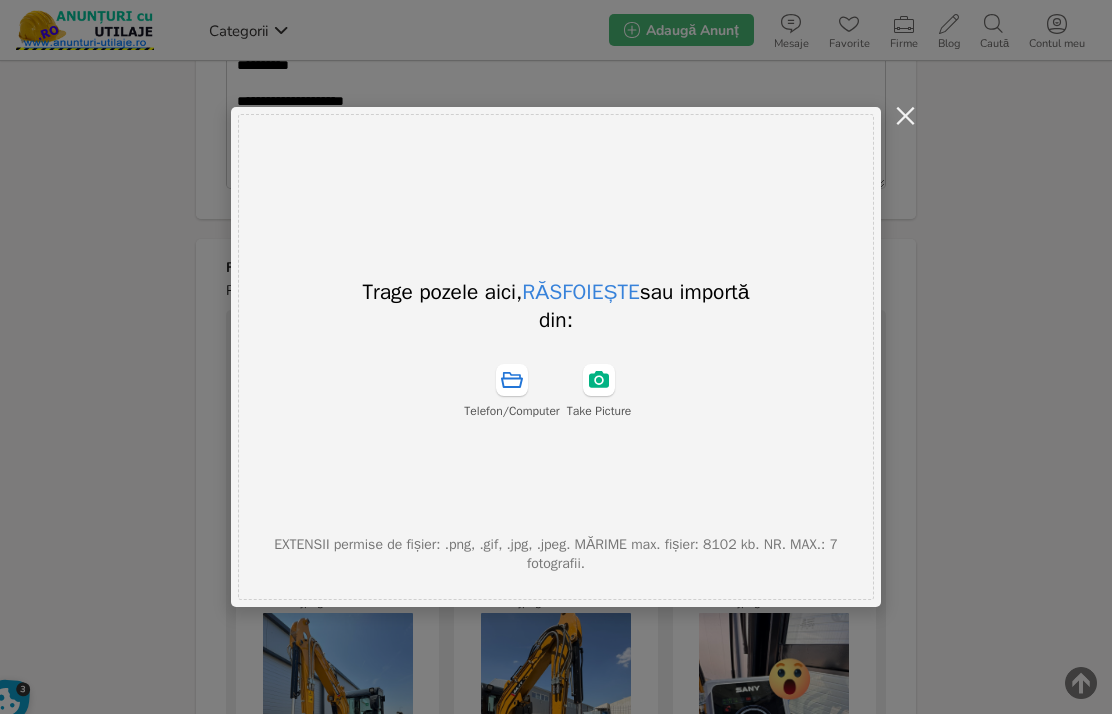 type on "*" 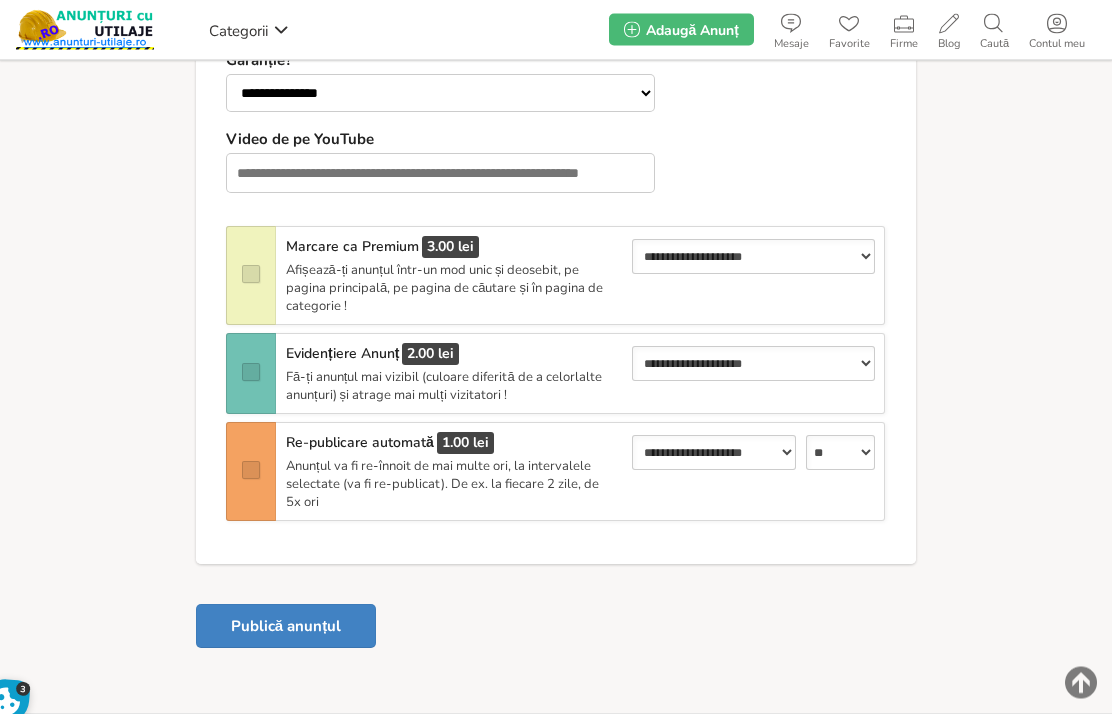 scroll, scrollTop: 2218, scrollLeft: 0, axis: vertical 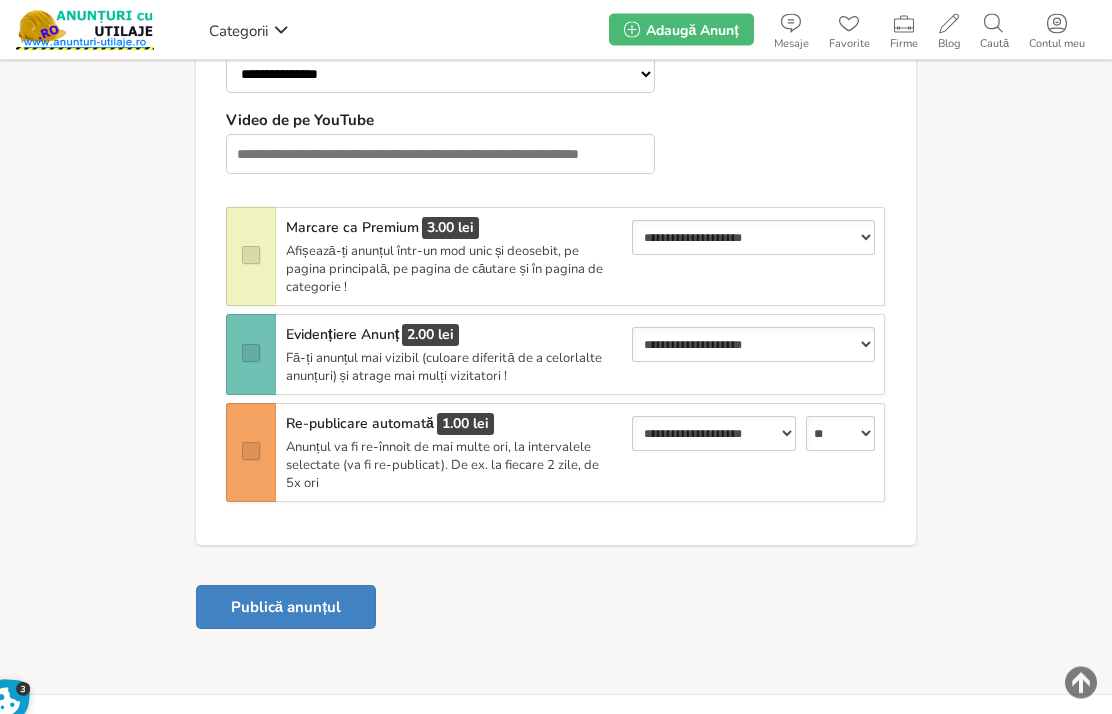 click on "Publică anunțul" at bounding box center (286, 608) 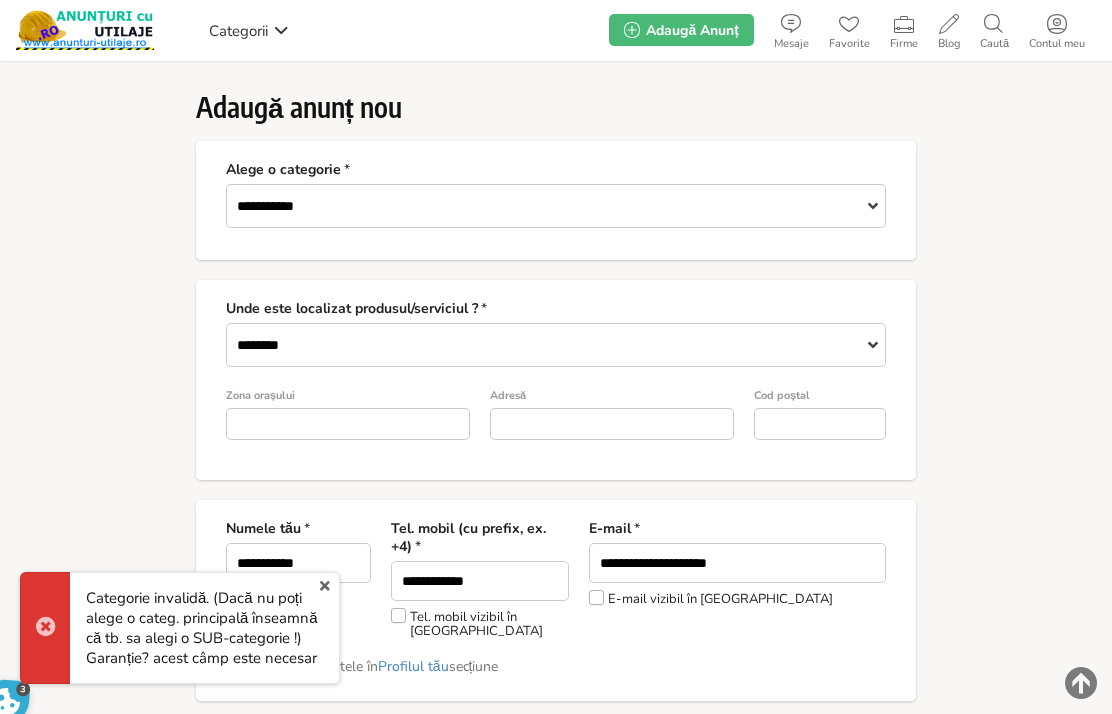 scroll, scrollTop: 0, scrollLeft: 0, axis: both 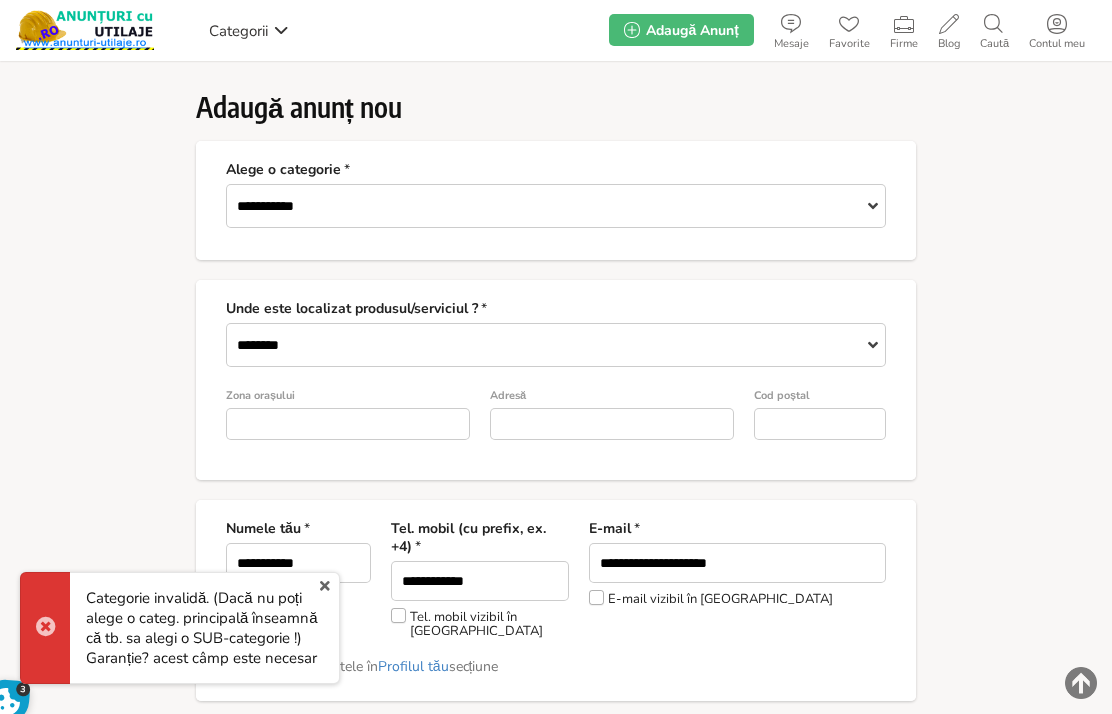 click on "**********" at bounding box center [556, 206] 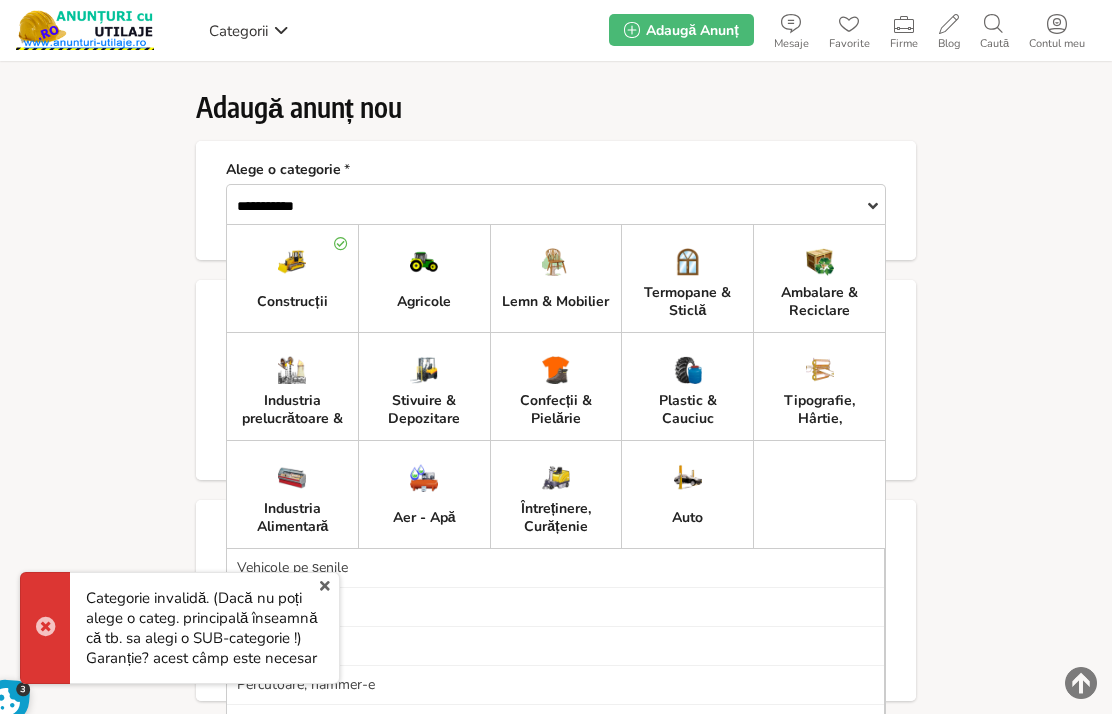 click at bounding box center [292, 264] 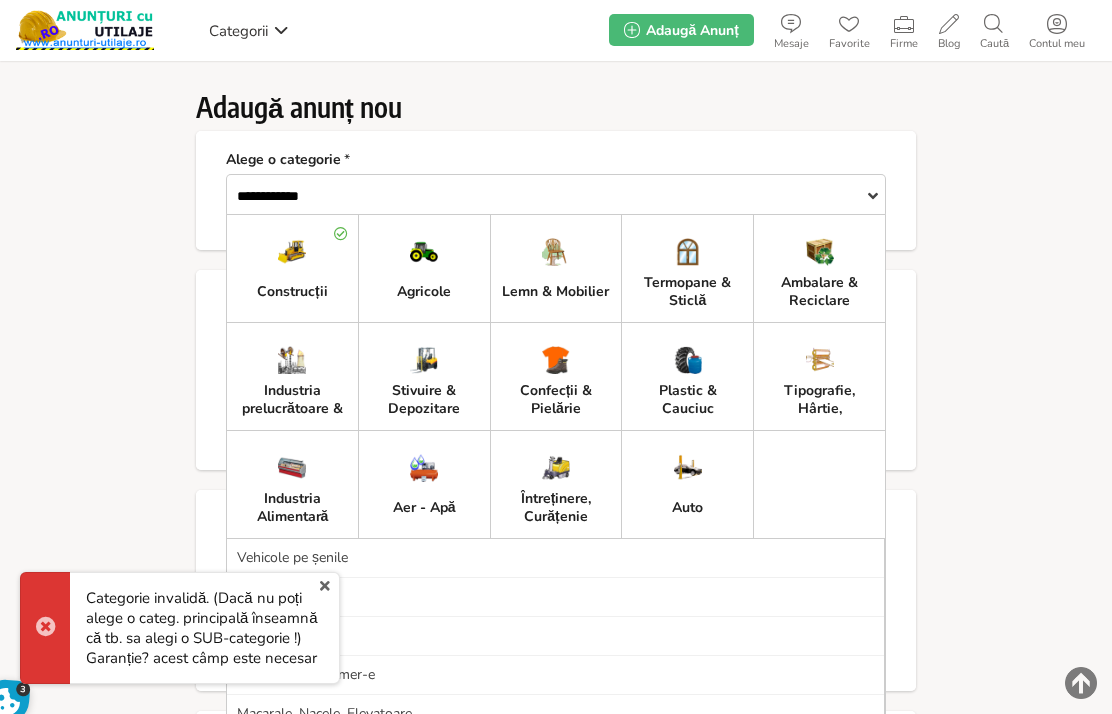 click on "Construcții" at bounding box center [292, 292] 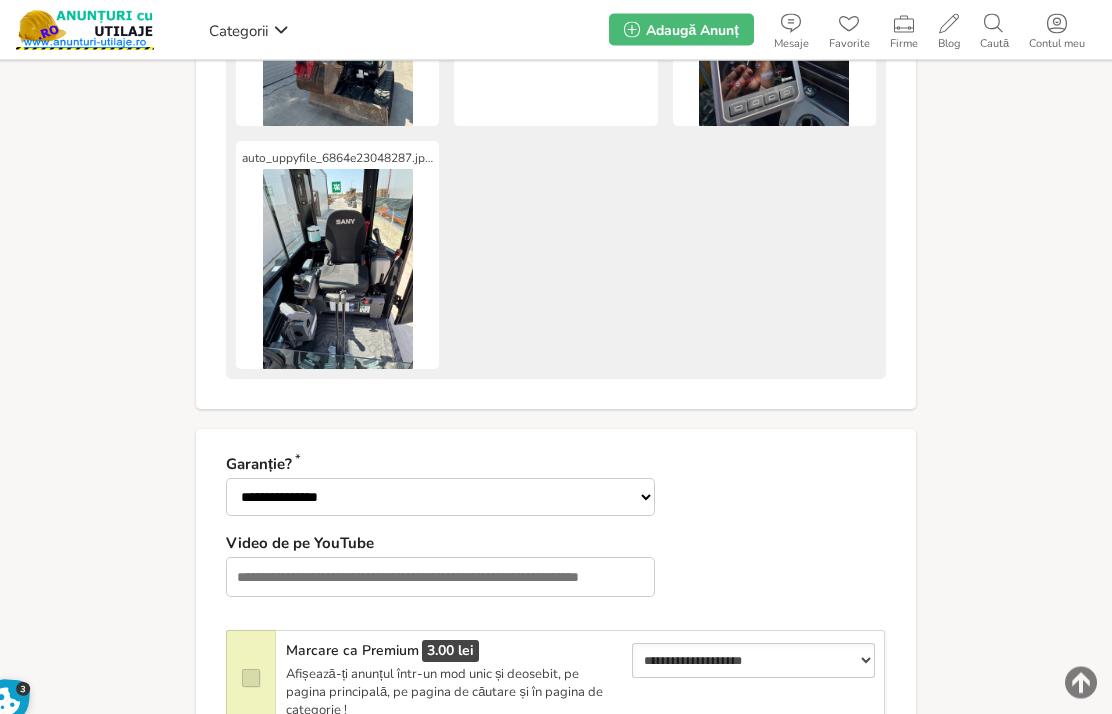 scroll, scrollTop: 1795, scrollLeft: 0, axis: vertical 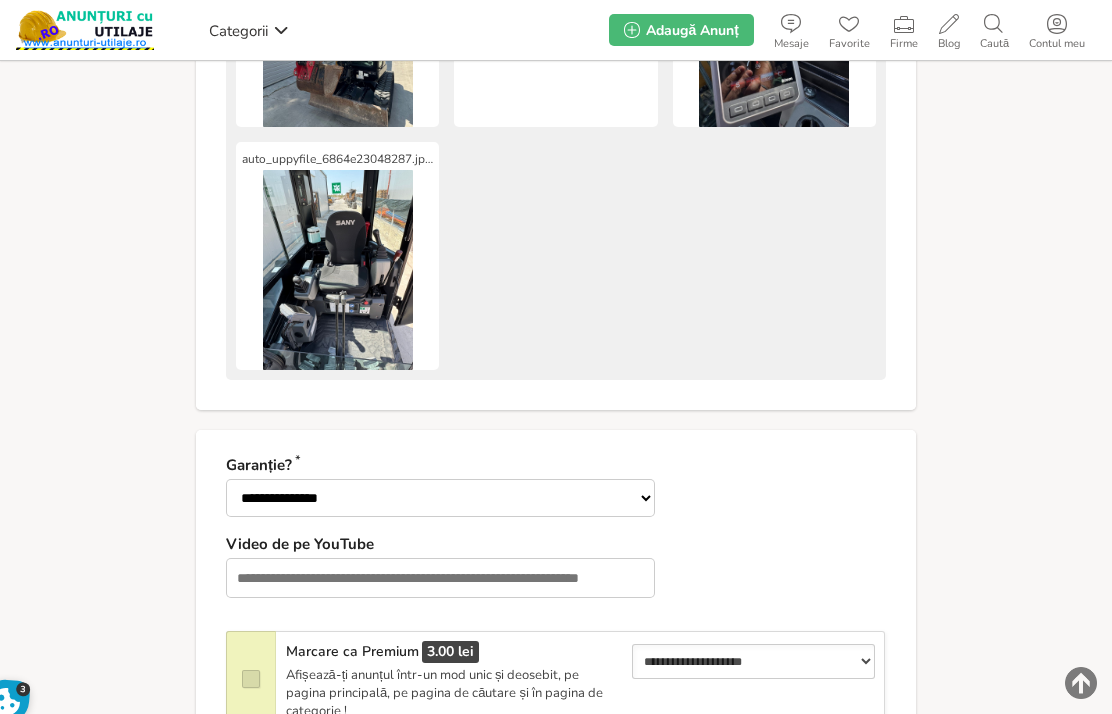 click on "**********" at bounding box center (440, 498) 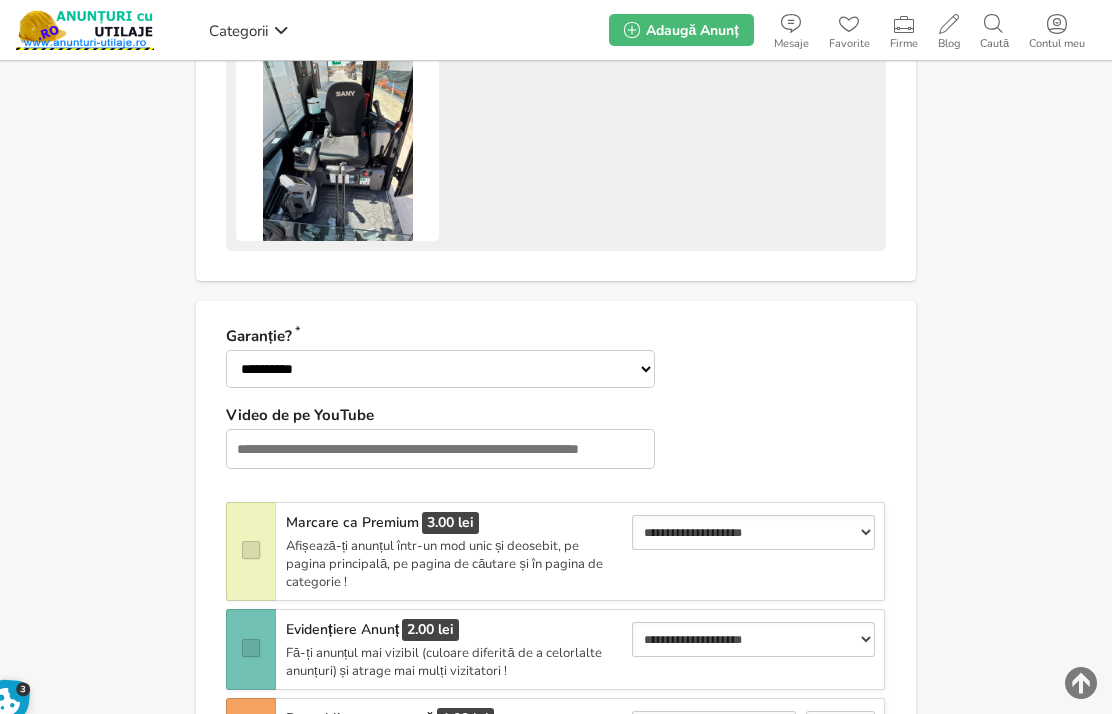 scroll, scrollTop: 2552, scrollLeft: 0, axis: vertical 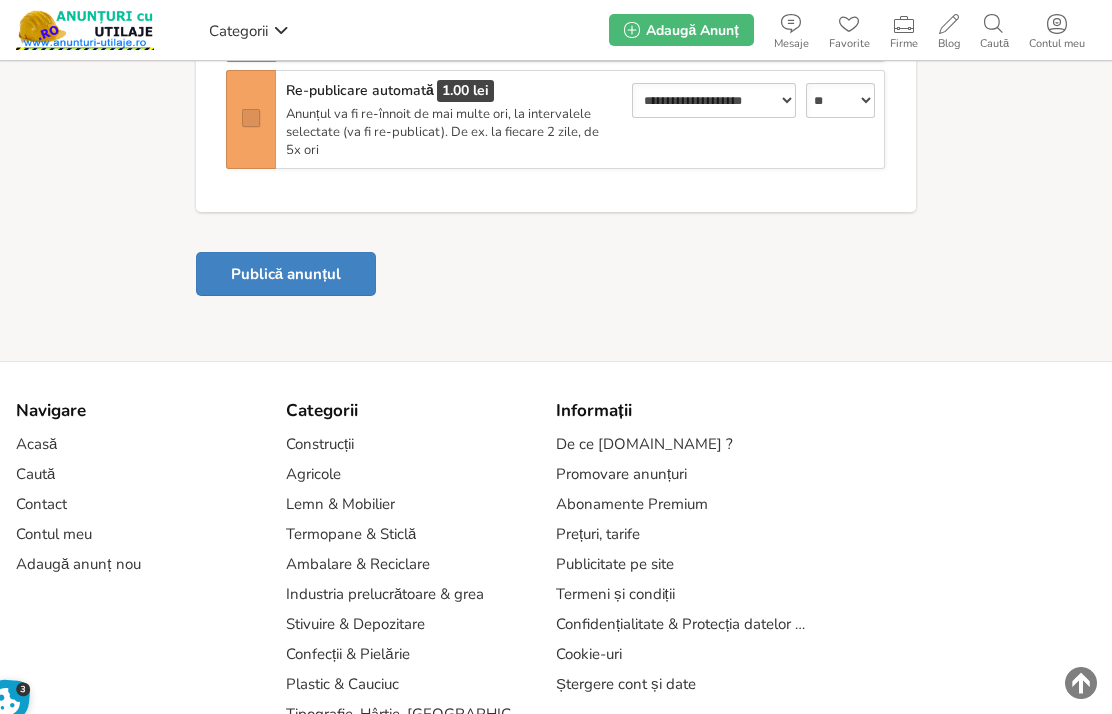 click on "Publică anunțul" at bounding box center (286, 274) 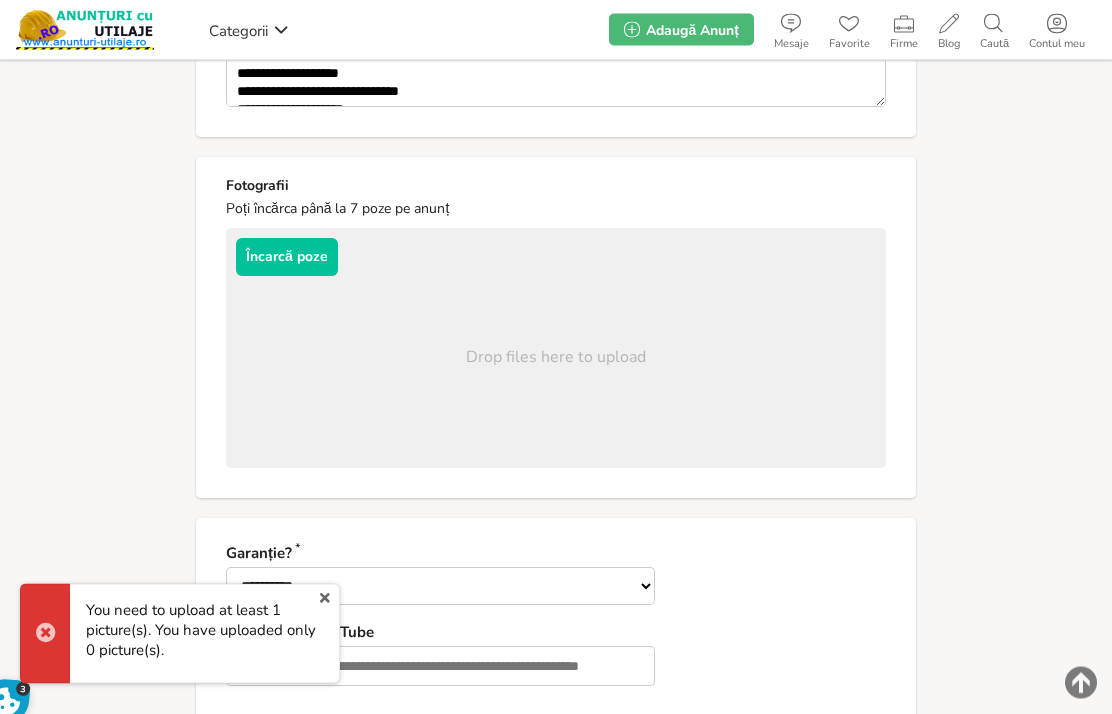 scroll, scrollTop: 1201, scrollLeft: 0, axis: vertical 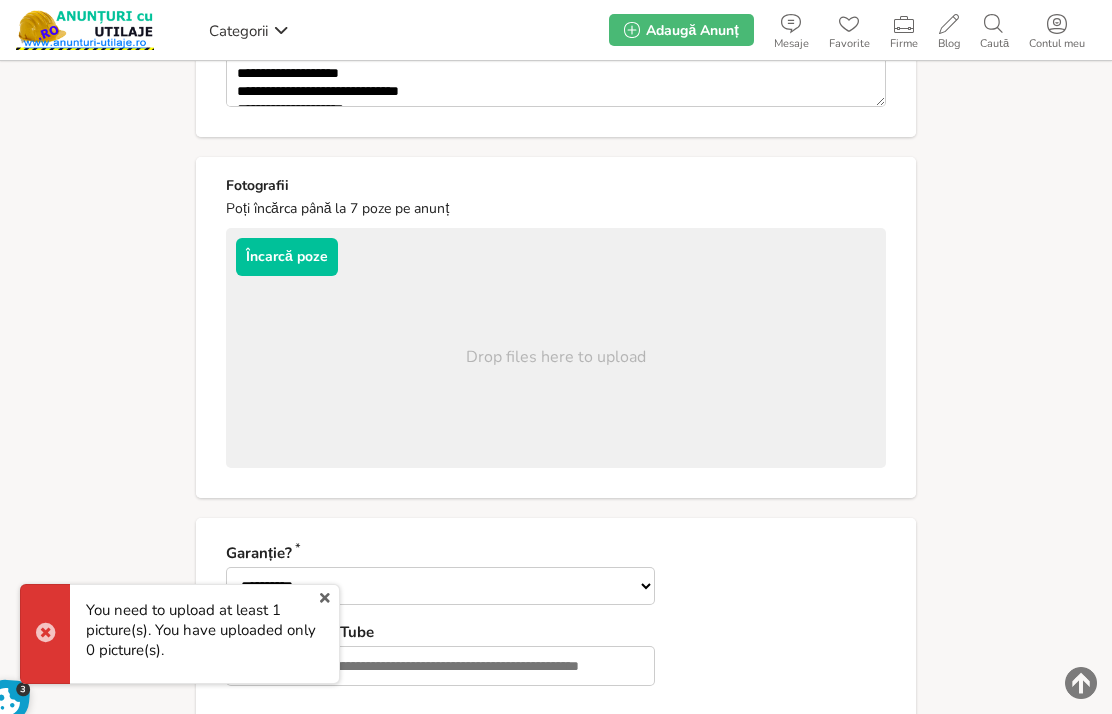 click on "Încarcă poze" at bounding box center [287, 257] 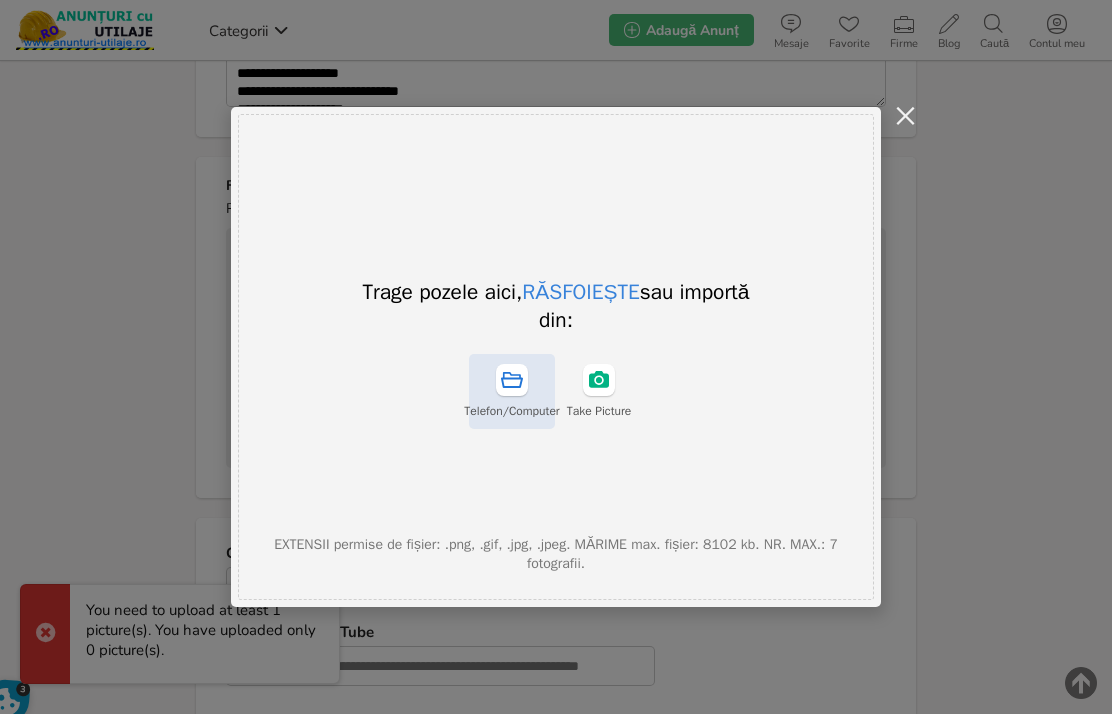 click on "Telefon/Computer" at bounding box center (512, 391) 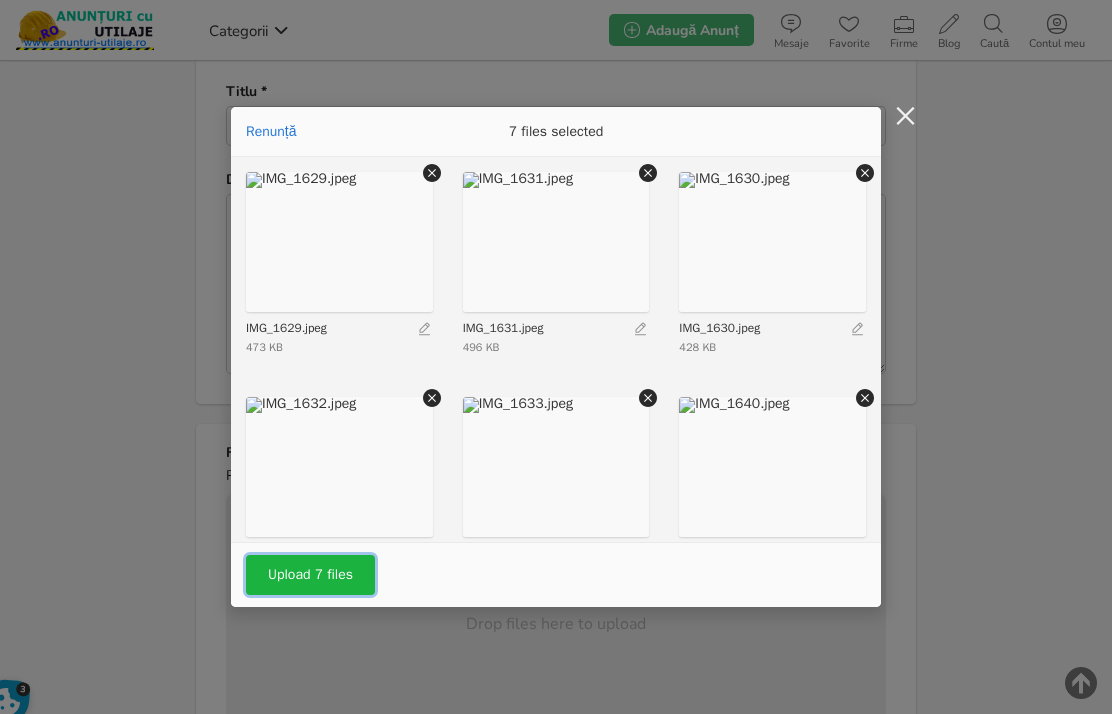 scroll, scrollTop: 932, scrollLeft: 0, axis: vertical 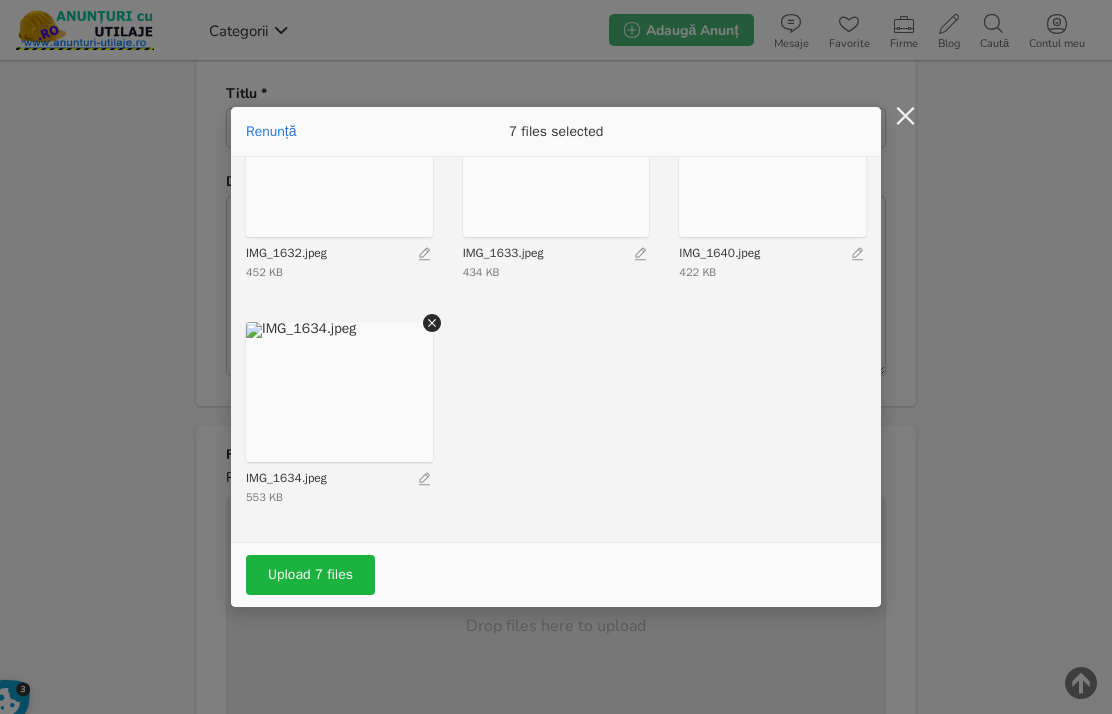 click on "Upload 7 files" at bounding box center [310, 575] 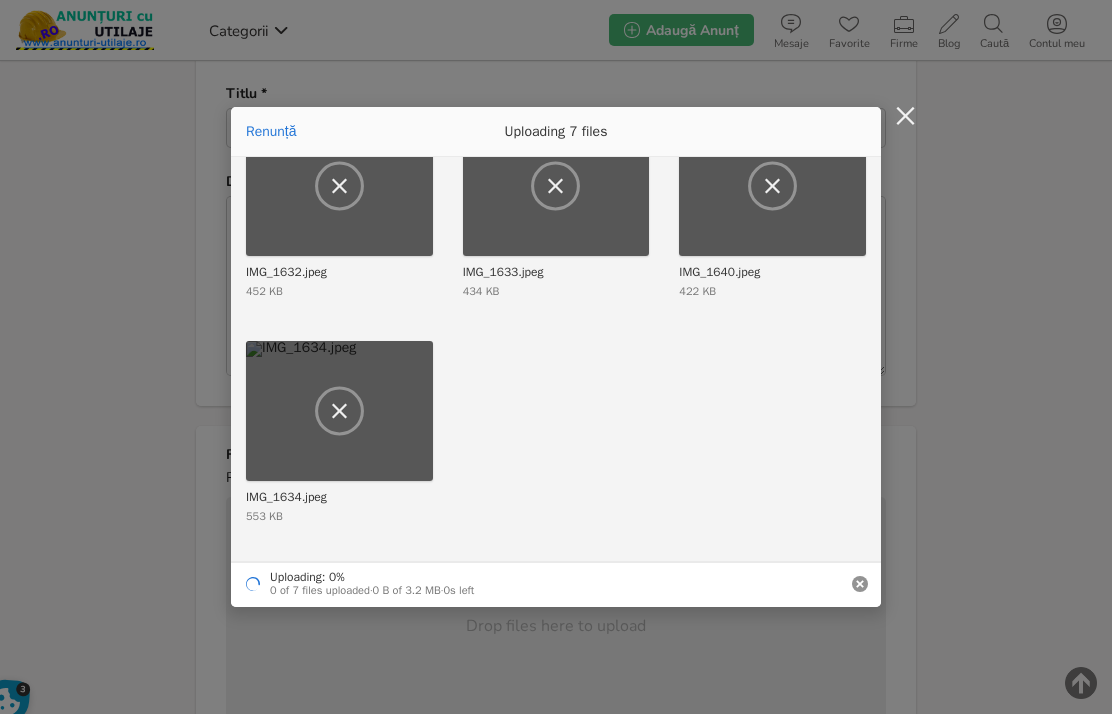 scroll, scrollTop: 281, scrollLeft: 0, axis: vertical 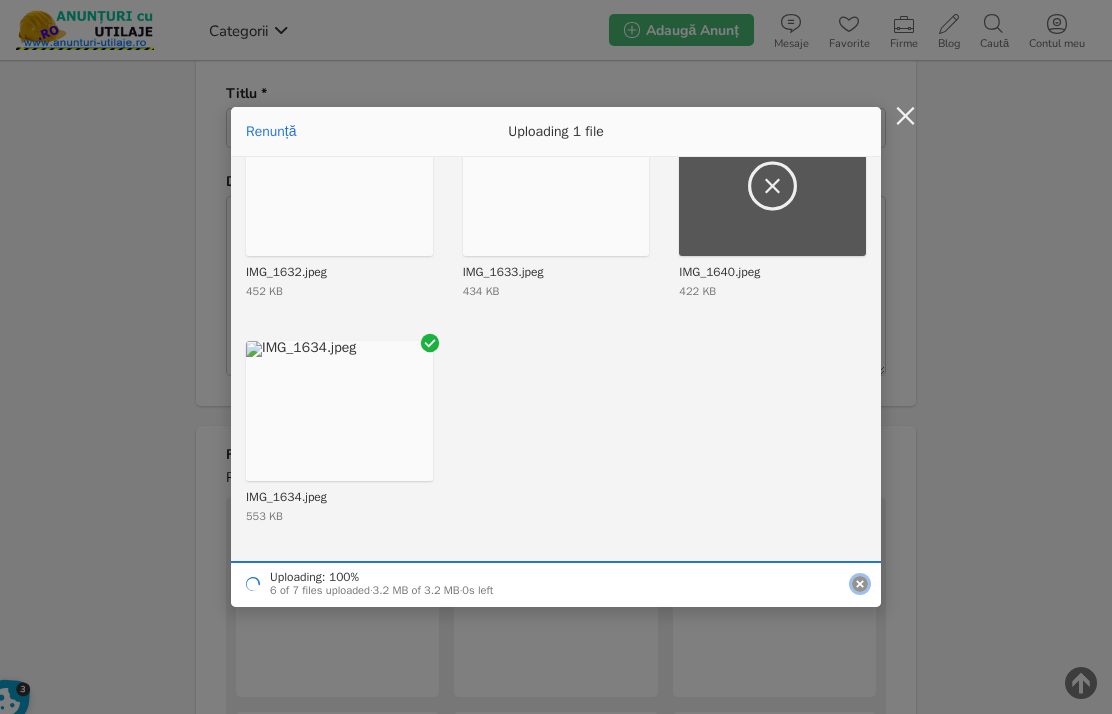 type on "*" 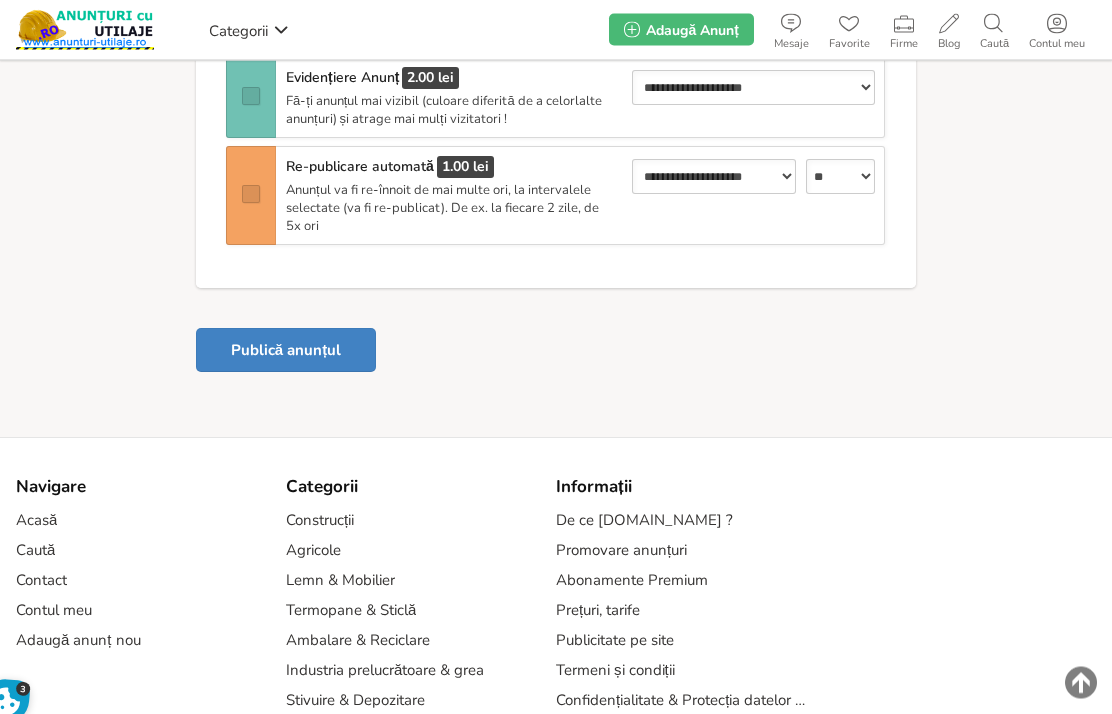 scroll, scrollTop: 2208, scrollLeft: 0, axis: vertical 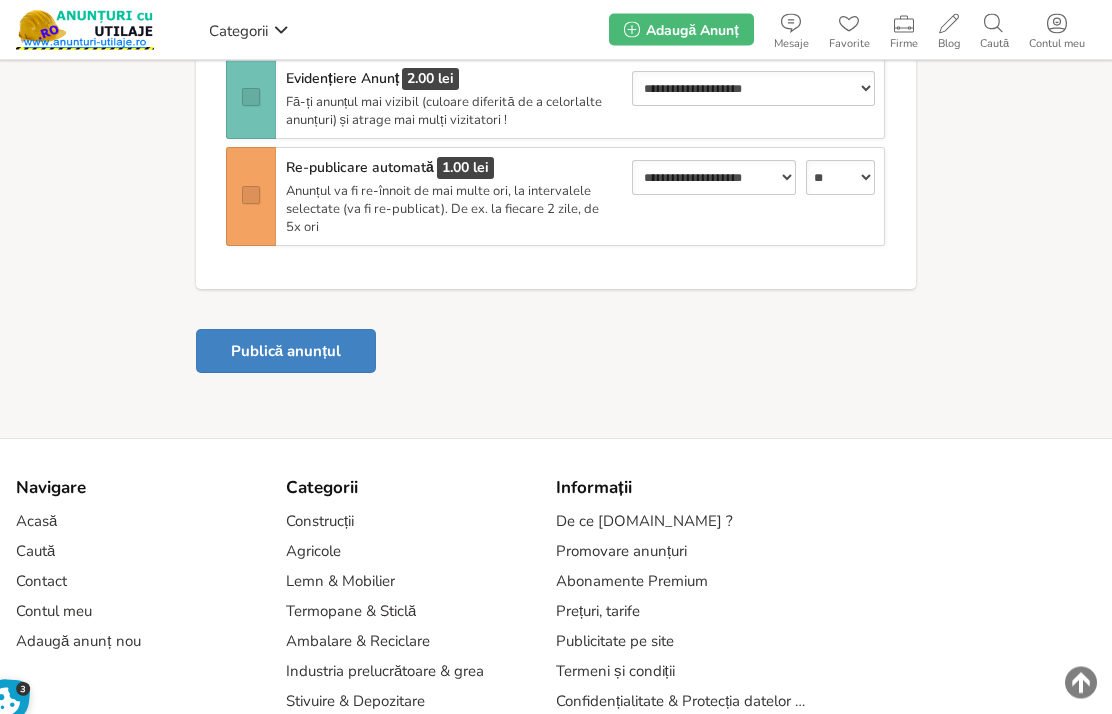 click on "Publică anunțul" at bounding box center (286, 352) 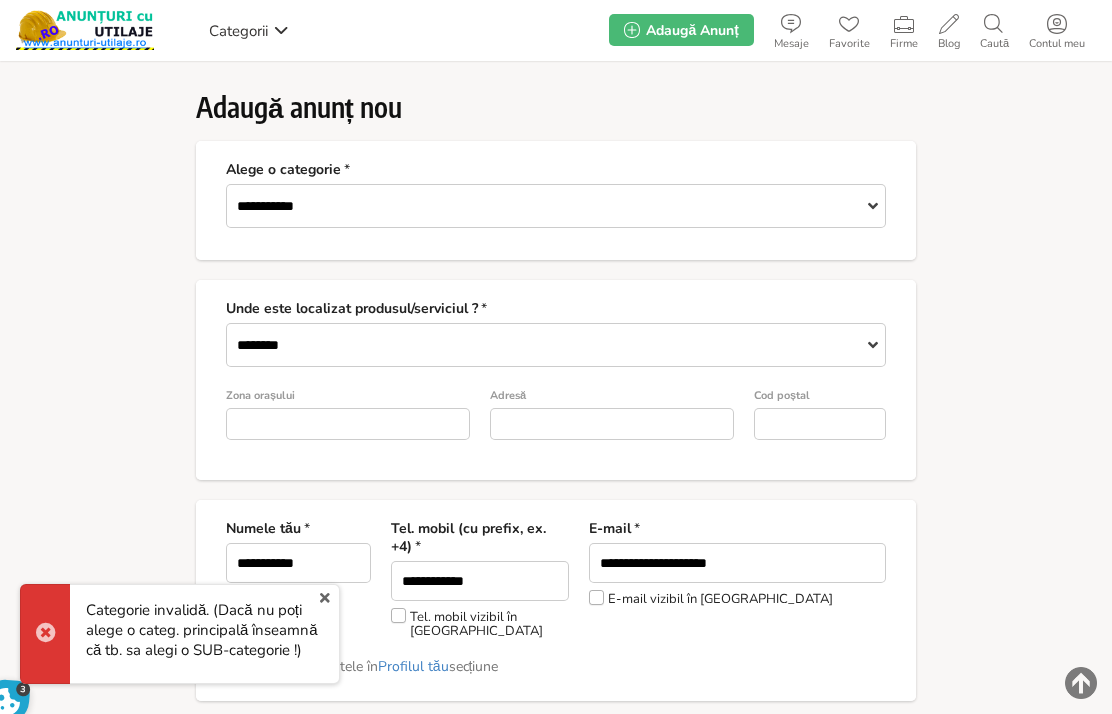 scroll, scrollTop: 0, scrollLeft: 0, axis: both 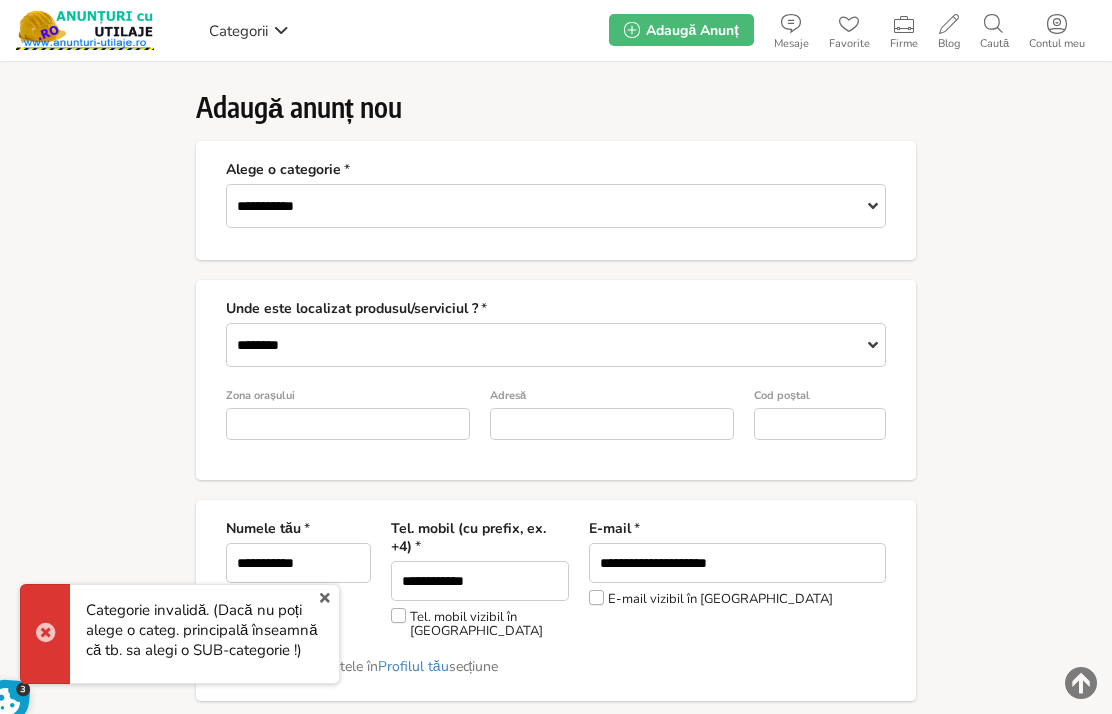 click on "**********" at bounding box center [556, 206] 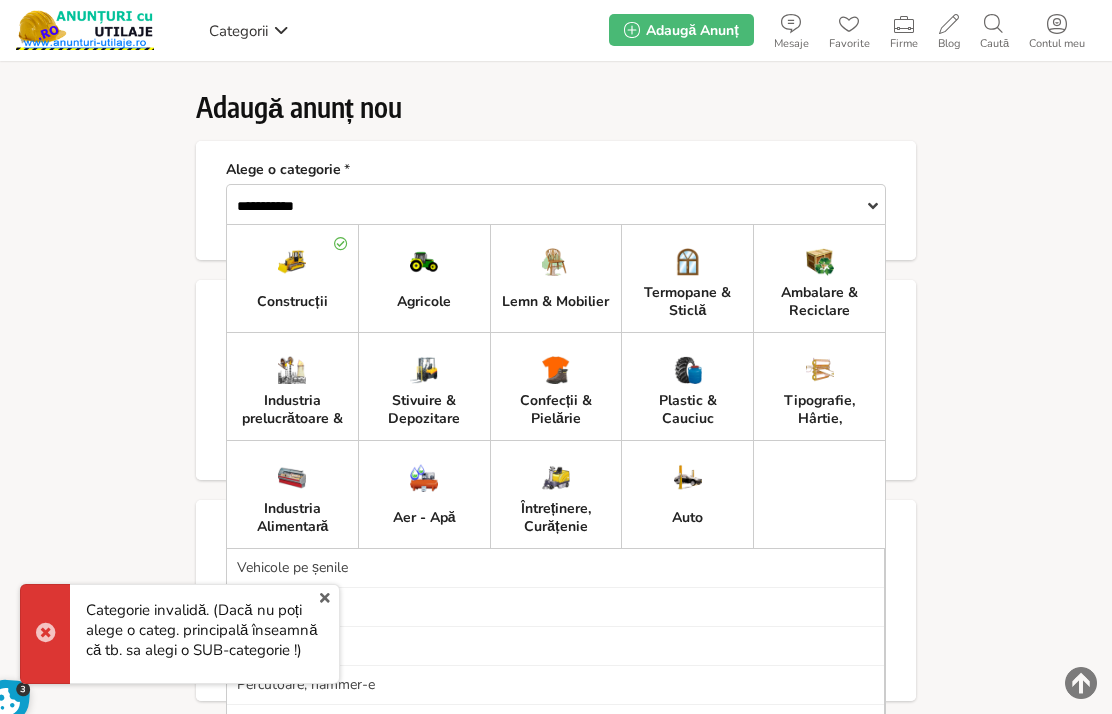 click on "Agricole" at bounding box center [424, 302] 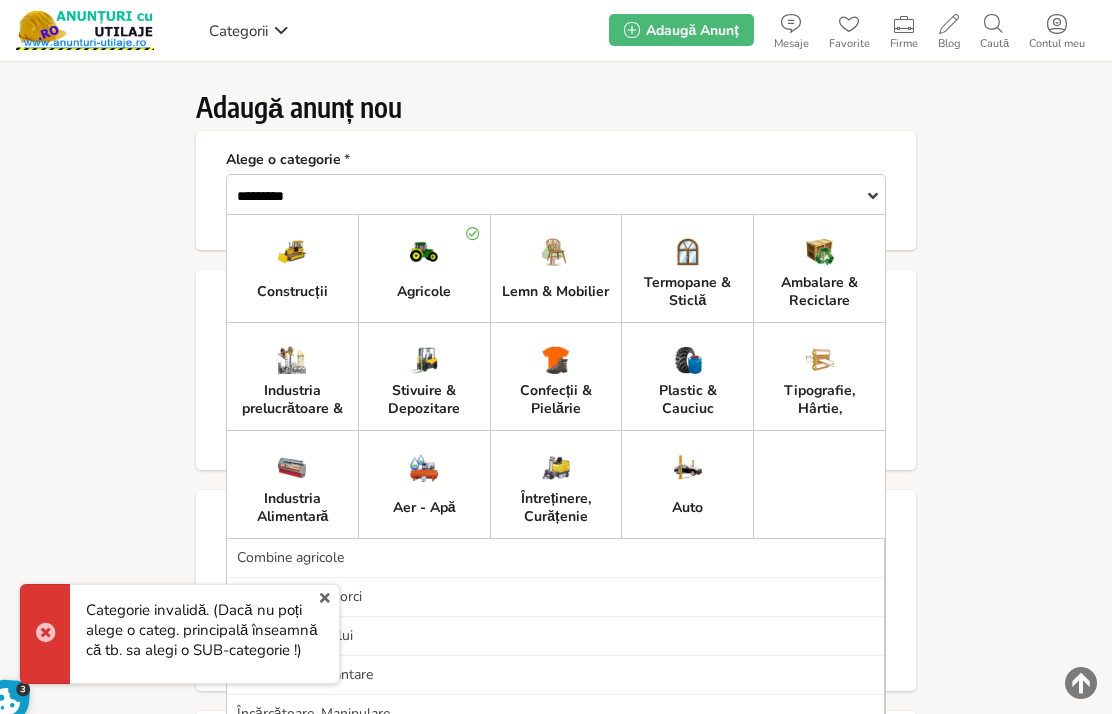 click at bounding box center (424, 360) 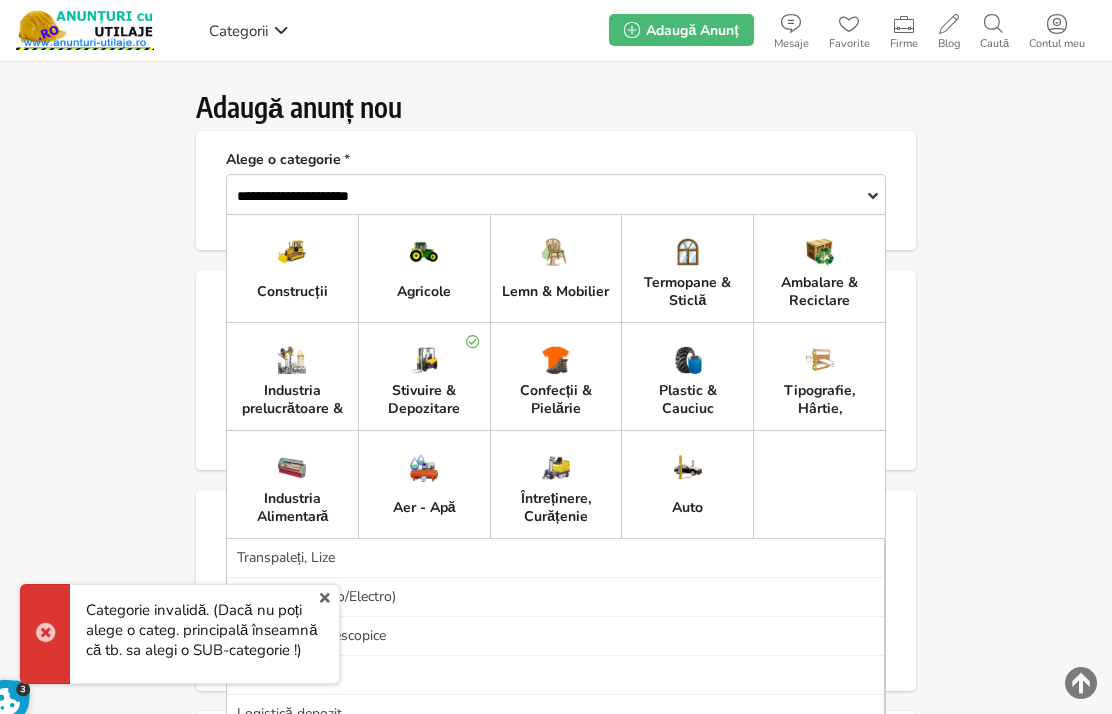 click on "Construcții" at bounding box center [292, 292] 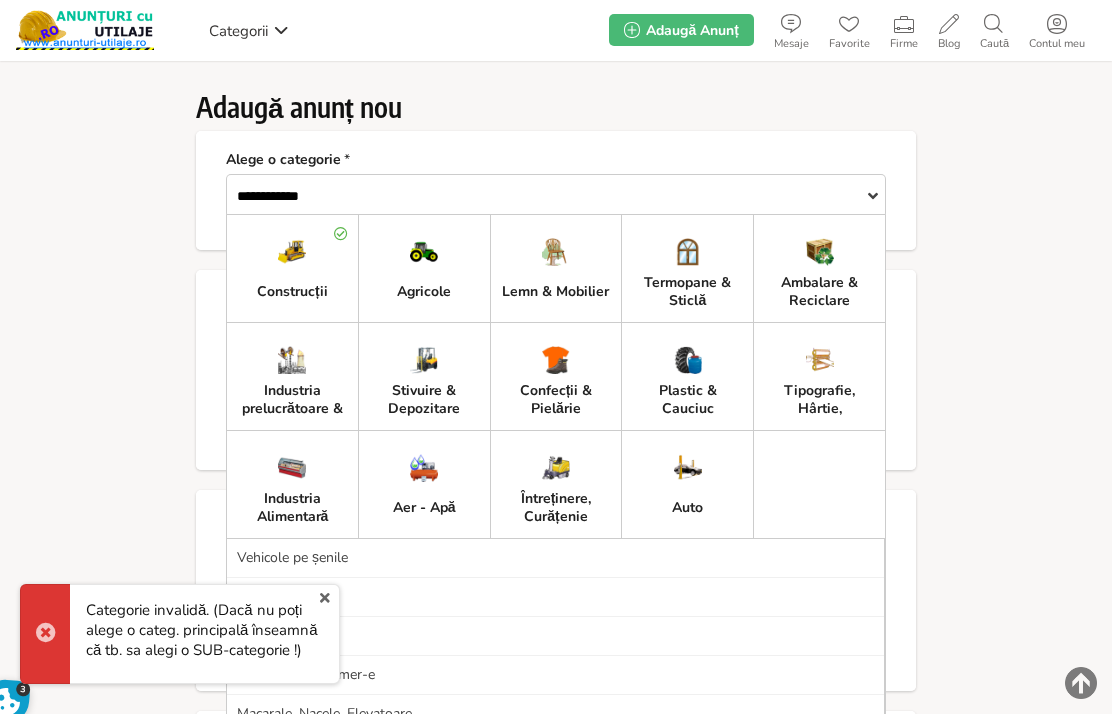 type on "*" 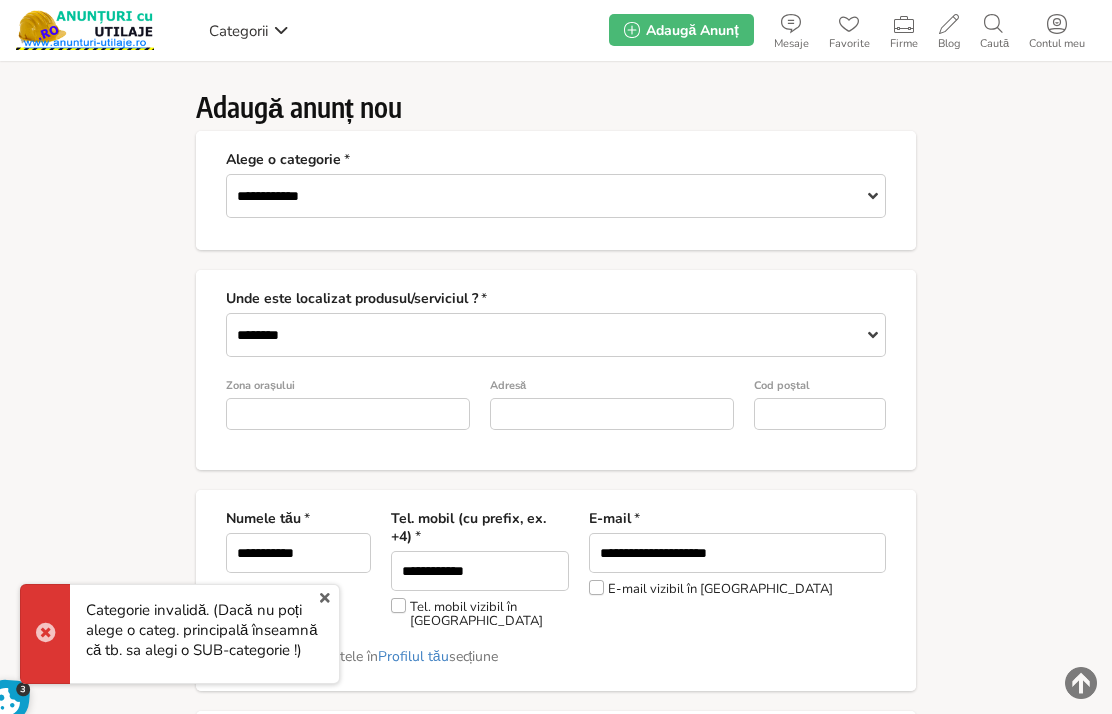 type on "*" 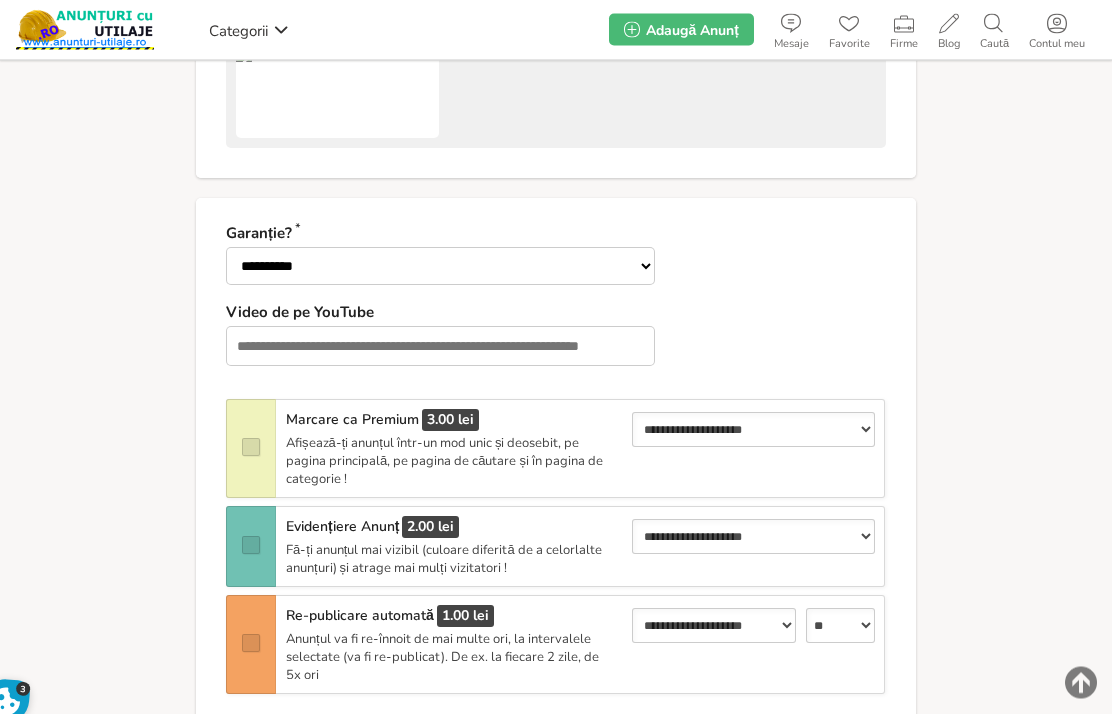 scroll, scrollTop: 1751, scrollLeft: 0, axis: vertical 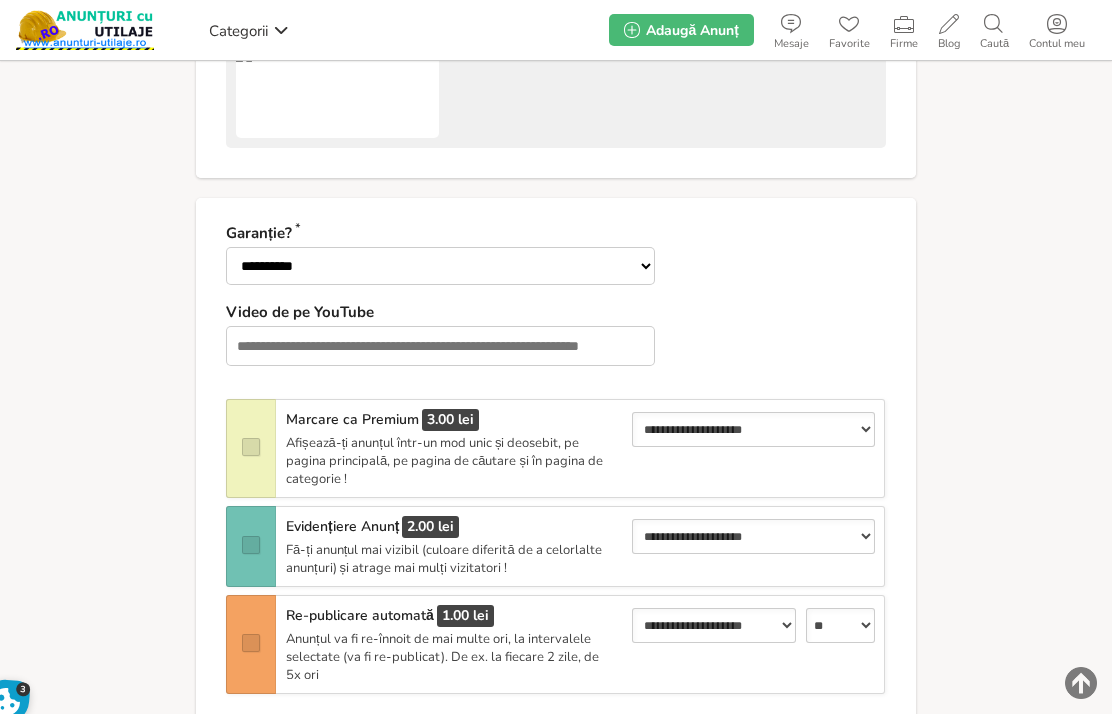 click on "**********" at bounding box center [440, 266] 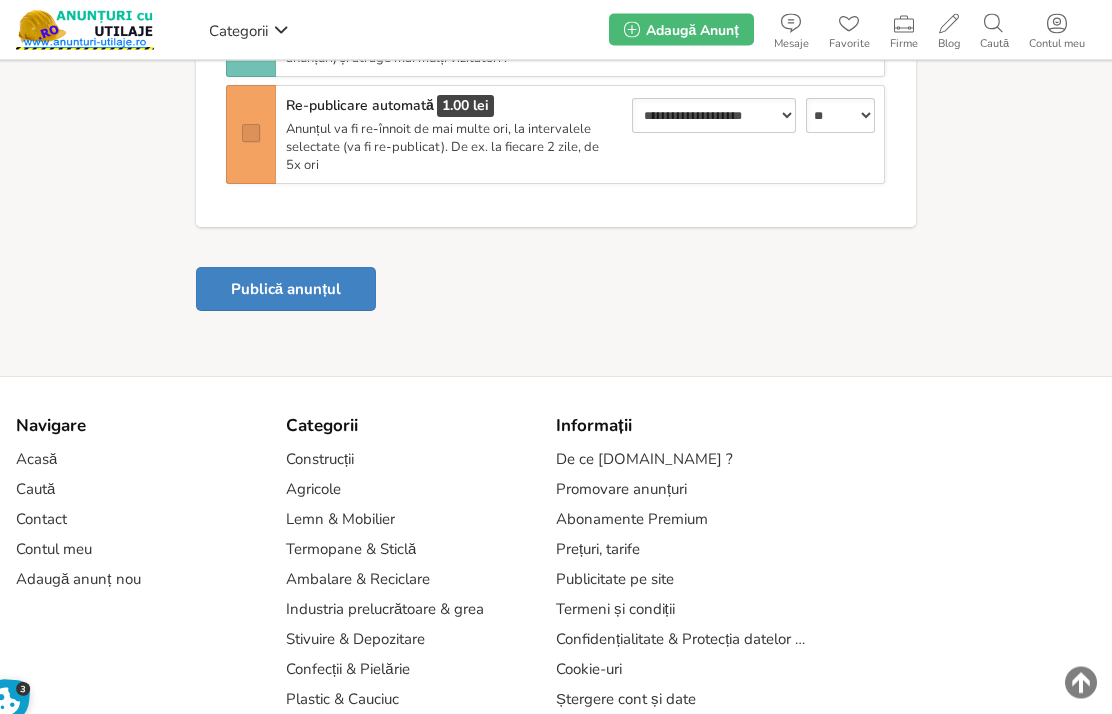 scroll, scrollTop: 2313, scrollLeft: 0, axis: vertical 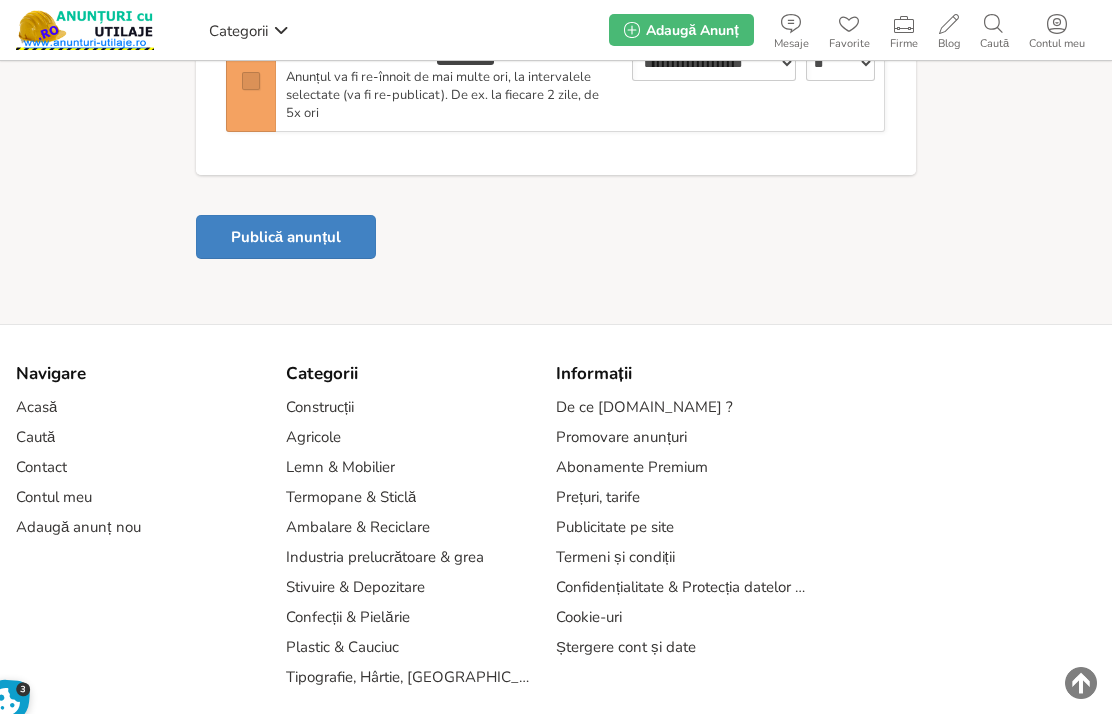 click on "Publică anunțul" at bounding box center [286, 237] 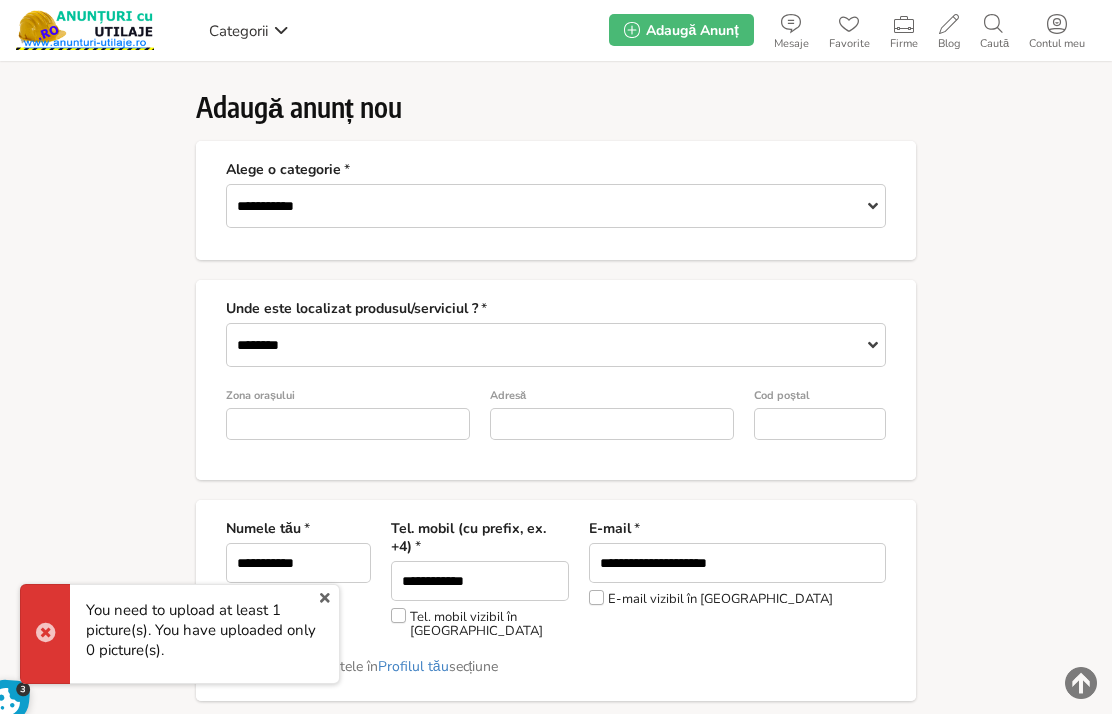 scroll, scrollTop: 0, scrollLeft: 0, axis: both 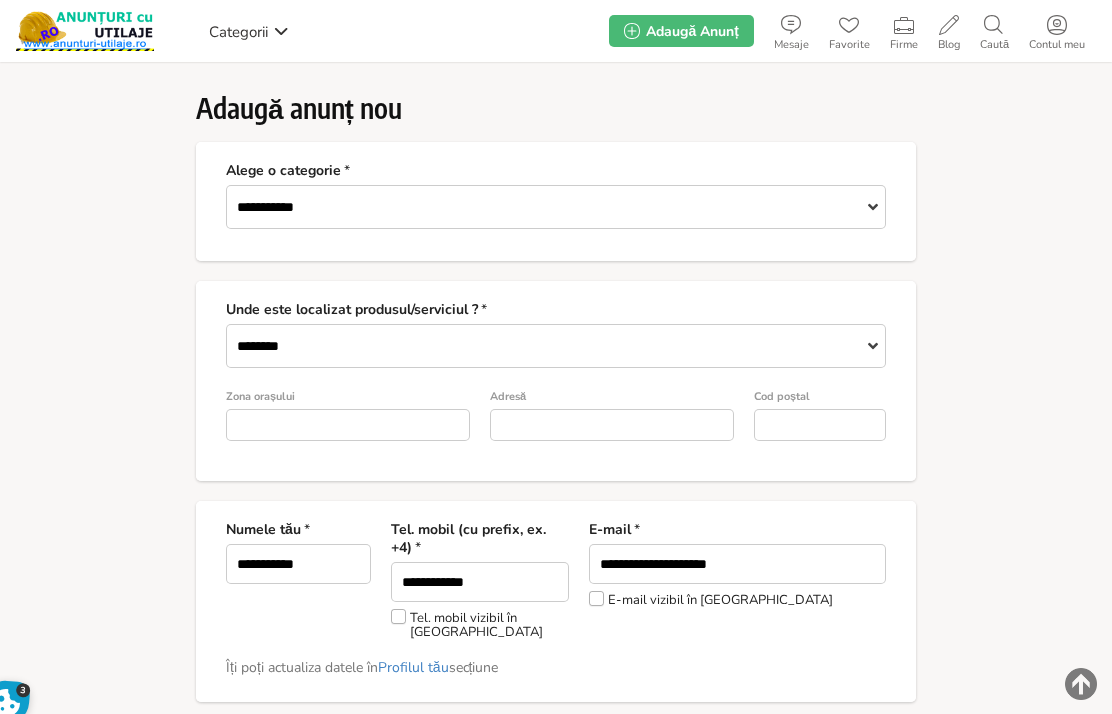 click on "**********" at bounding box center [556, 206] 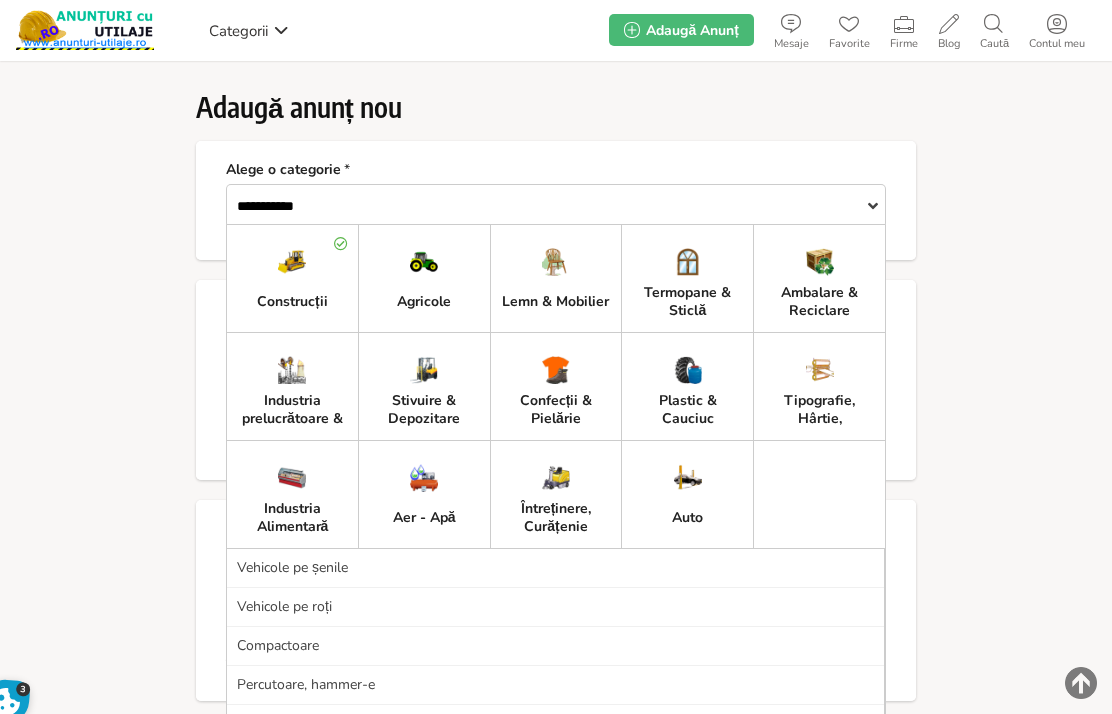 click on "Stivuire & Depozitare" at bounding box center (424, 410) 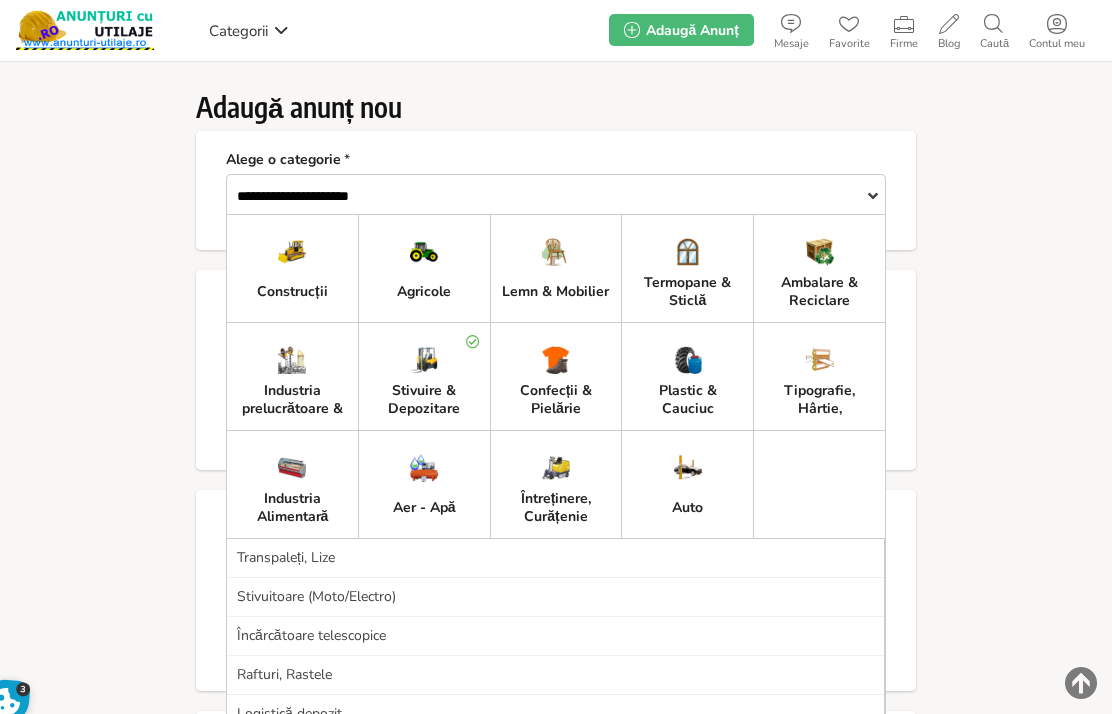 click at bounding box center (292, 252) 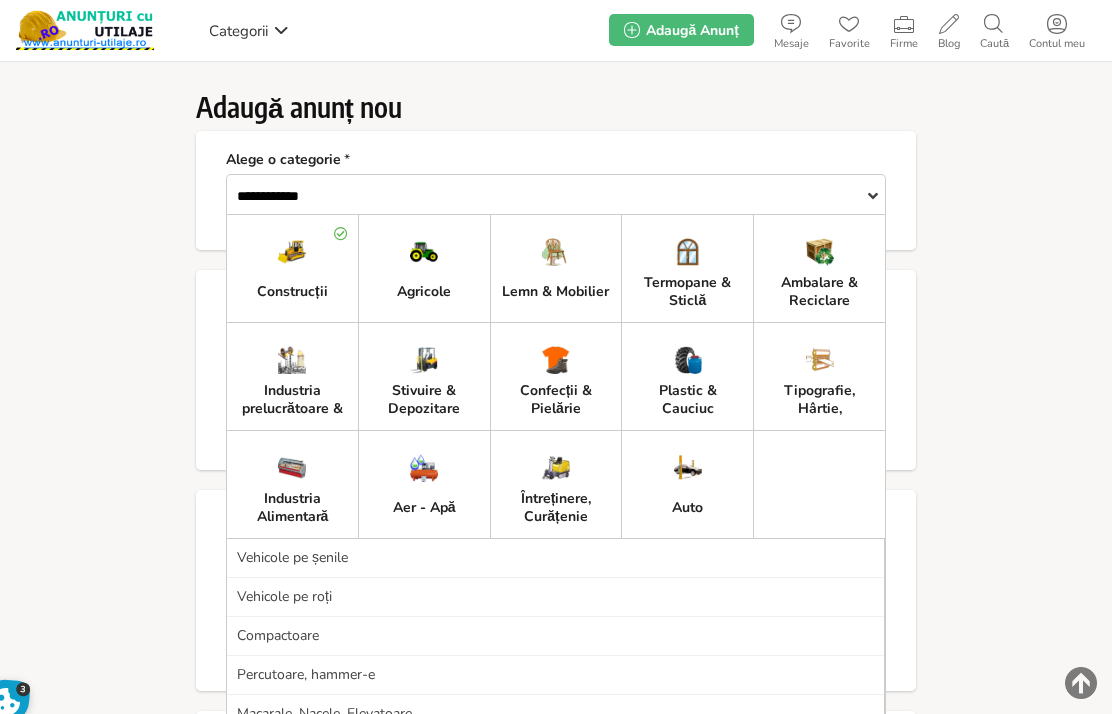 click on "**********" at bounding box center (556, 1229) 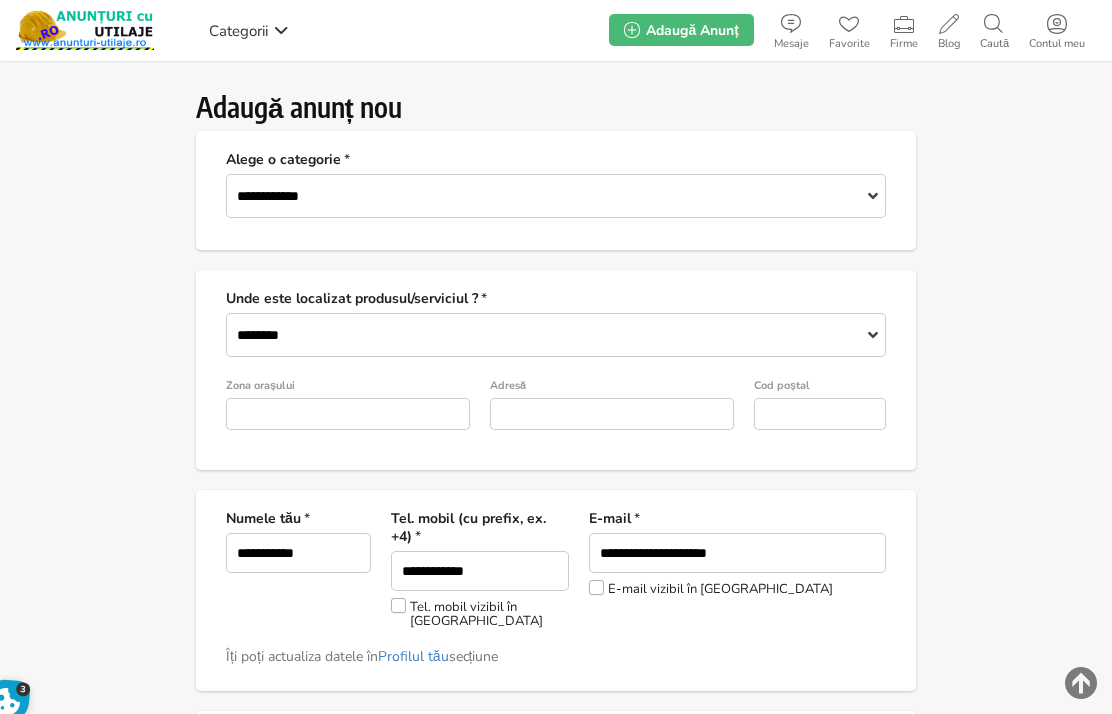 click on "********" at bounding box center (556, 335) 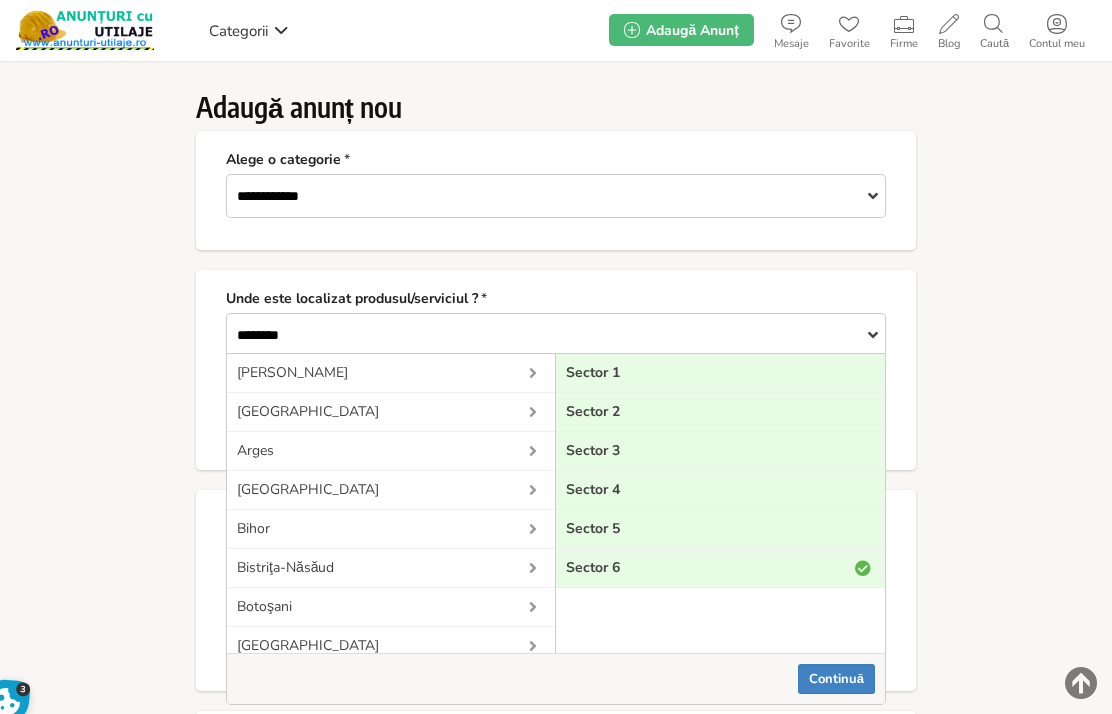 click on "Sector 6" at bounding box center (720, 568) 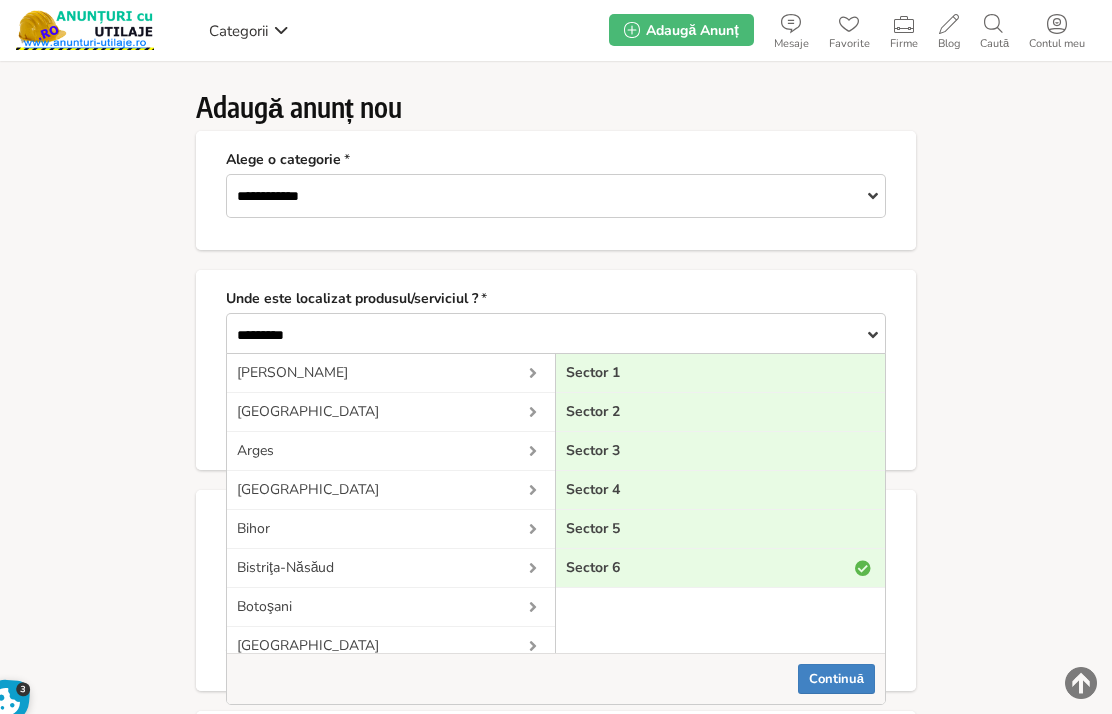 click on "**********" at bounding box center [556, 1229] 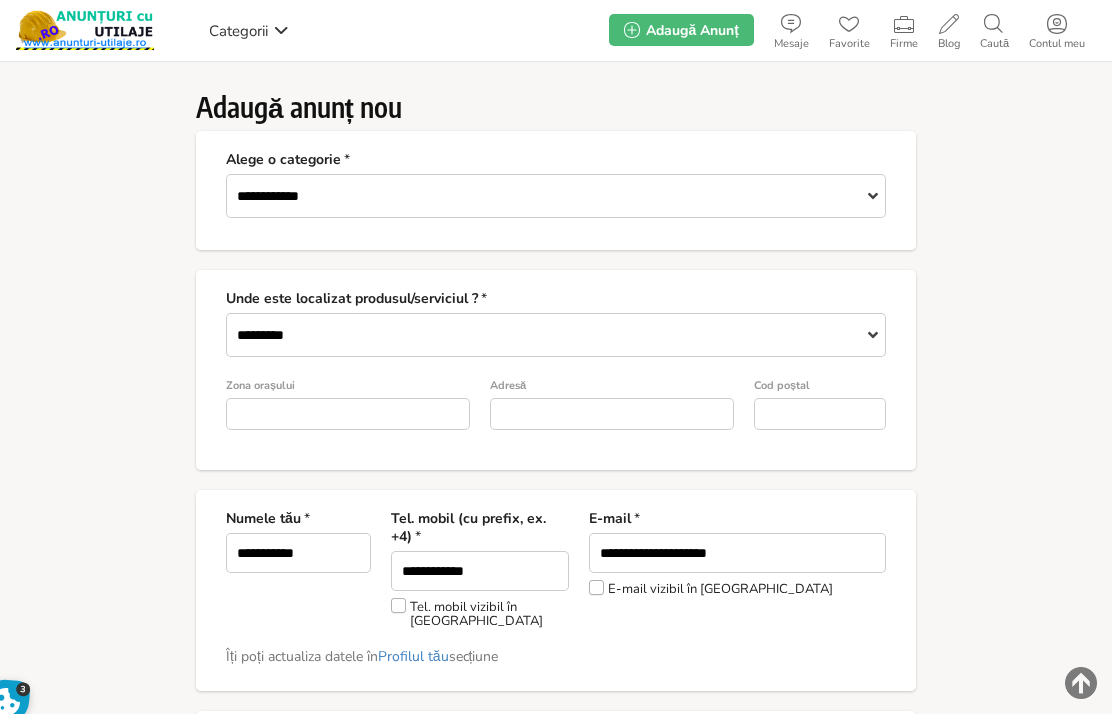 click at bounding box center (348, 414) 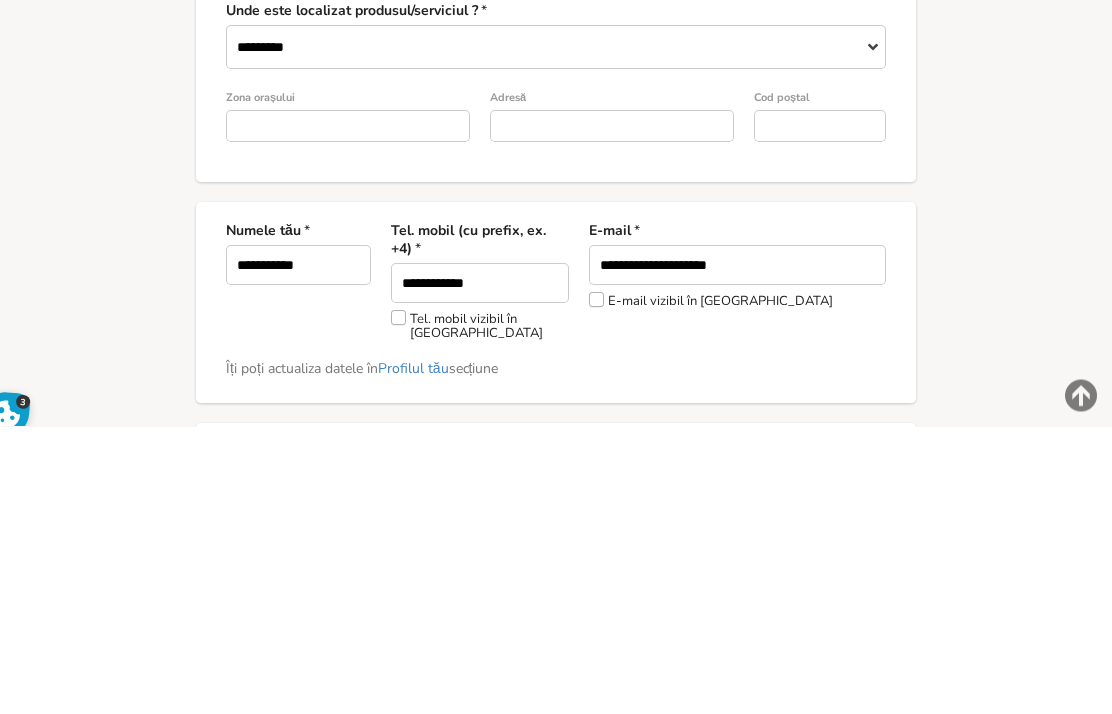 click on "Zona orașului" at bounding box center (612, 414) 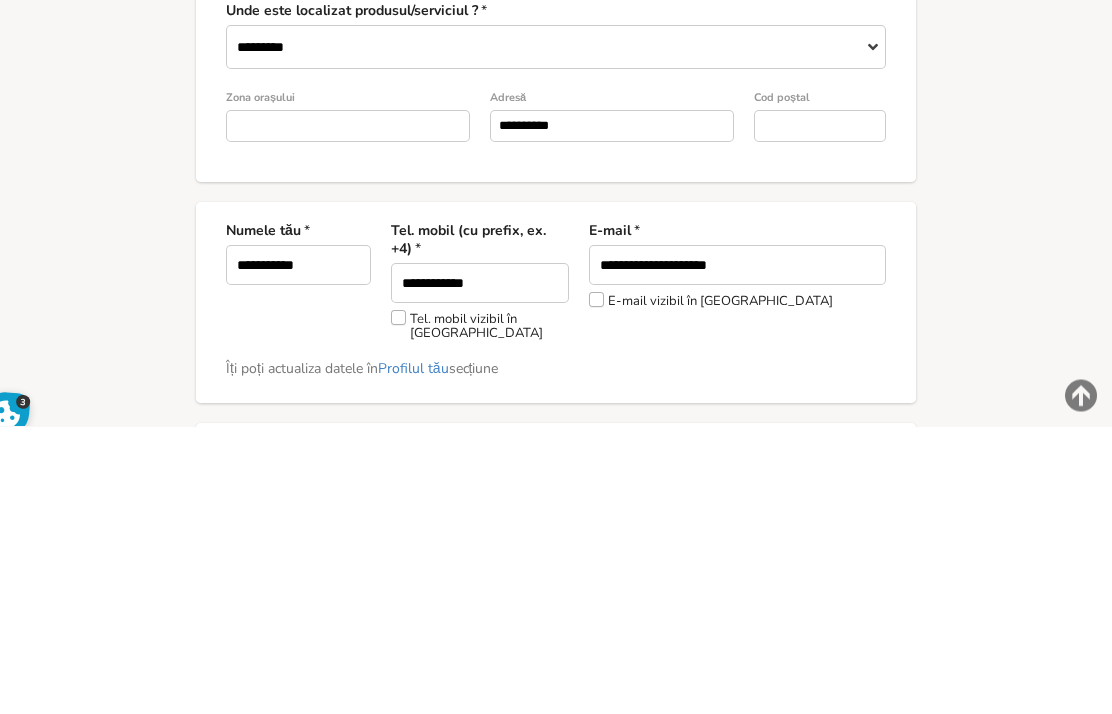 type on "*********" 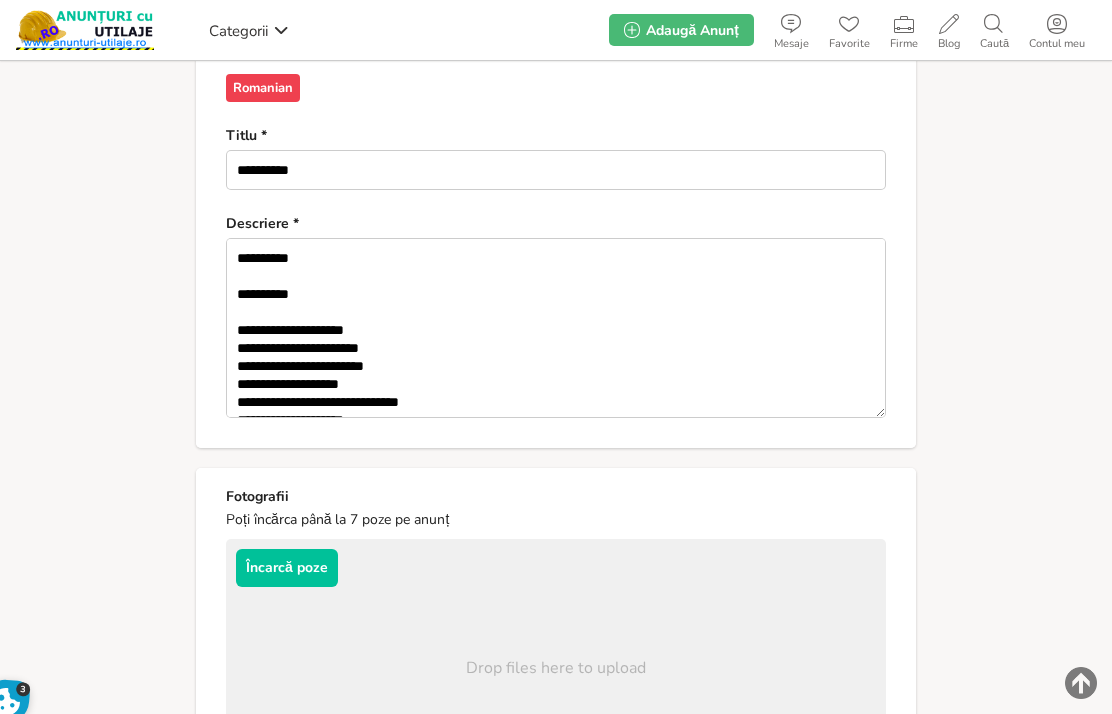 scroll, scrollTop: 1049, scrollLeft: 0, axis: vertical 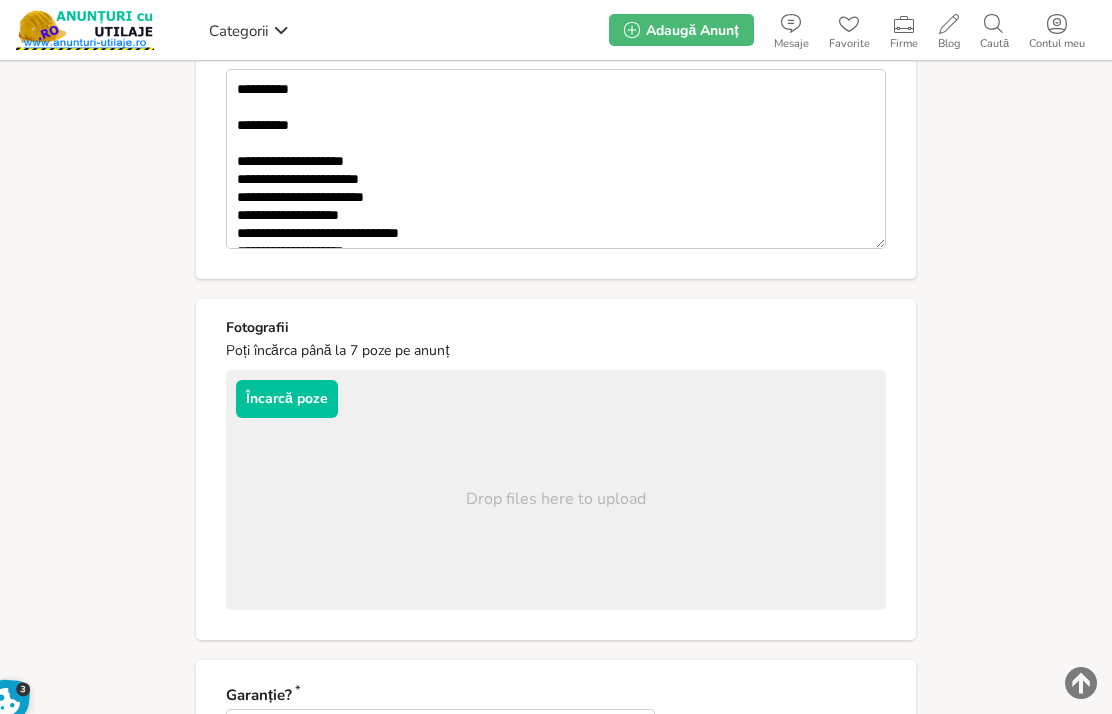click on "Încarcă poze" at bounding box center (287, 399) 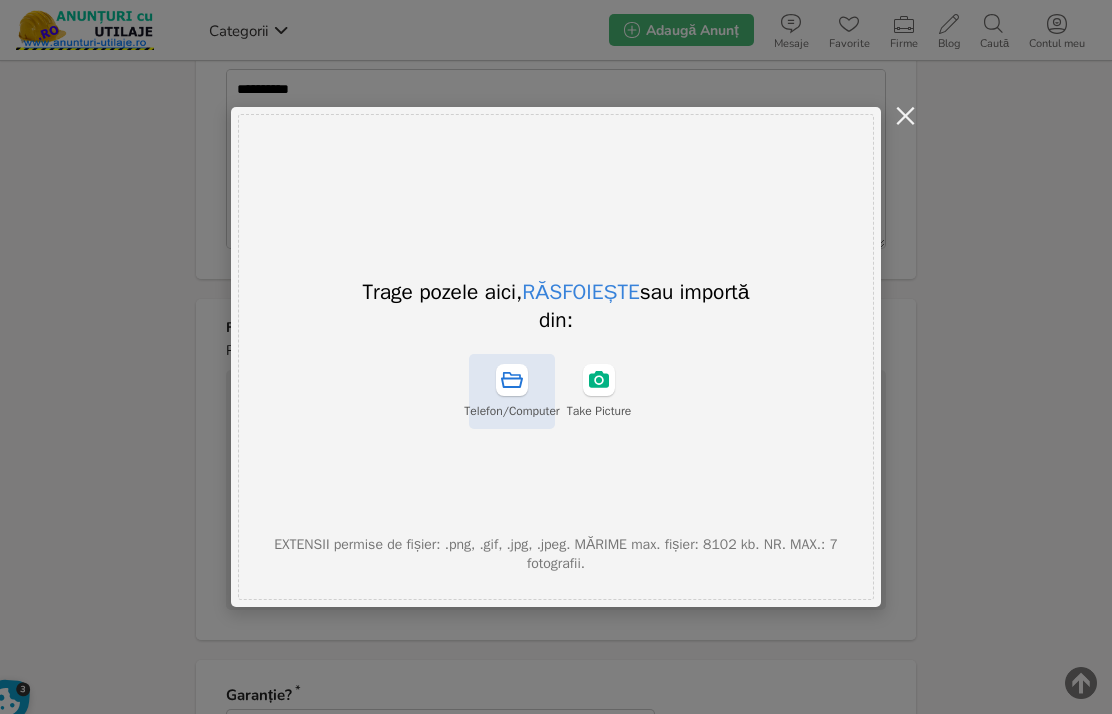 click 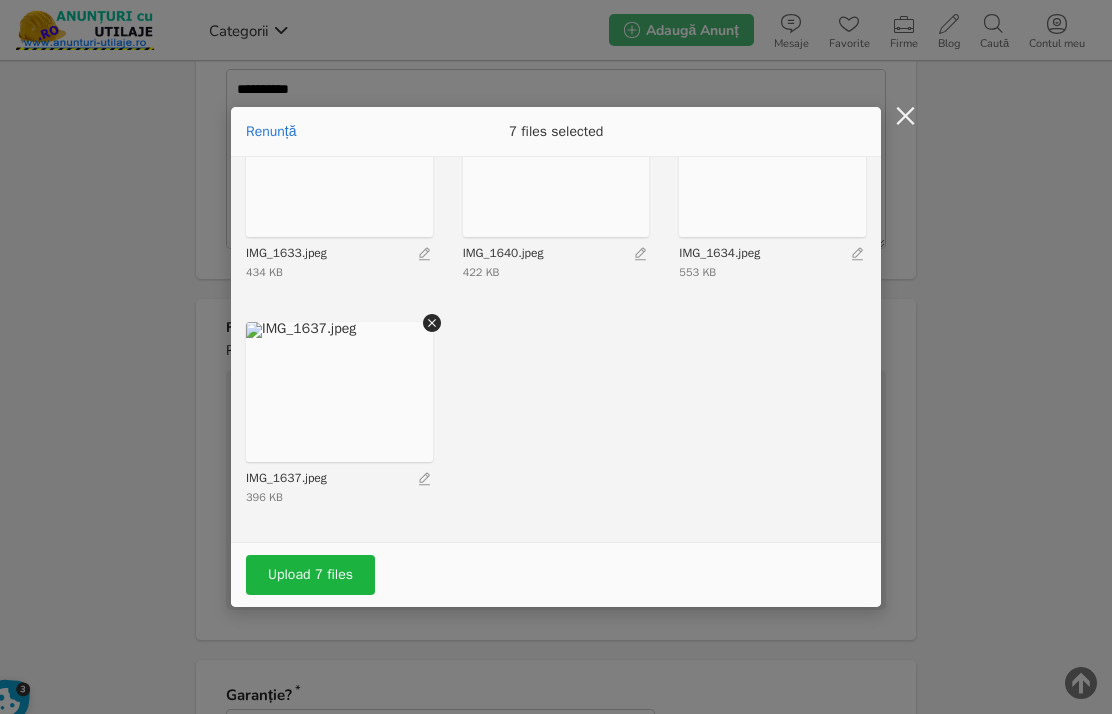 click on "Upload 7 files" at bounding box center [310, 575] 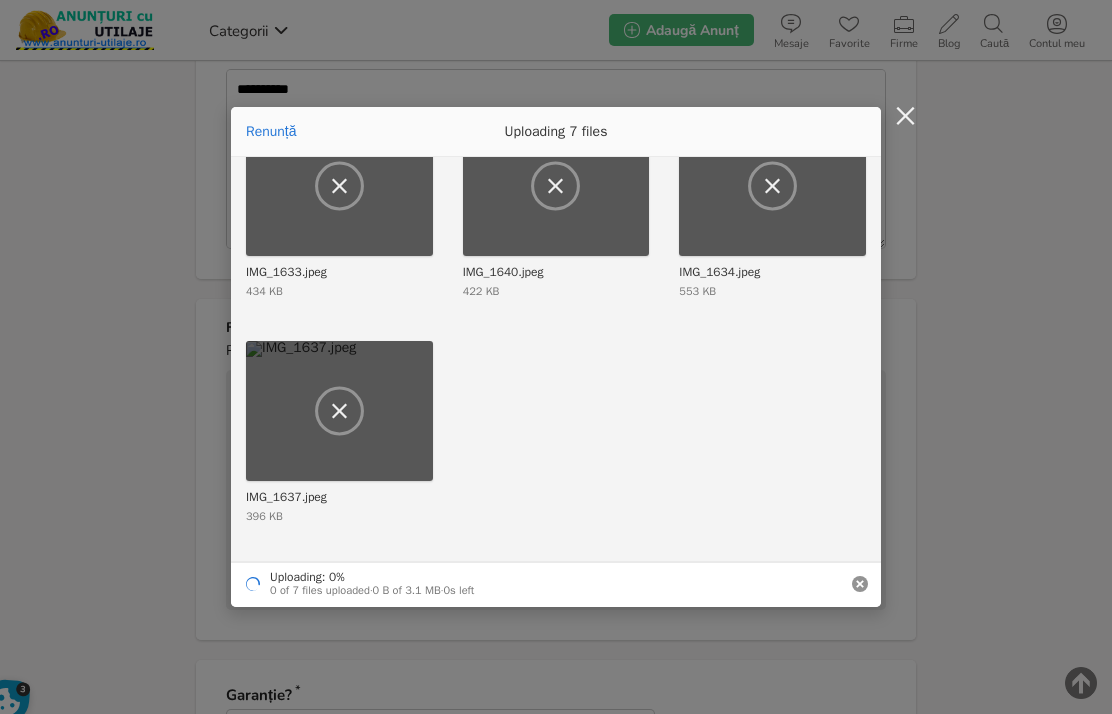 scroll, scrollTop: 281, scrollLeft: 0, axis: vertical 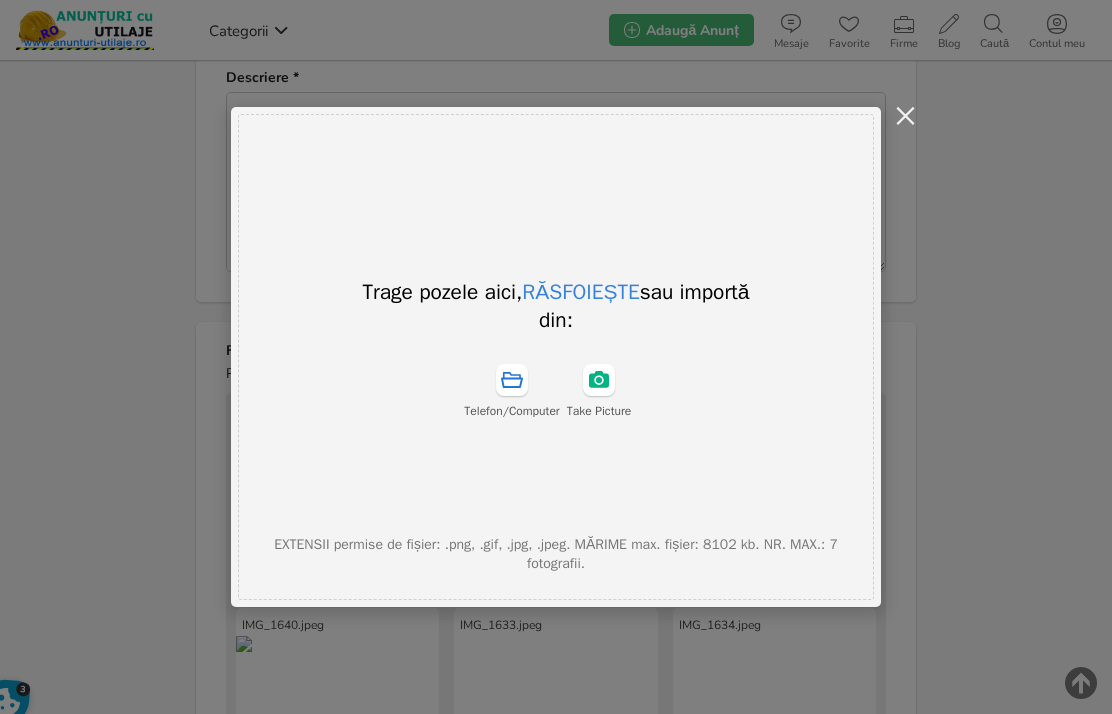 type on "*" 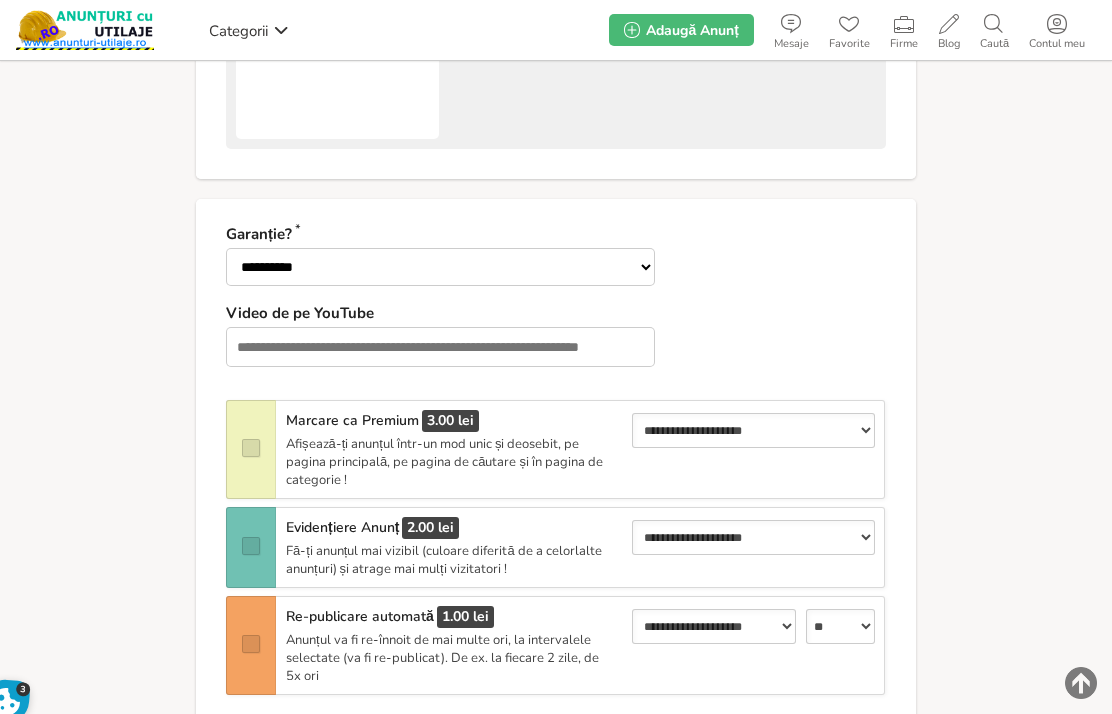 scroll, scrollTop: 1908, scrollLeft: 0, axis: vertical 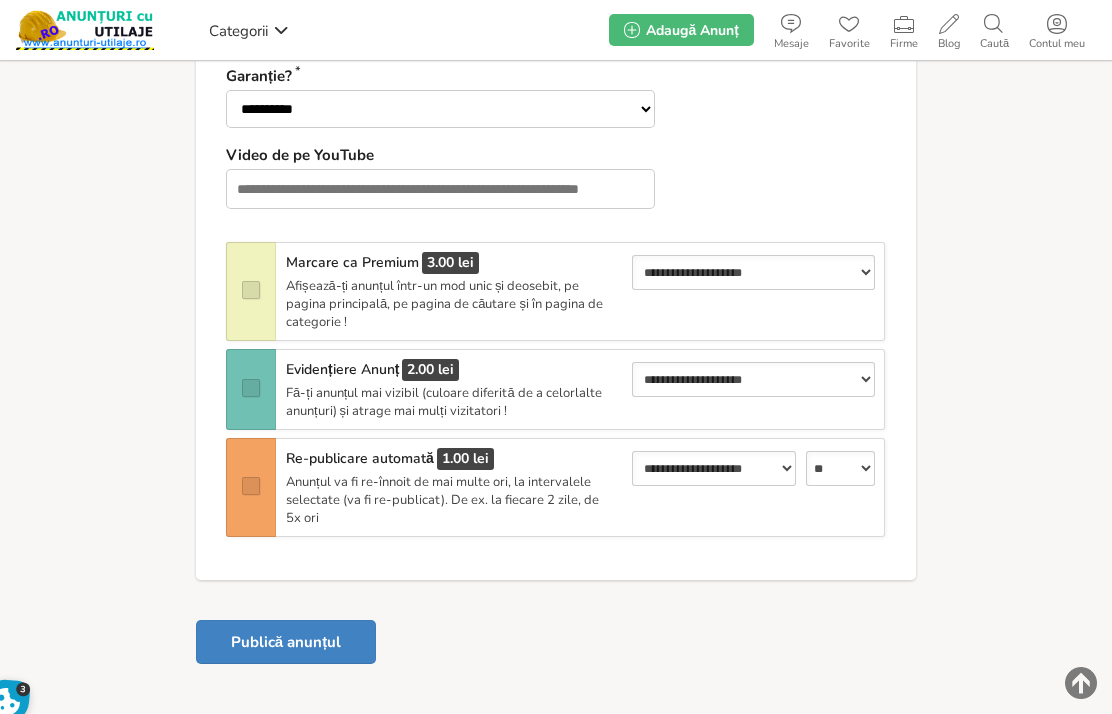 click on "**********" at bounding box center [440, 109] 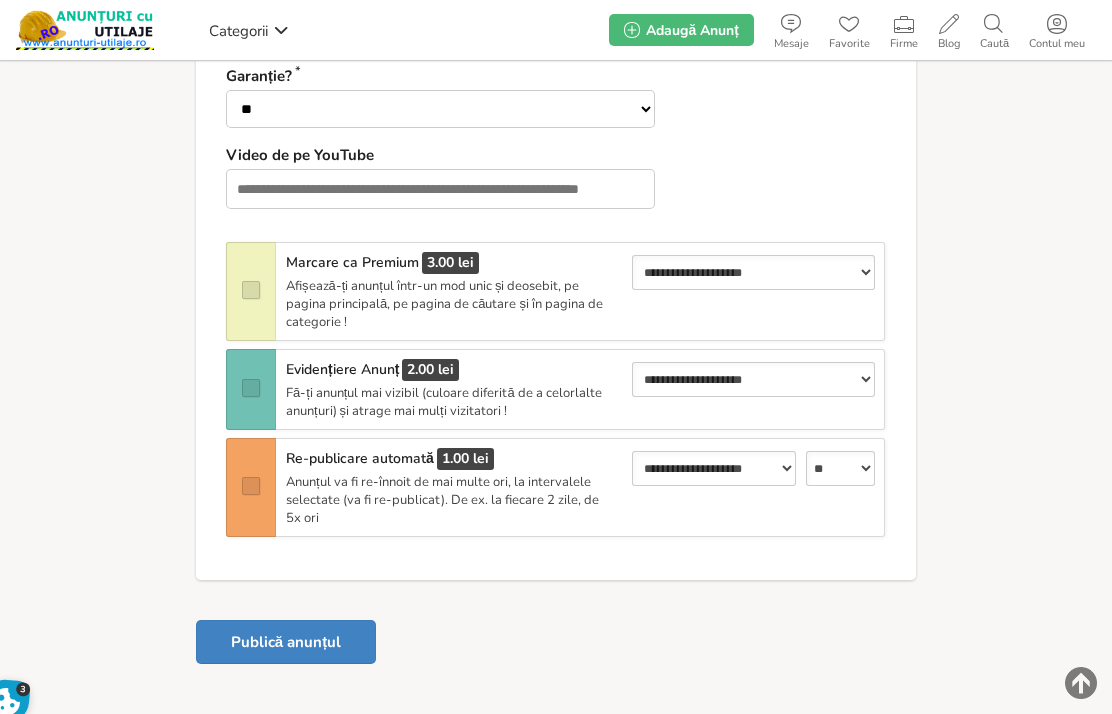 click on "**********" at bounding box center (440, 109) 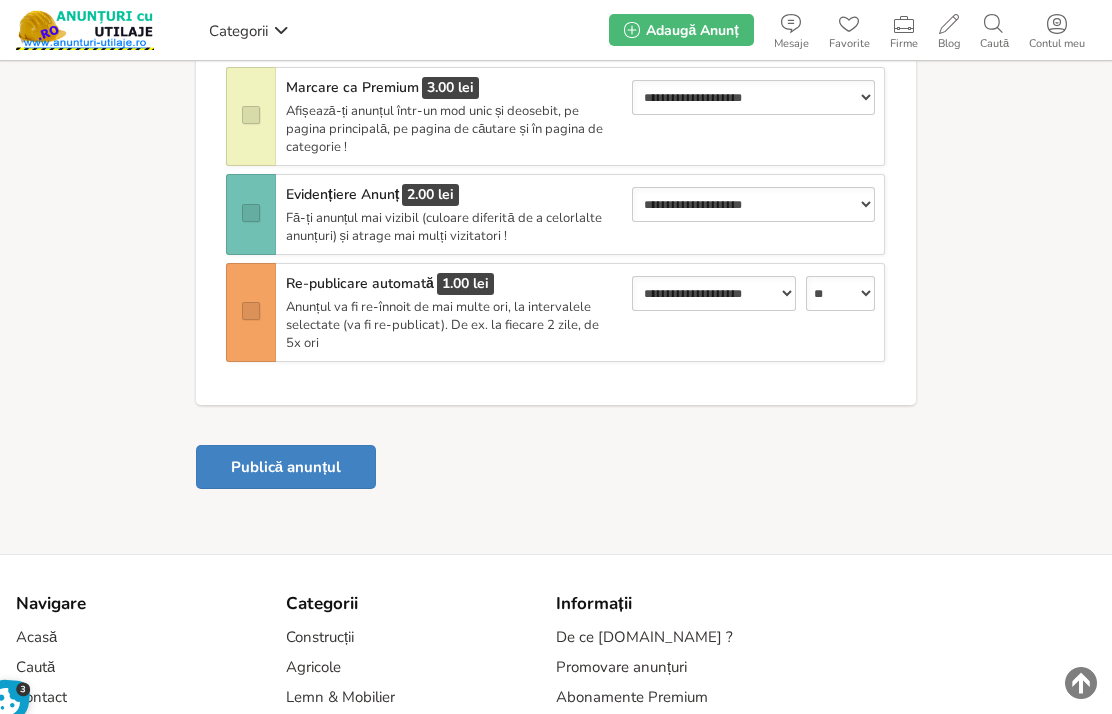 scroll, scrollTop: 2159, scrollLeft: 0, axis: vertical 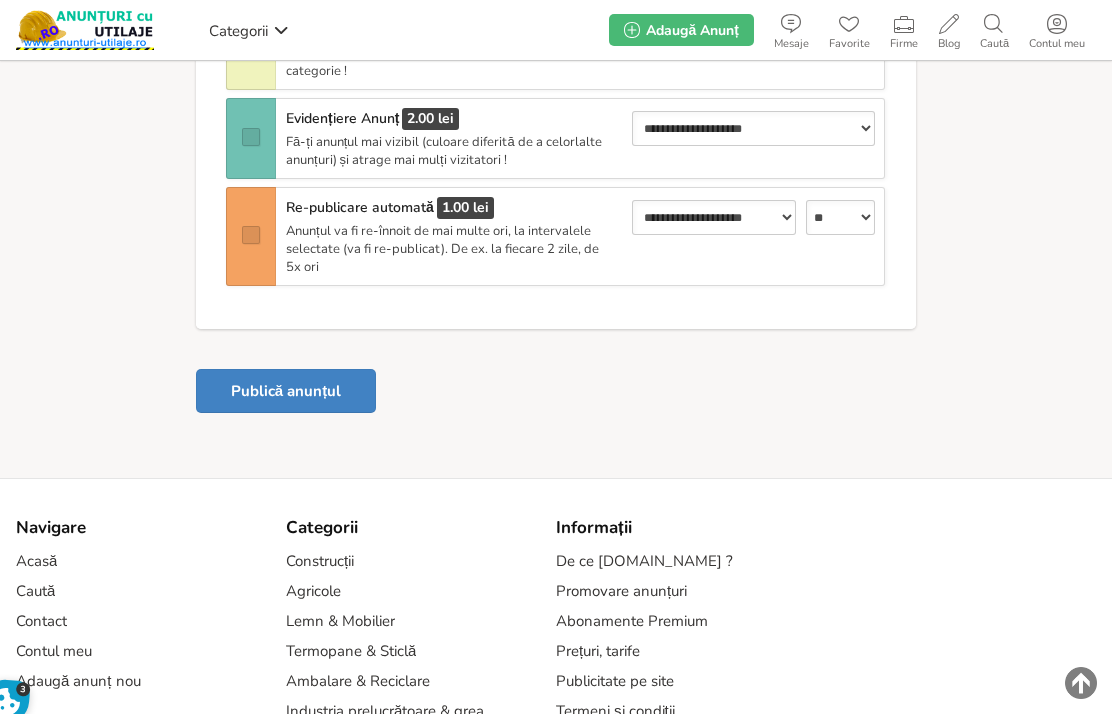 click at bounding box center [242, 128] 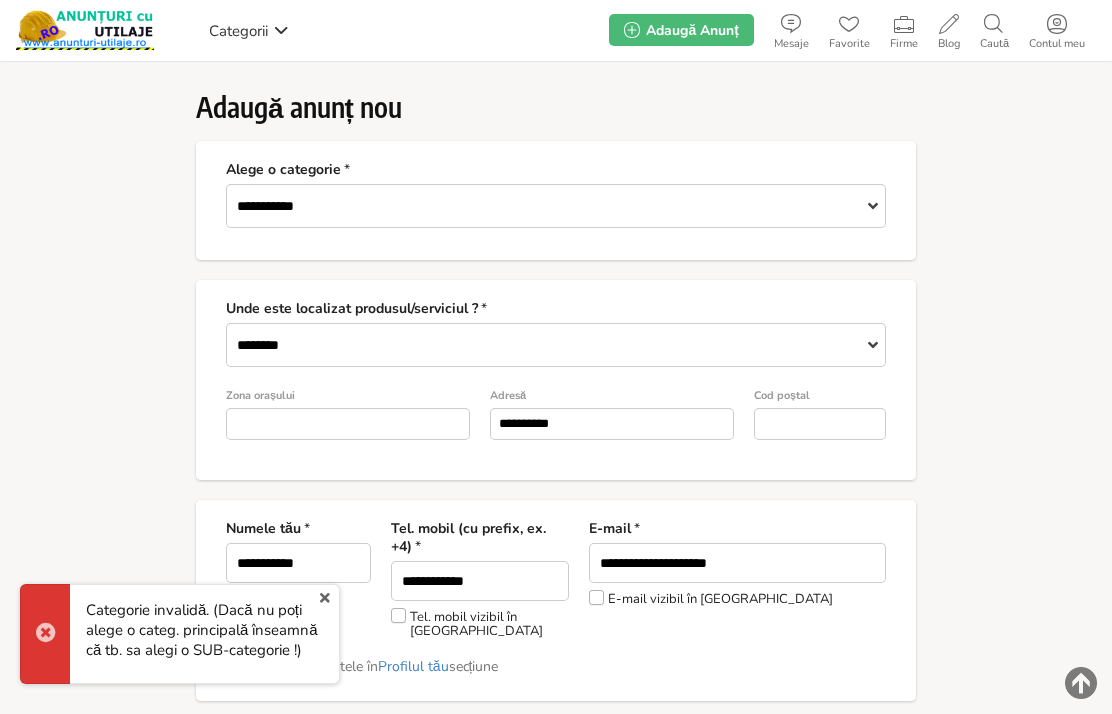 scroll, scrollTop: 0, scrollLeft: 0, axis: both 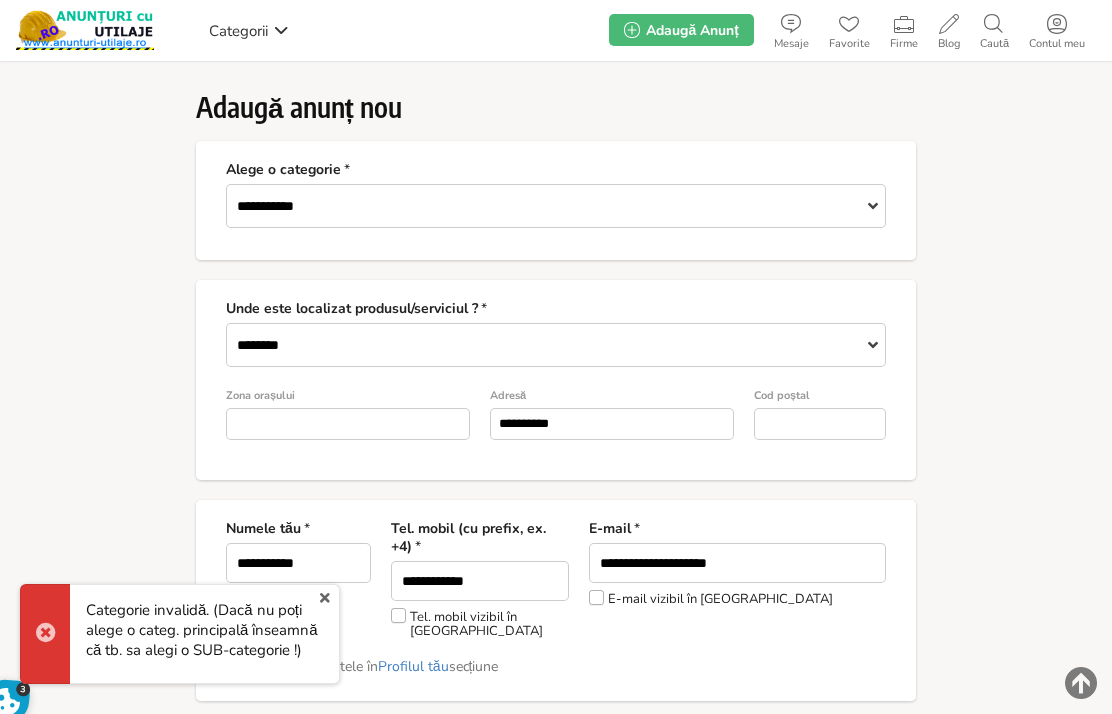 type on "*" 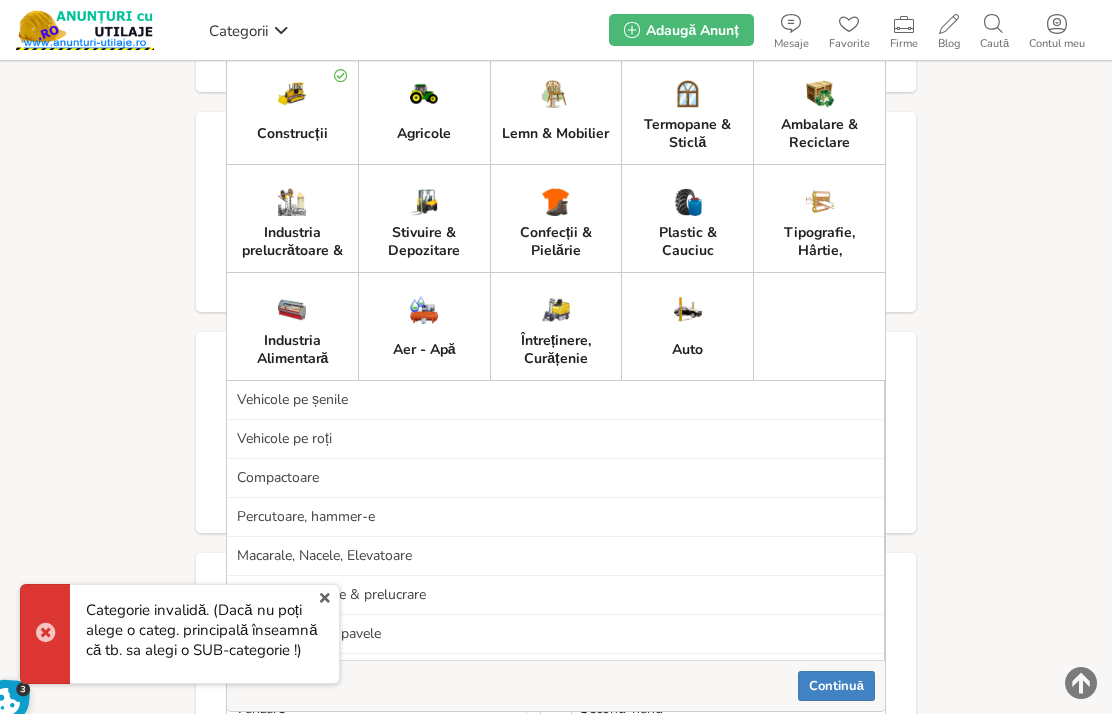 scroll, scrollTop: 178, scrollLeft: 0, axis: vertical 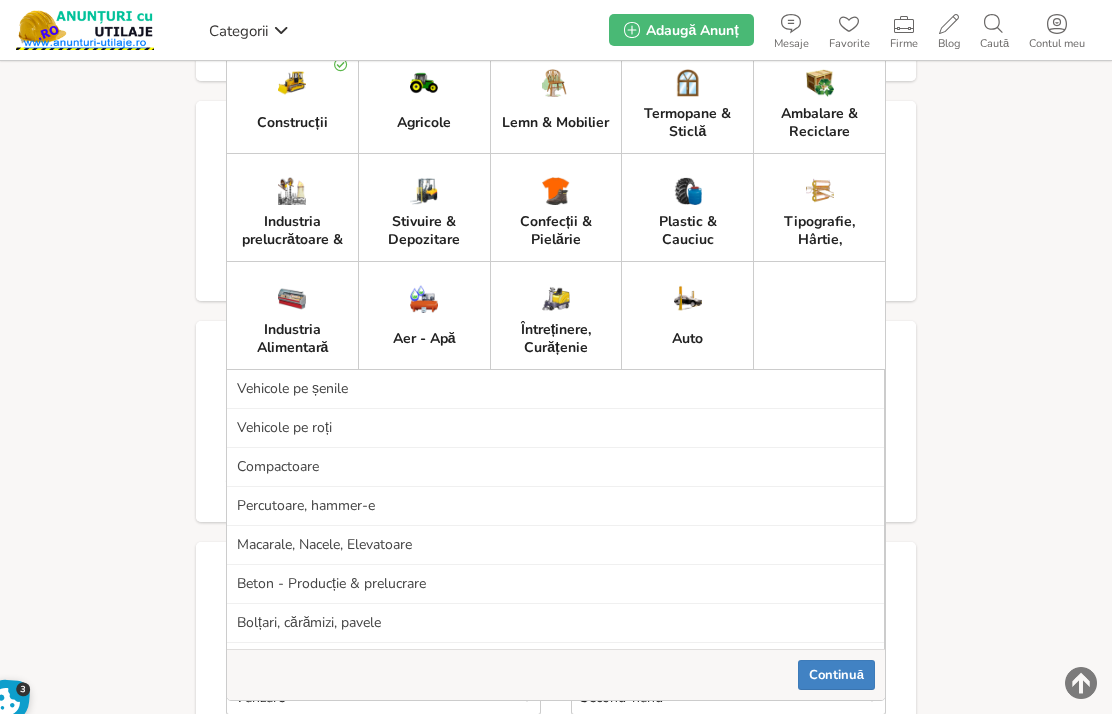 click on "Vehicole pe șenile" at bounding box center (555, 389) 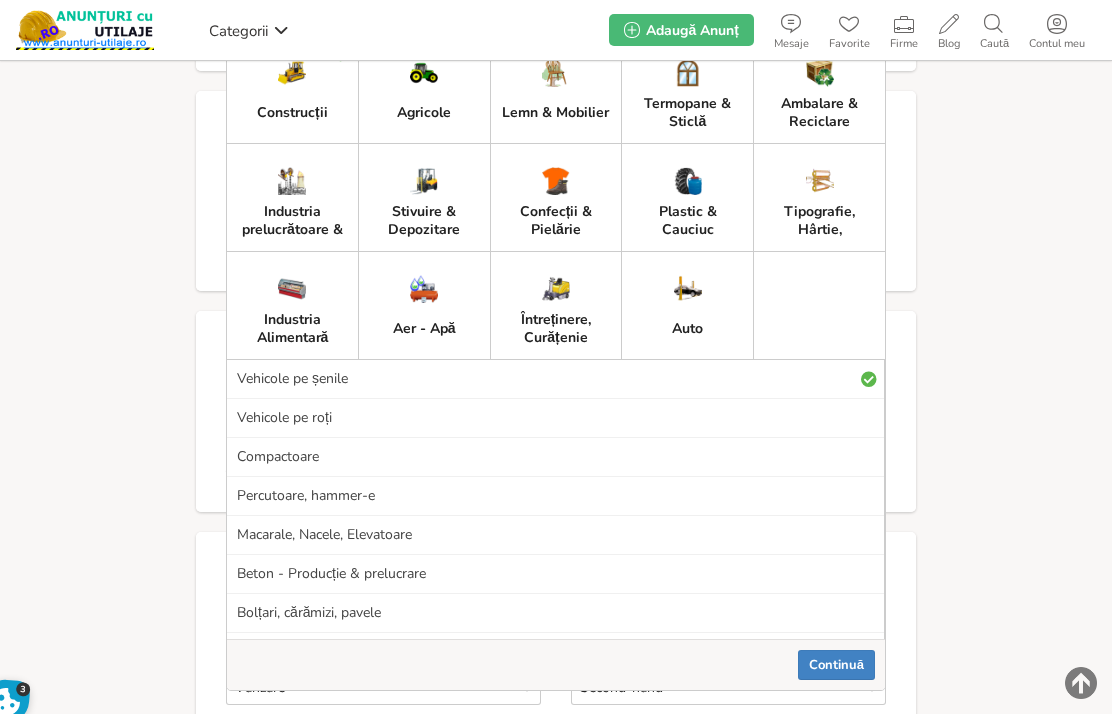 click on "Continuă" at bounding box center [836, 665] 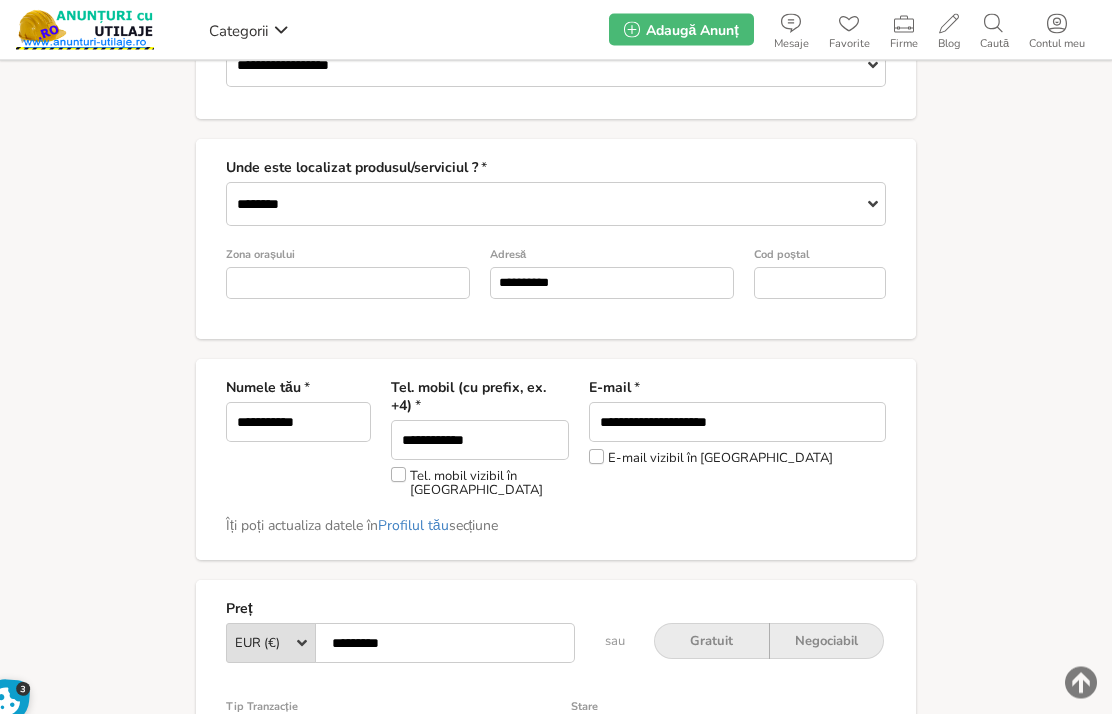 scroll, scrollTop: 0, scrollLeft: 0, axis: both 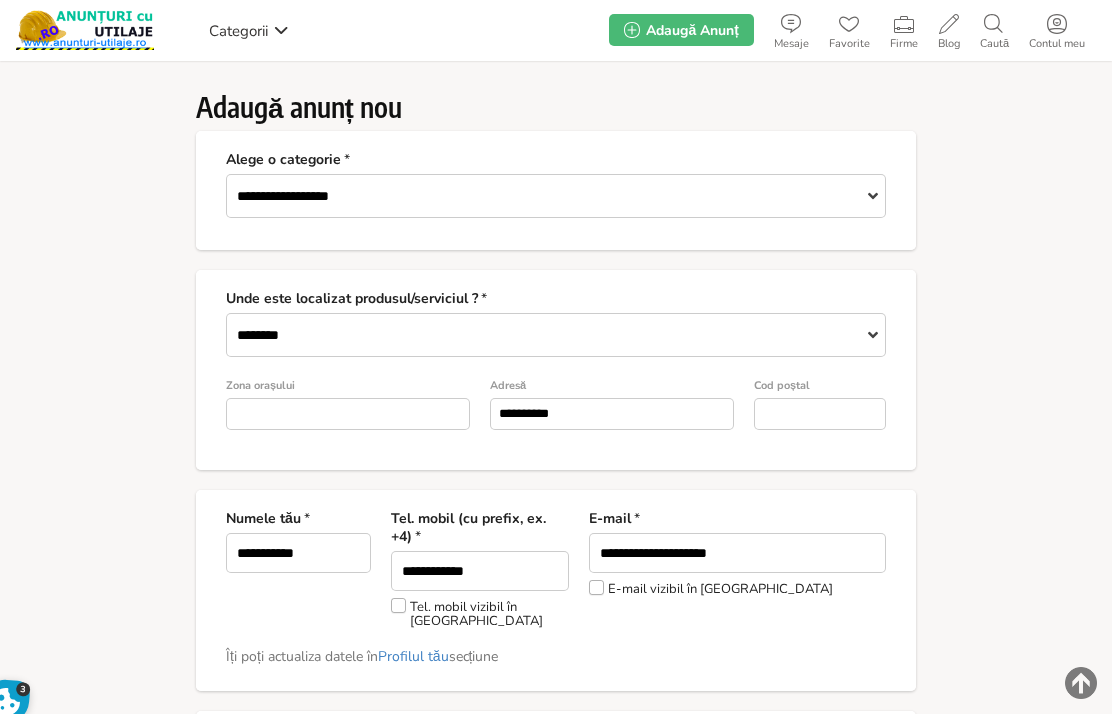 type on "*" 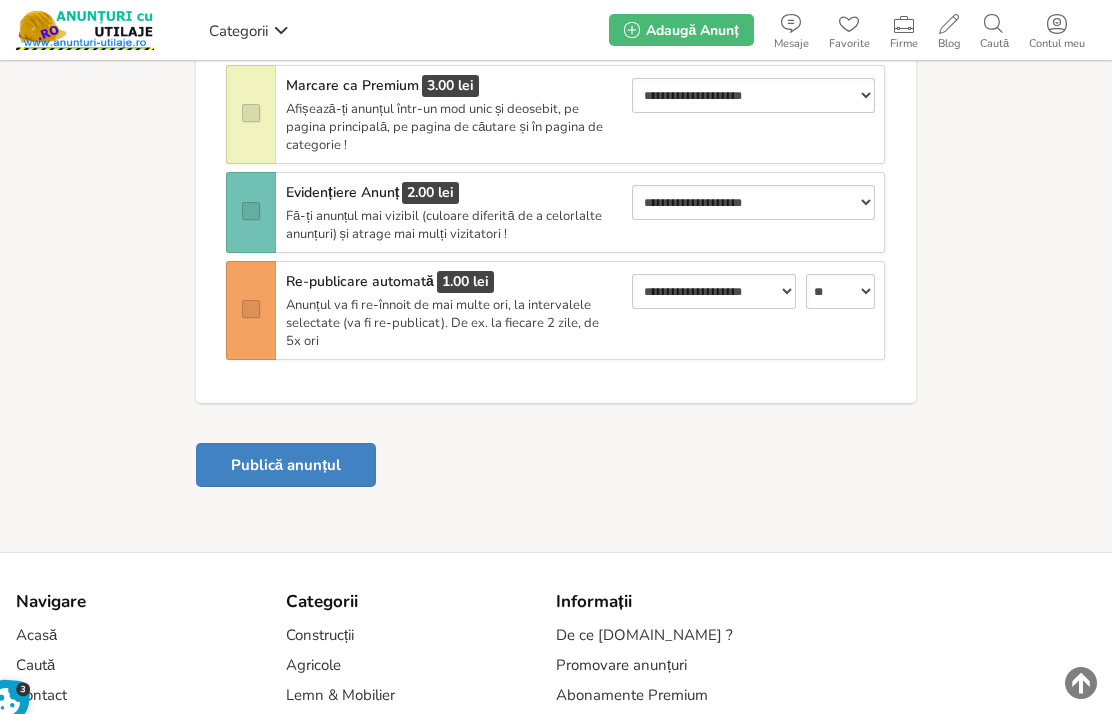 scroll, scrollTop: 2121, scrollLeft: 0, axis: vertical 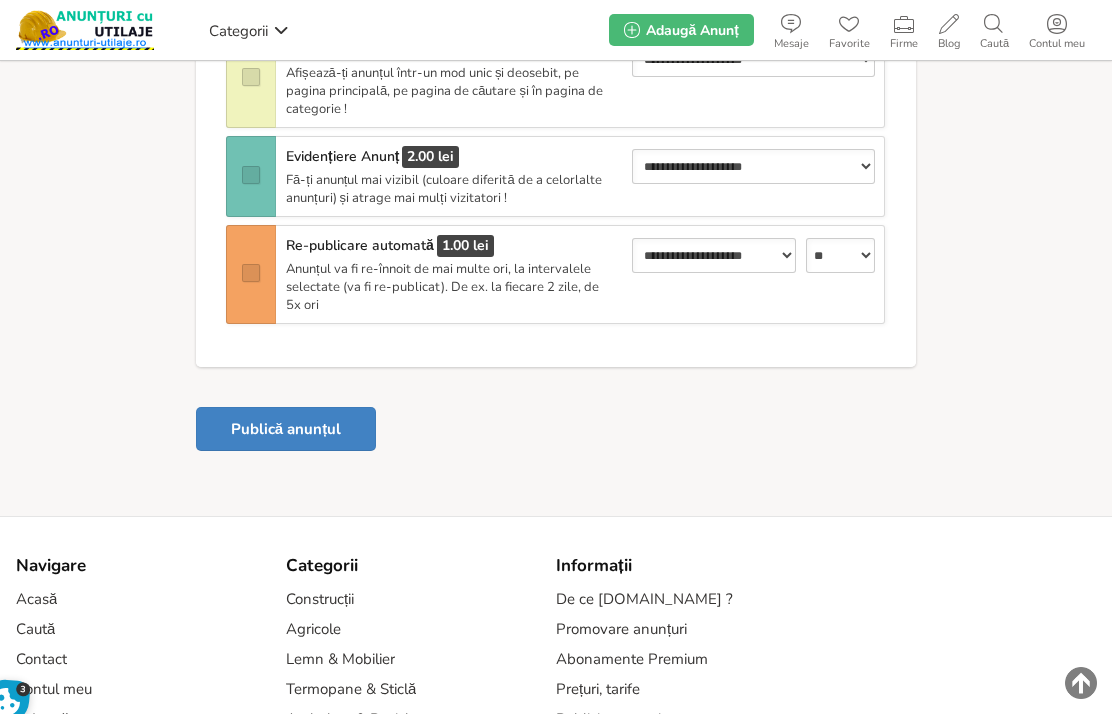 click on "Publică anunțul" at bounding box center [286, 429] 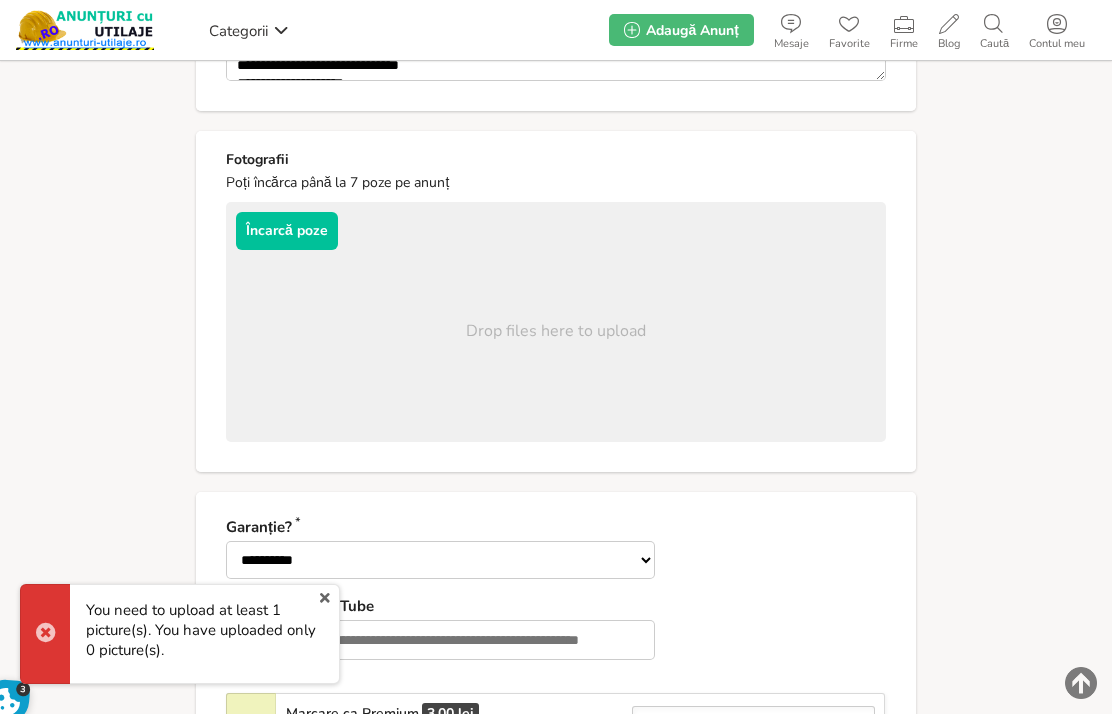 scroll, scrollTop: 1219, scrollLeft: 0, axis: vertical 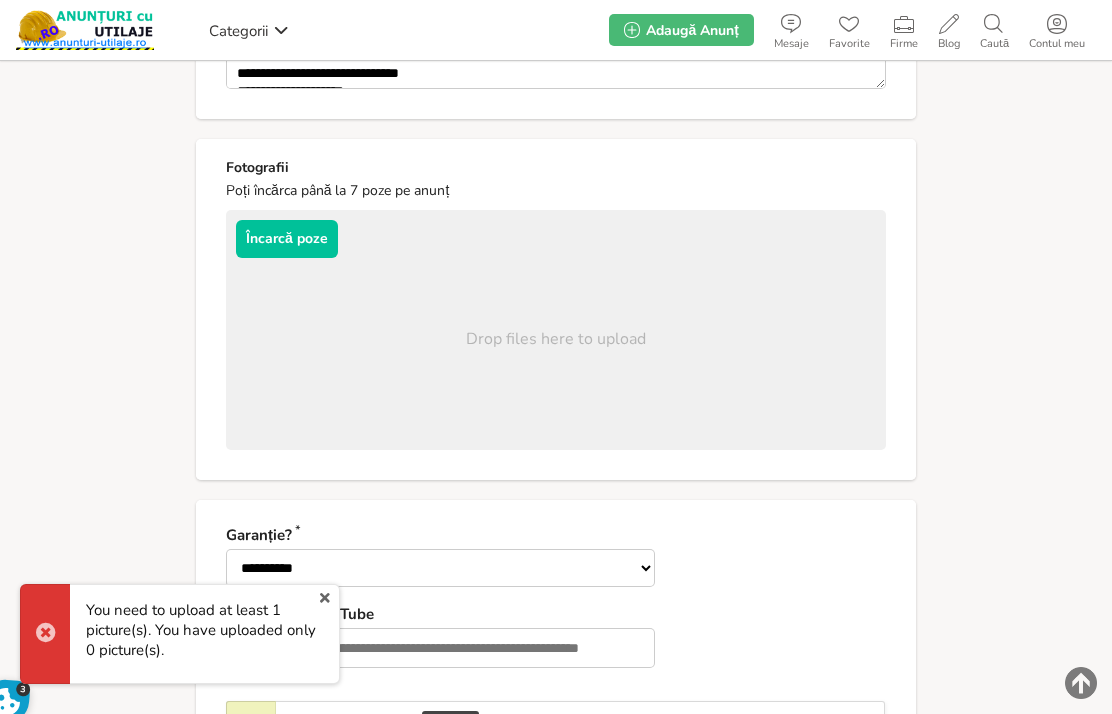click on "Încarcă poze" at bounding box center (287, 239) 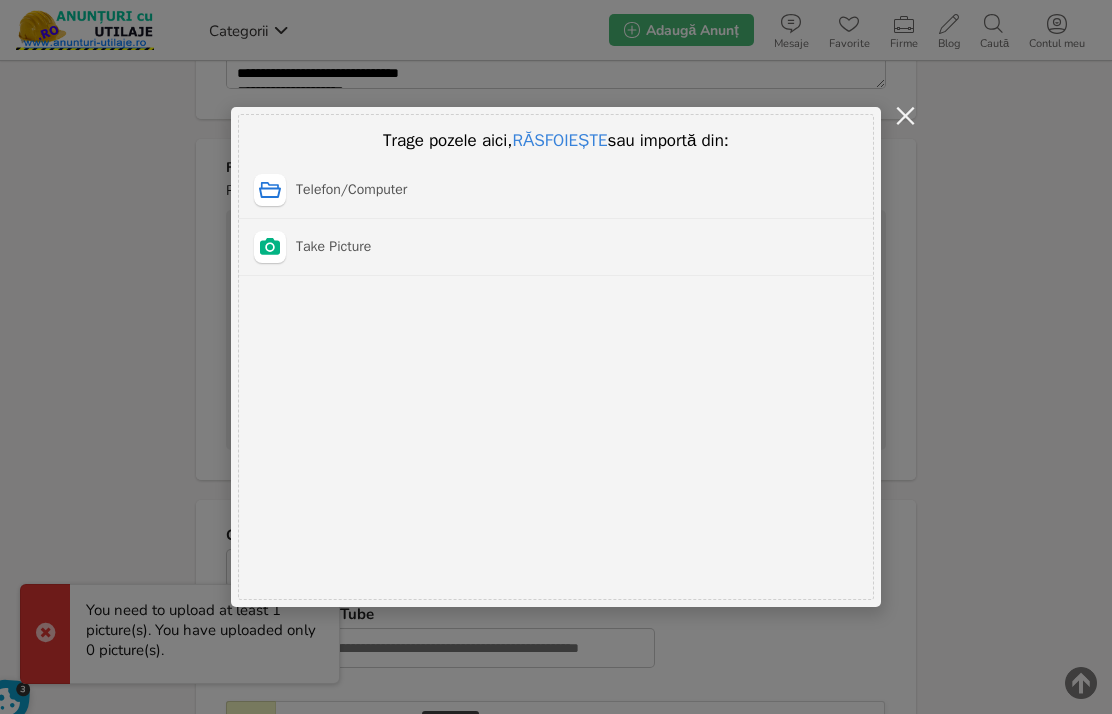 scroll, scrollTop: 1029, scrollLeft: 0, axis: vertical 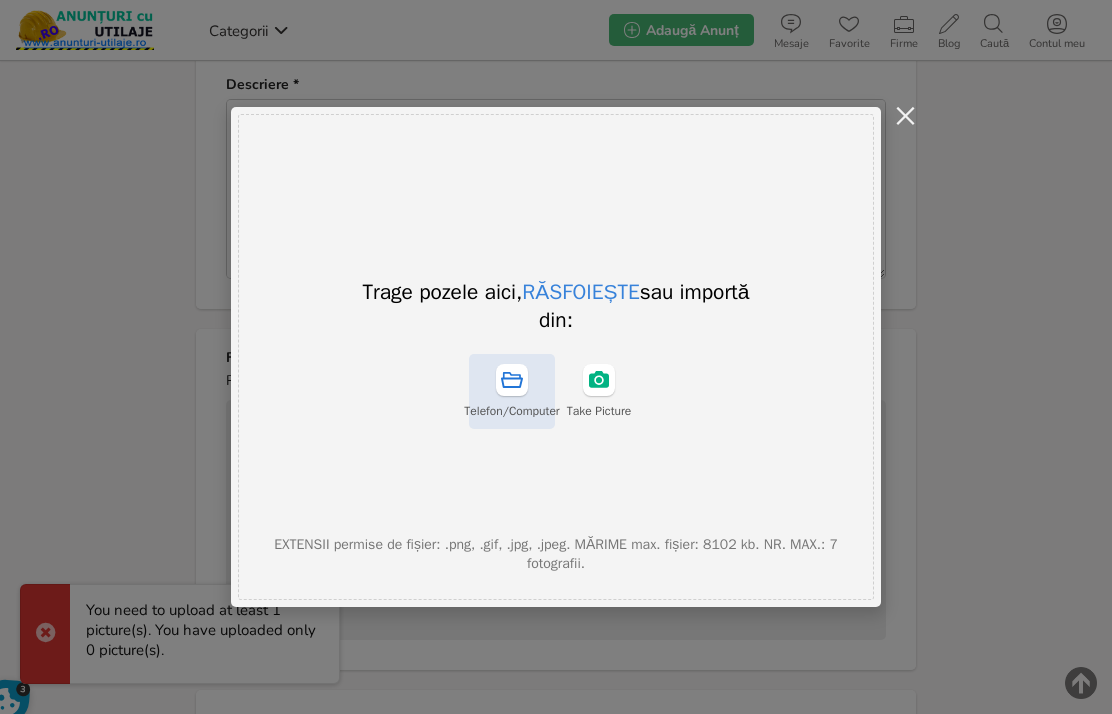 click 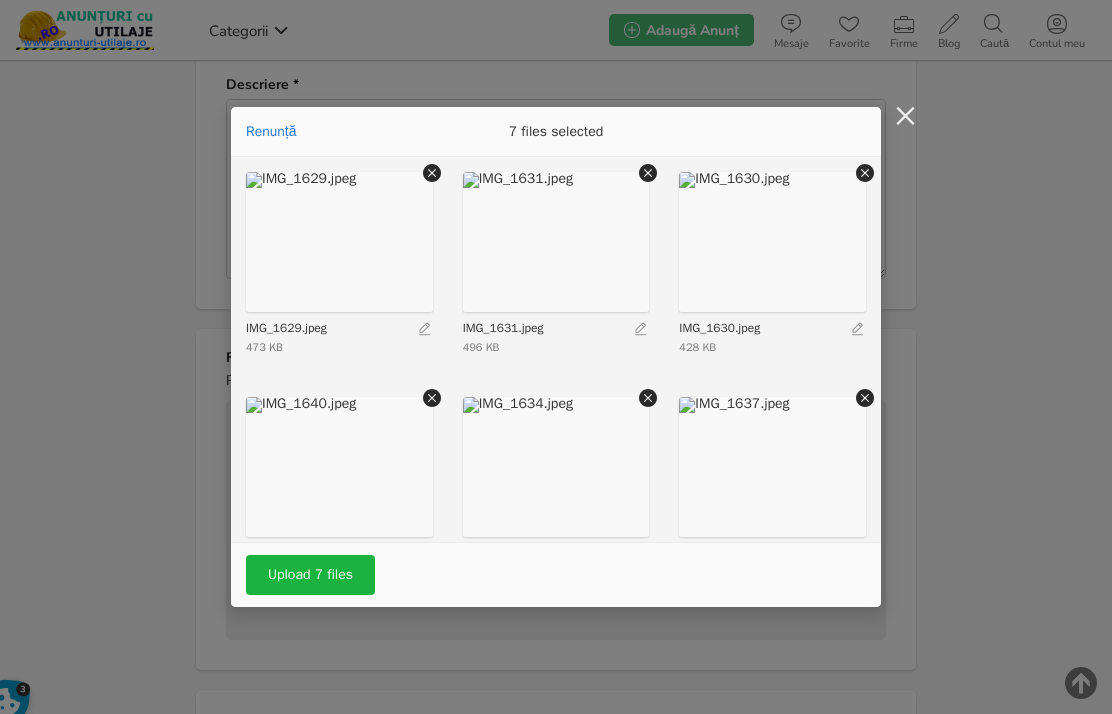 click on "Upload 7 files" at bounding box center (310, 575) 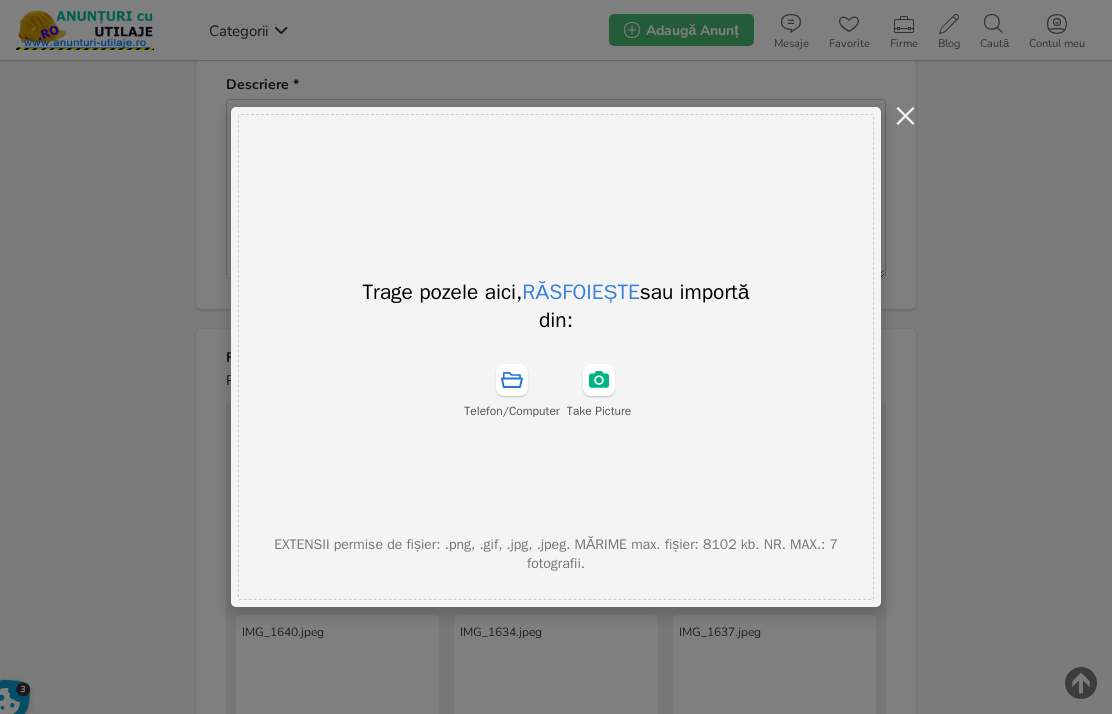 type on "*" 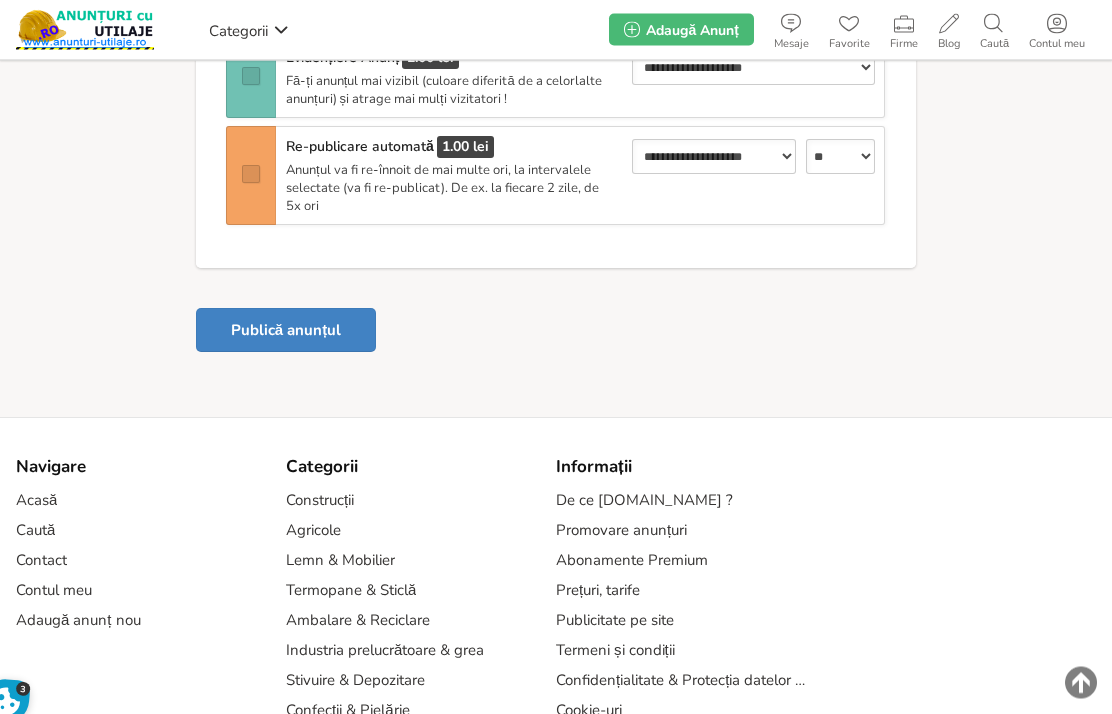 scroll, scrollTop: 2250, scrollLeft: 0, axis: vertical 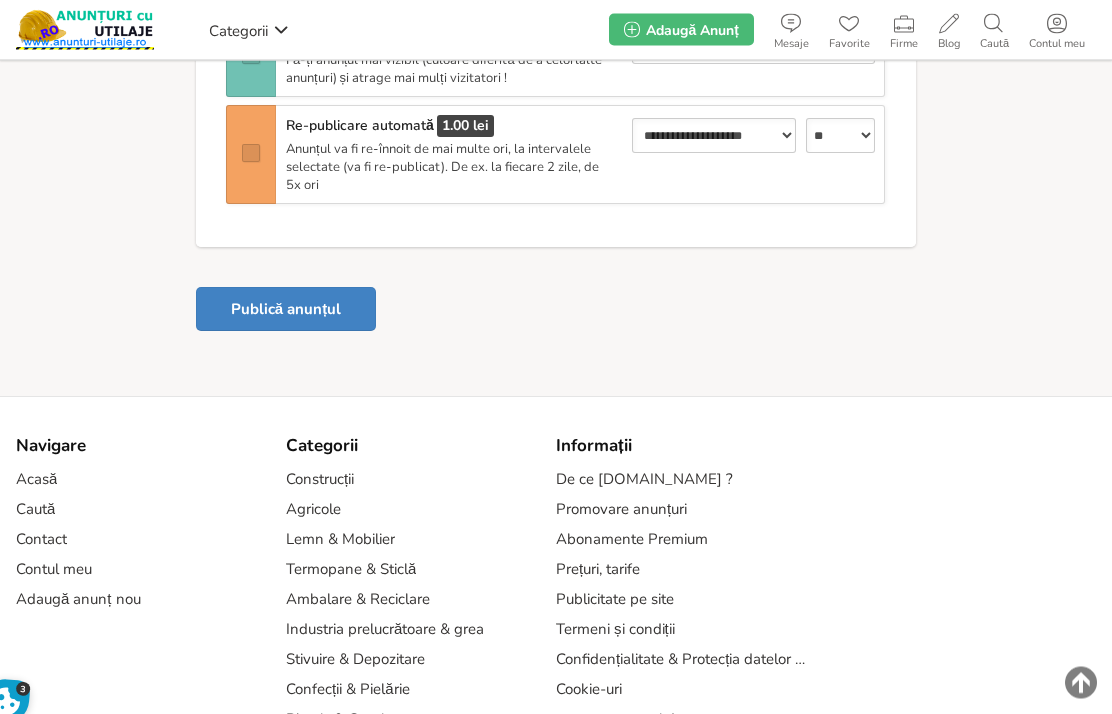 click on "Publică anunțul" at bounding box center (286, 310) 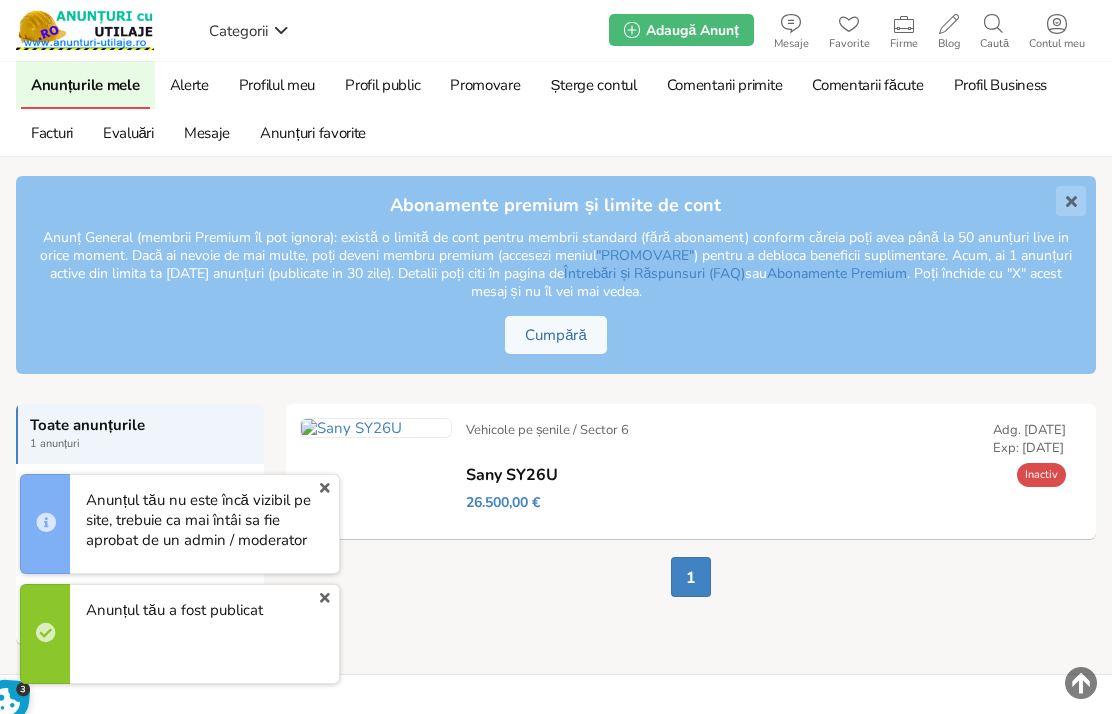 scroll, scrollTop: 0, scrollLeft: 0, axis: both 